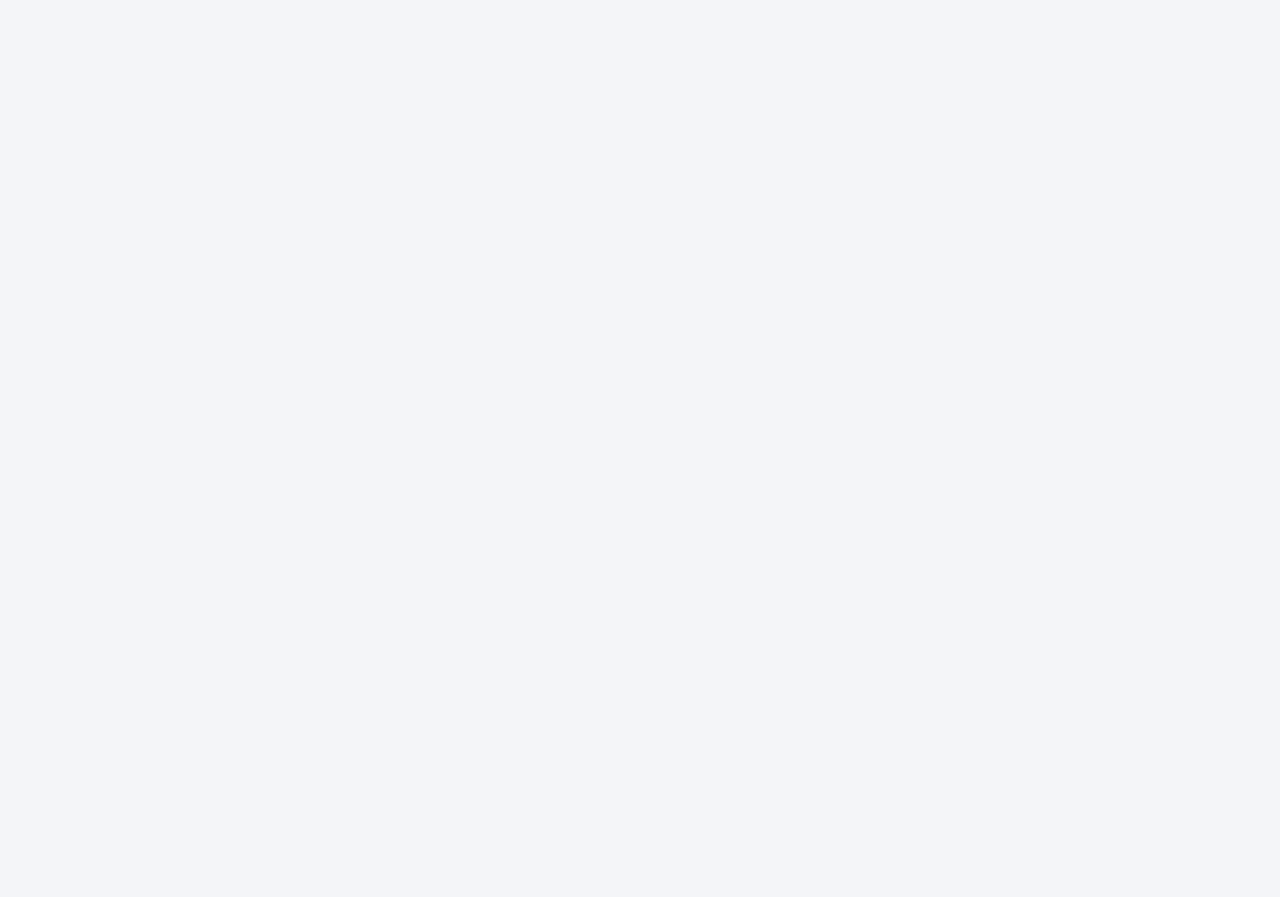 scroll, scrollTop: 0, scrollLeft: 0, axis: both 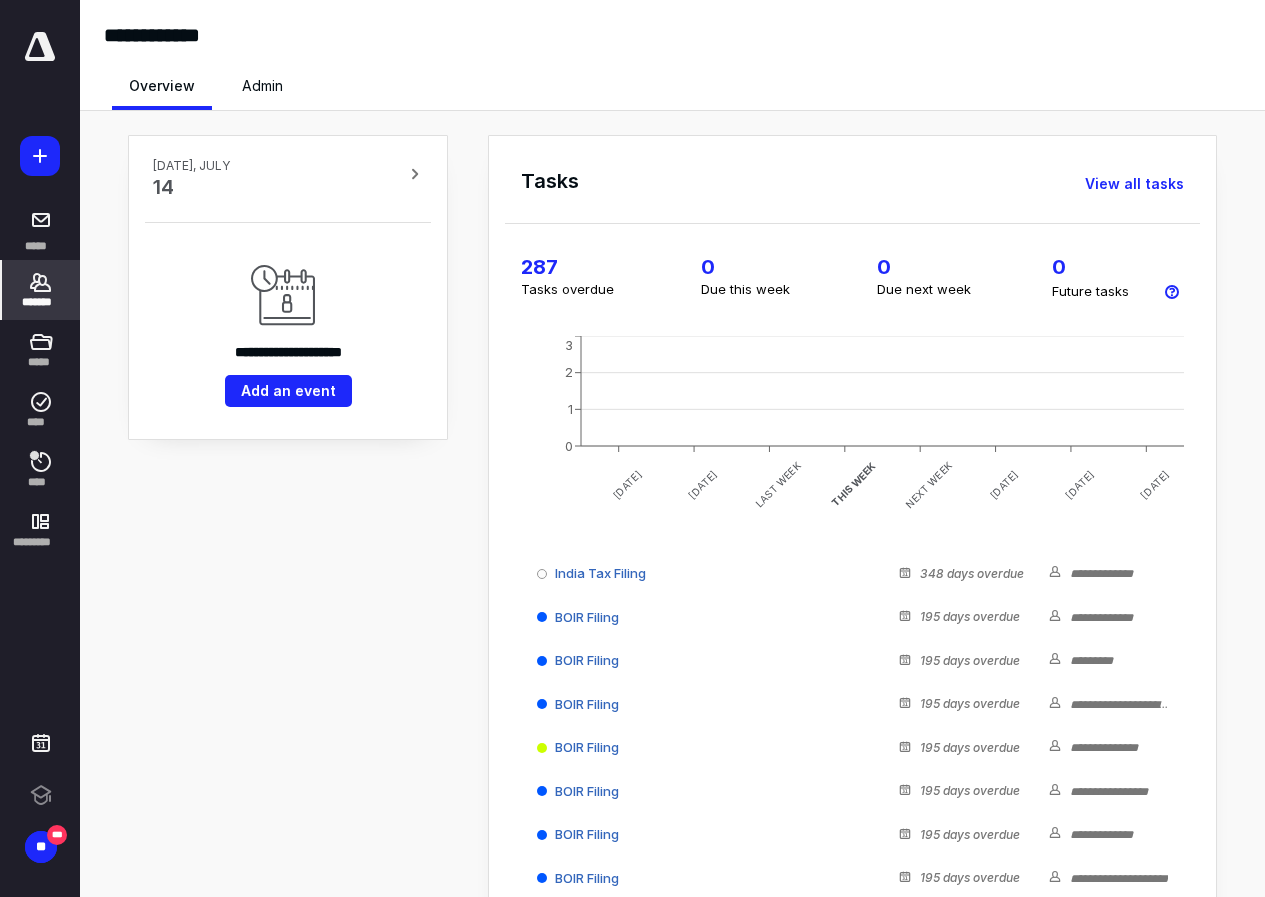 click on "*******" at bounding box center [41, 302] 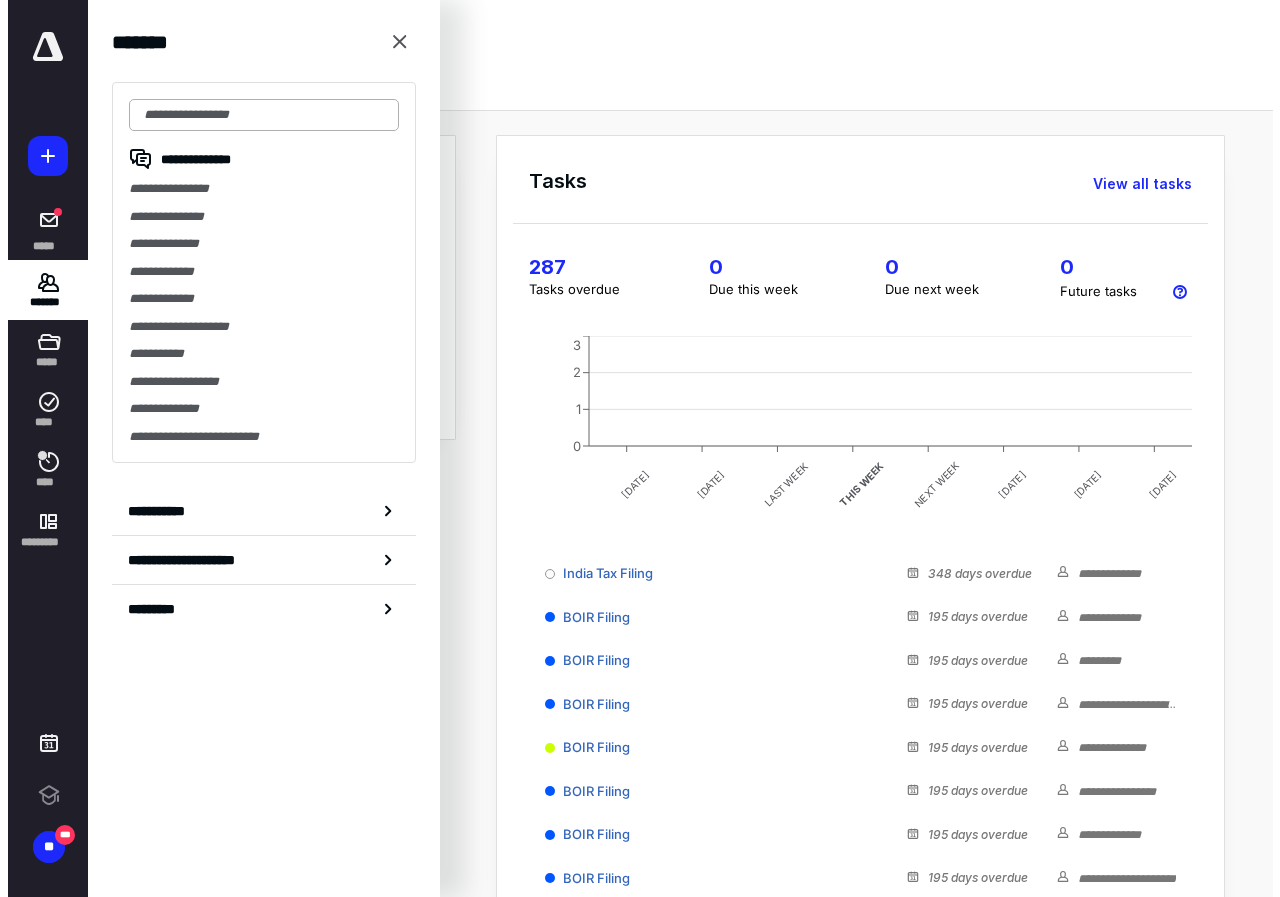 scroll, scrollTop: 0, scrollLeft: 0, axis: both 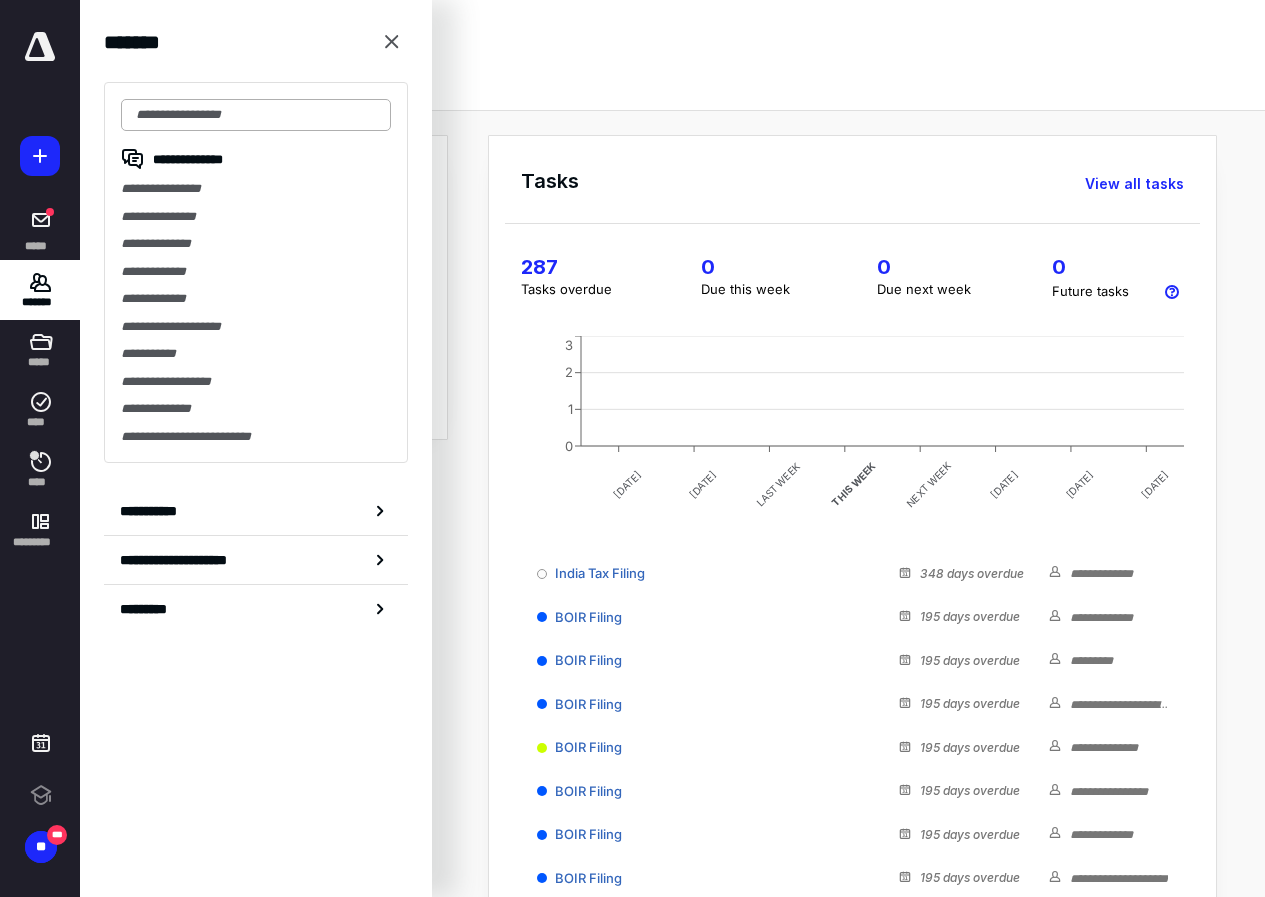 click at bounding box center (256, 115) 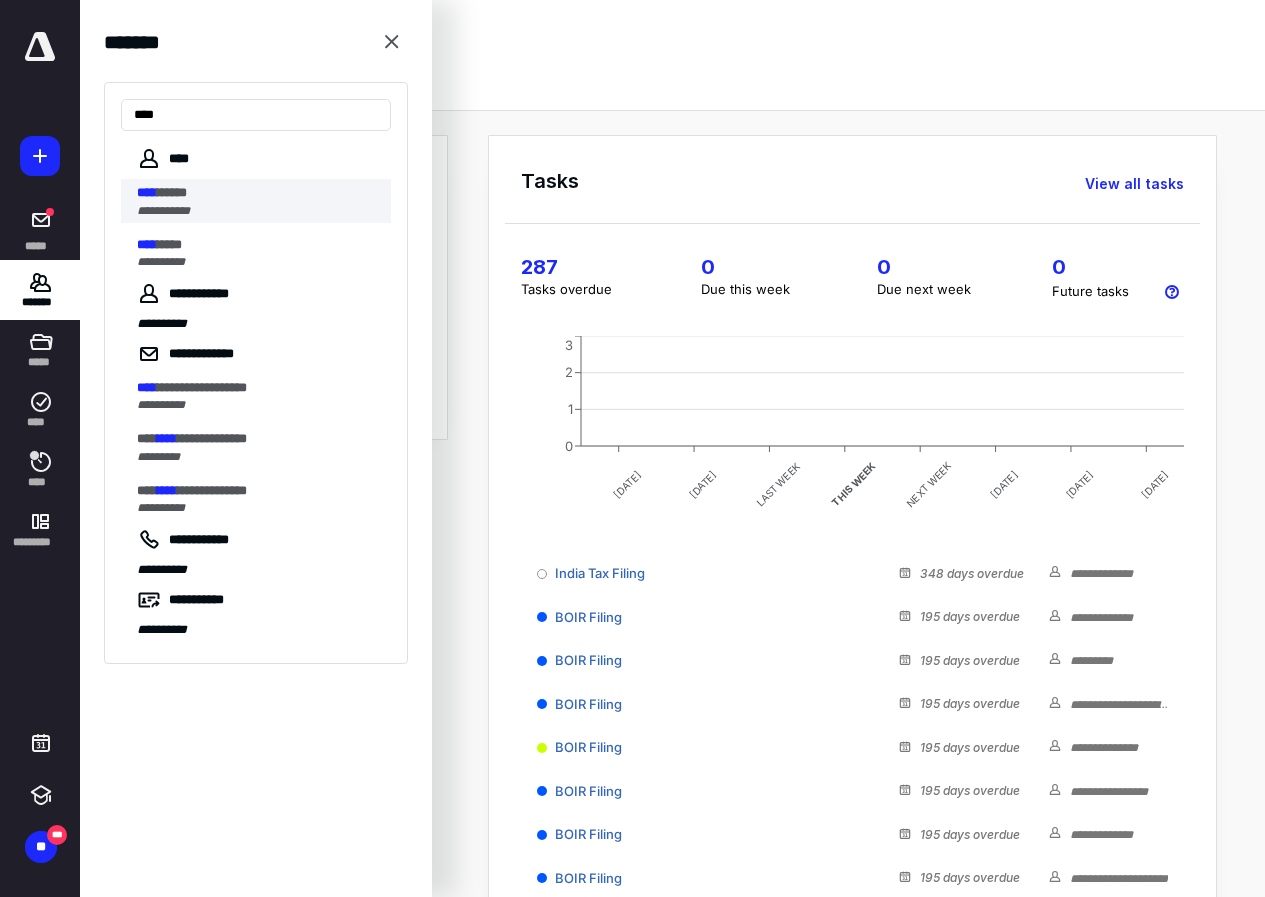 type on "****" 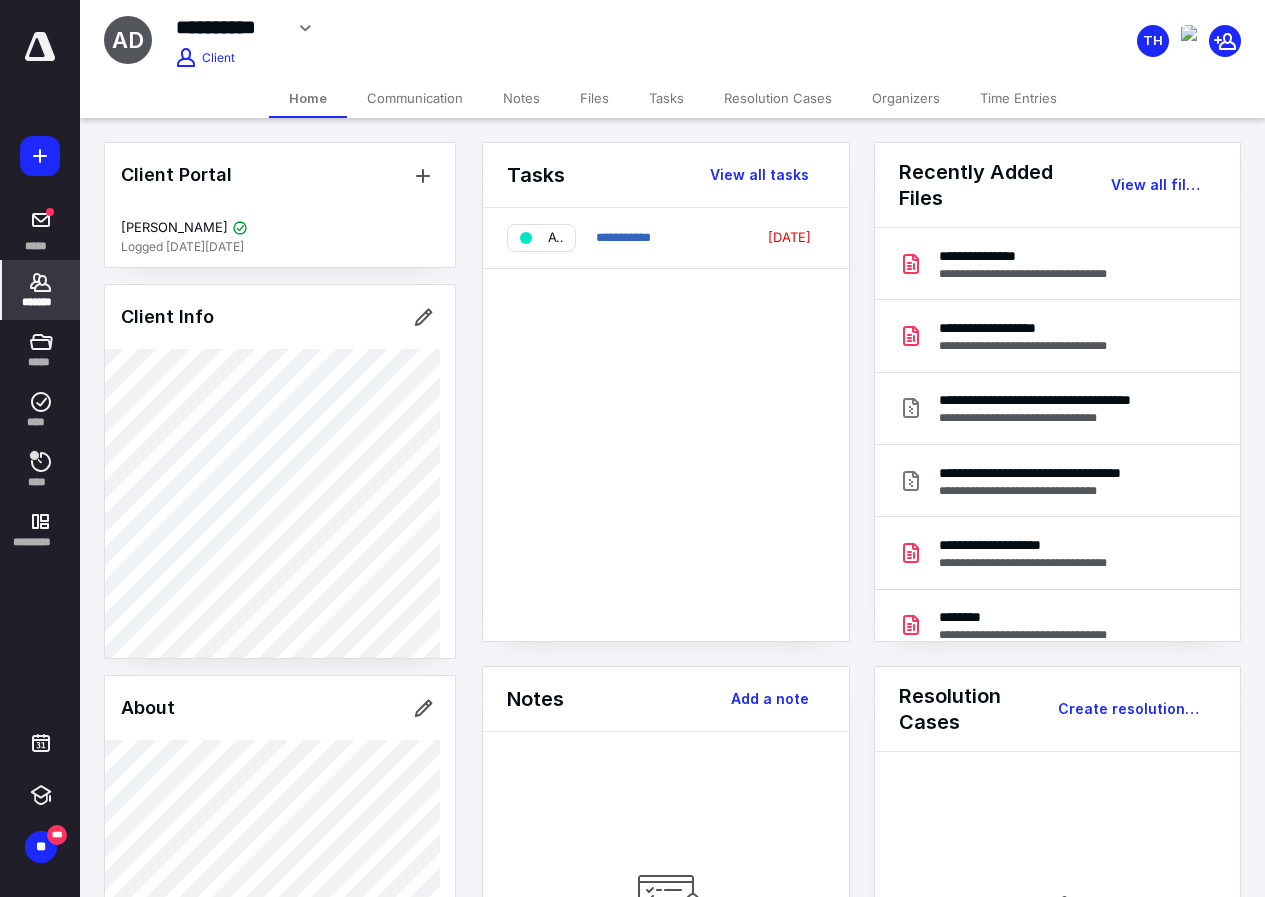 click on "Files" at bounding box center (594, 98) 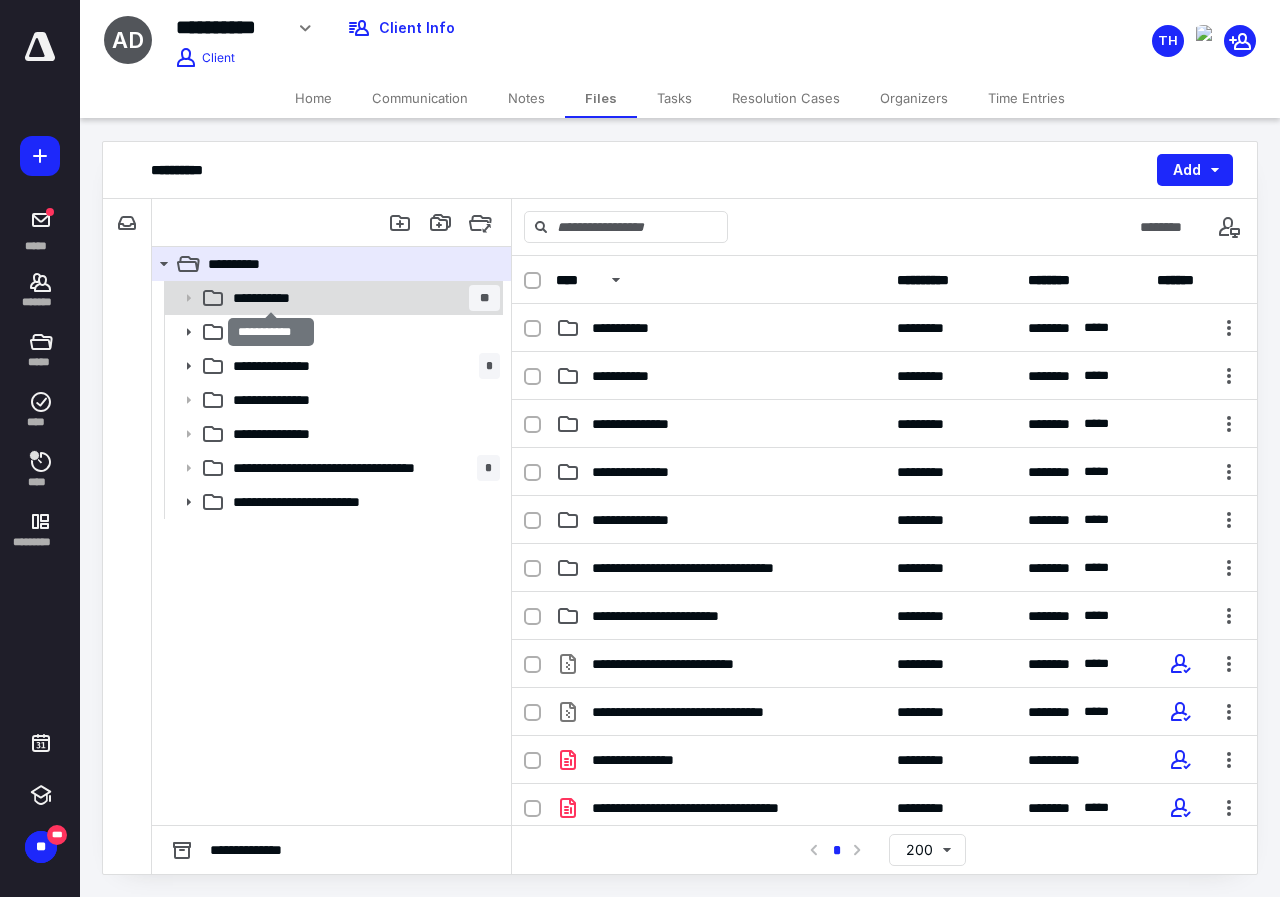 click on "**********" at bounding box center (271, 298) 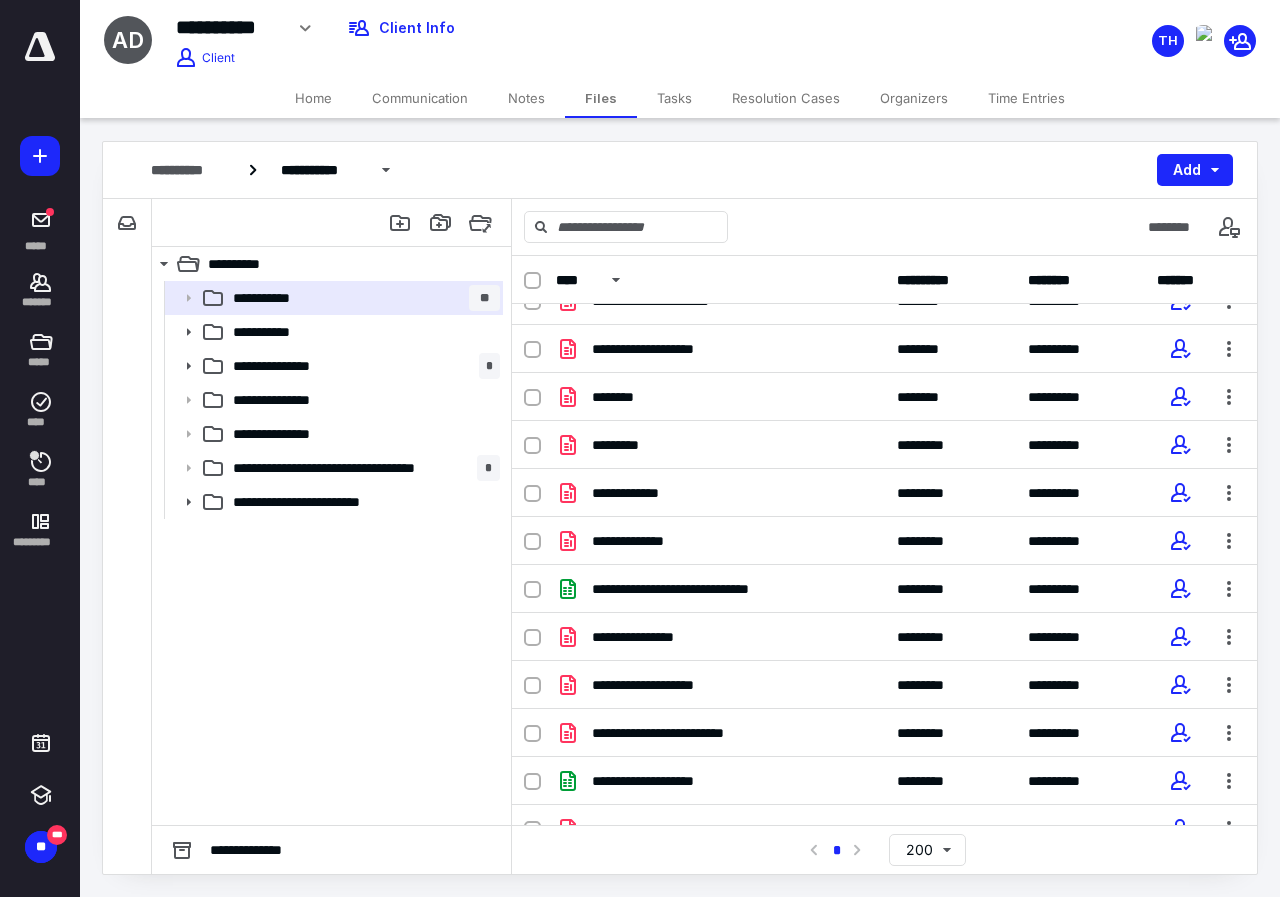 scroll, scrollTop: 0, scrollLeft: 0, axis: both 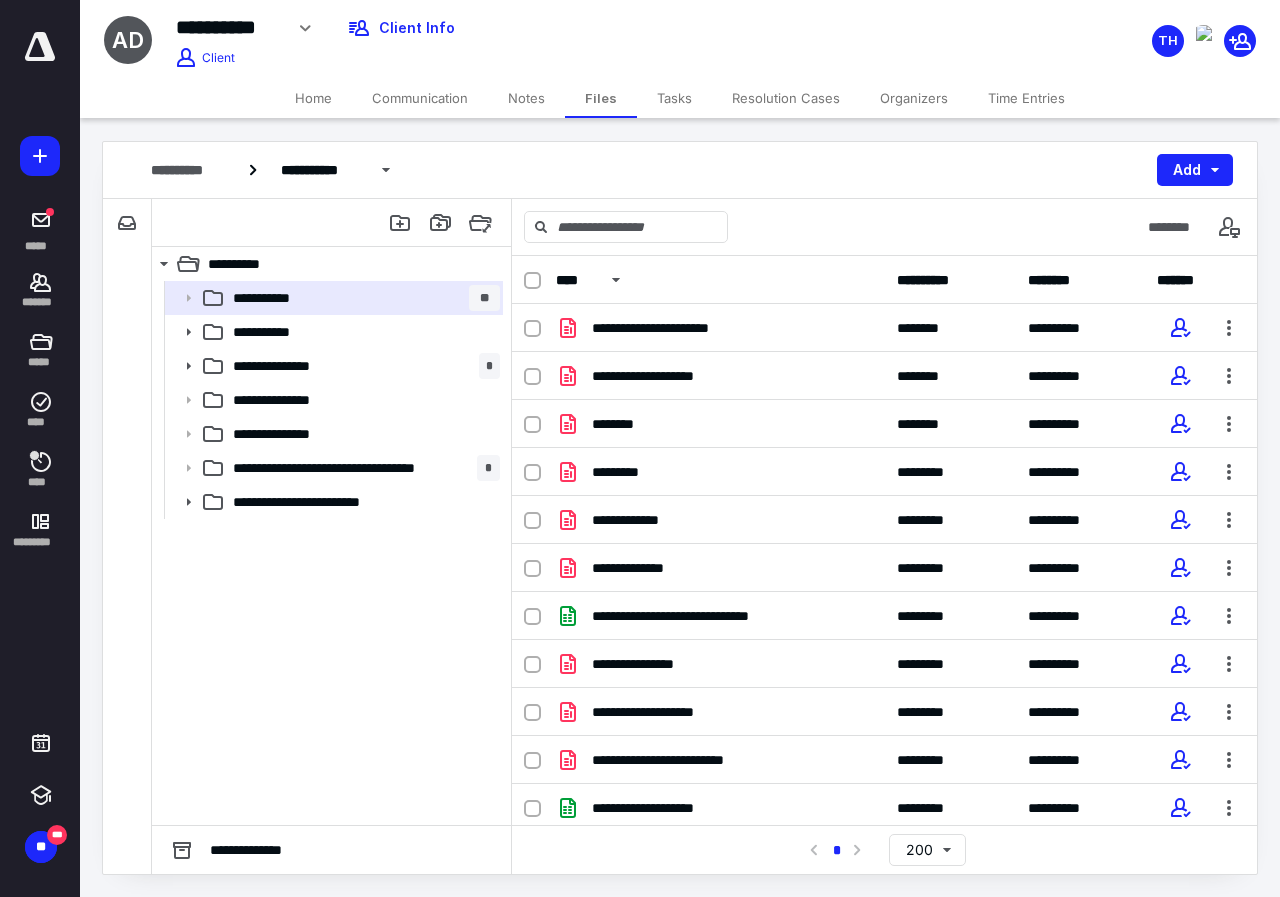 click on "**********" at bounding box center [331, 553] 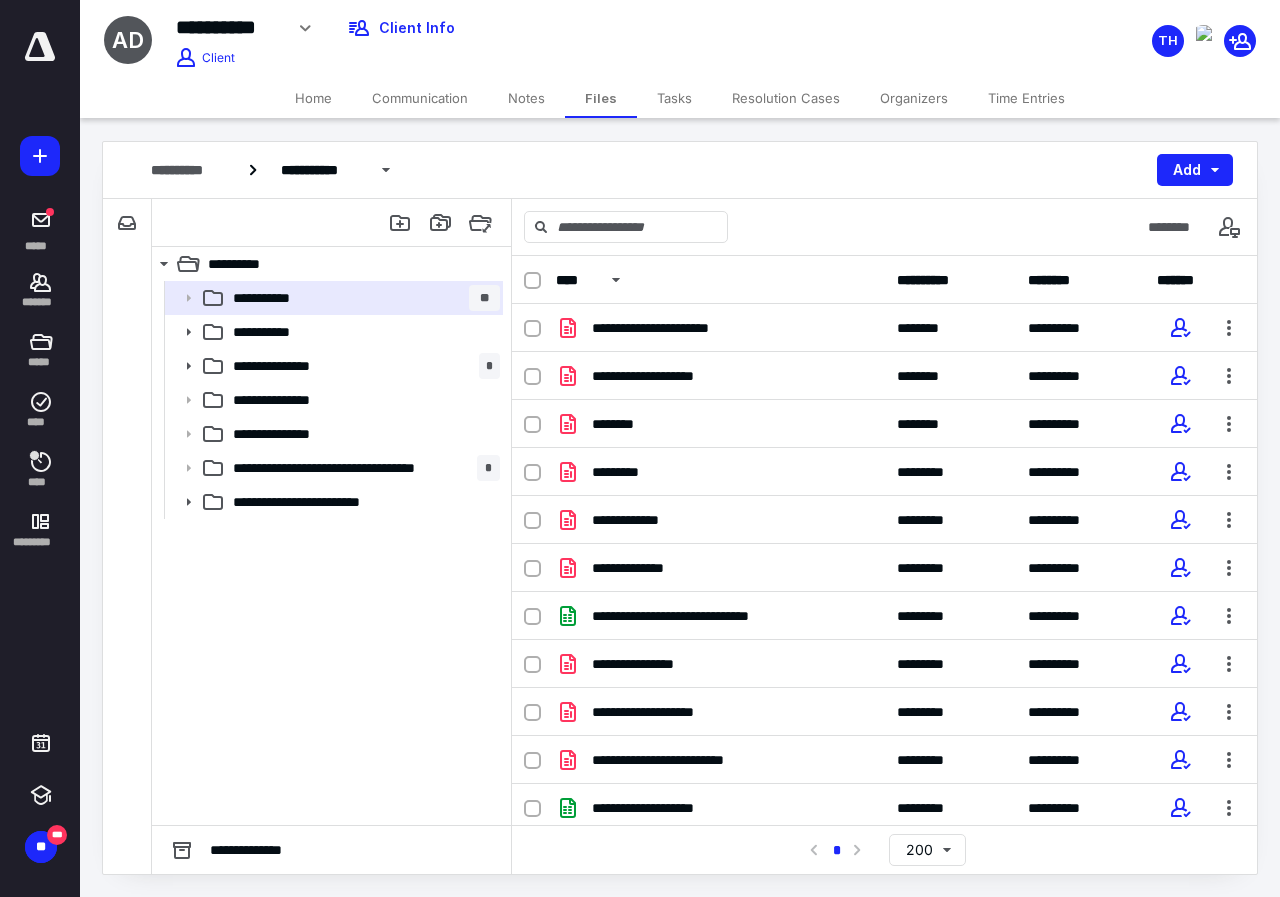 click on "**********" at bounding box center [331, 553] 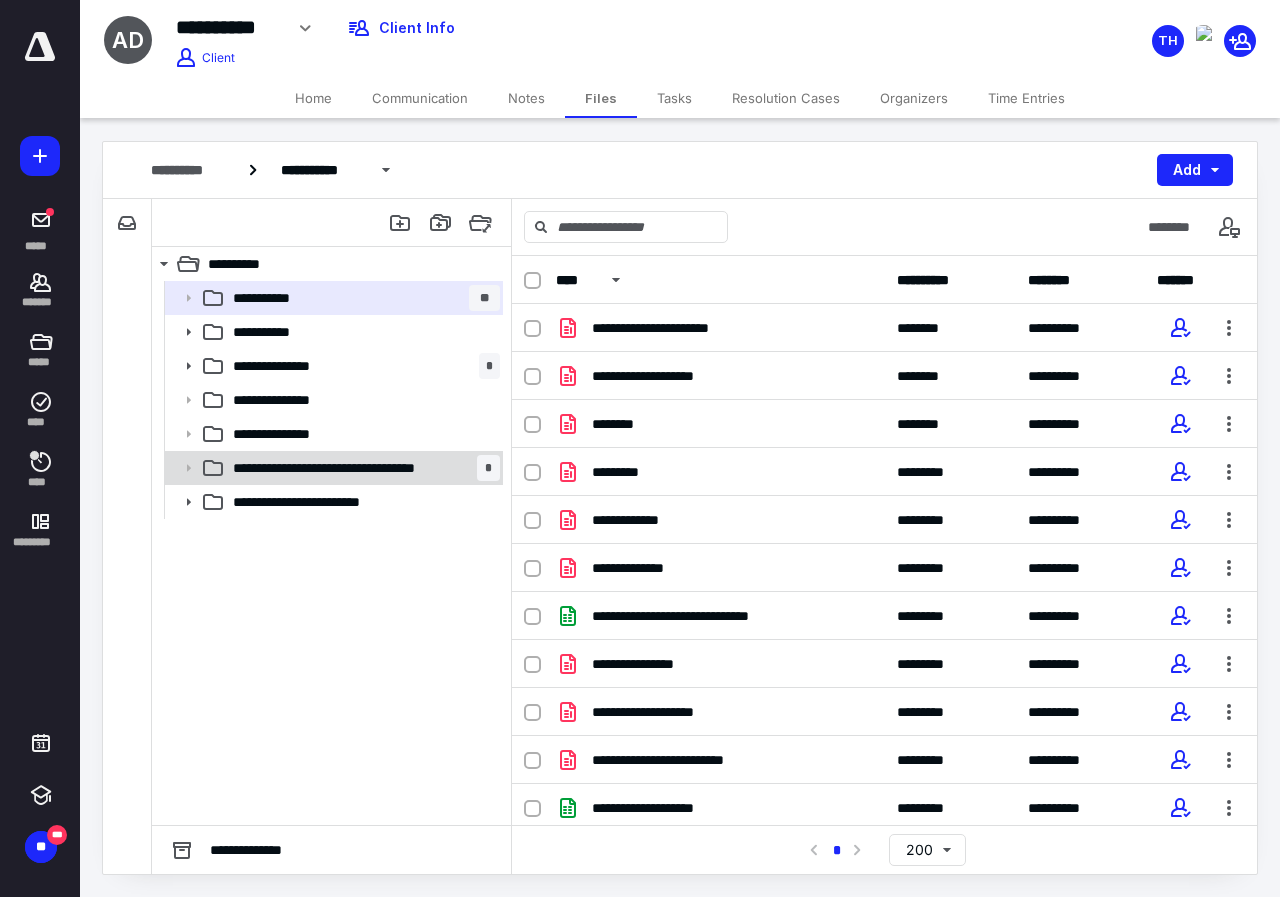 click on "**********" at bounding box center [355, 468] 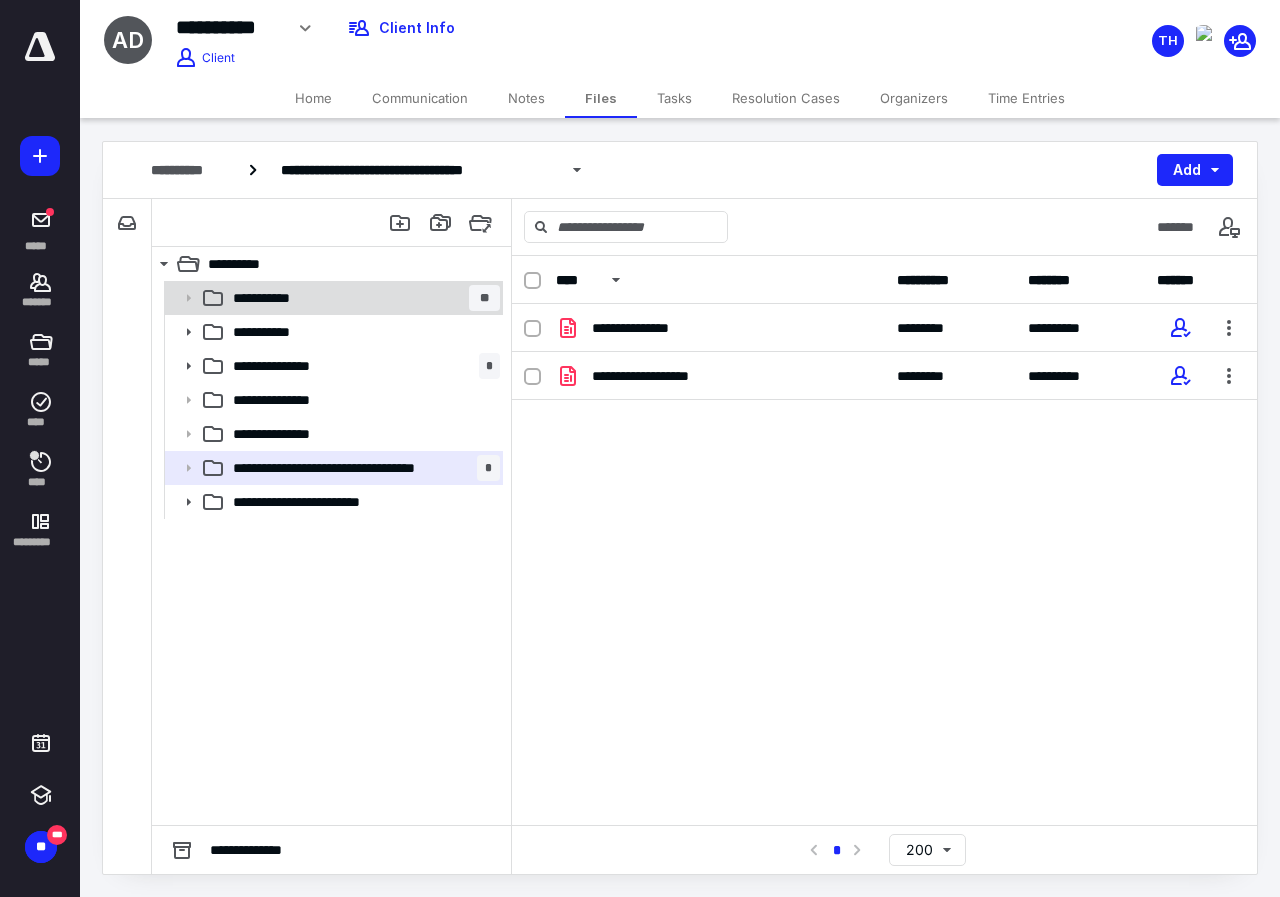 click on "**********" at bounding box center [362, 298] 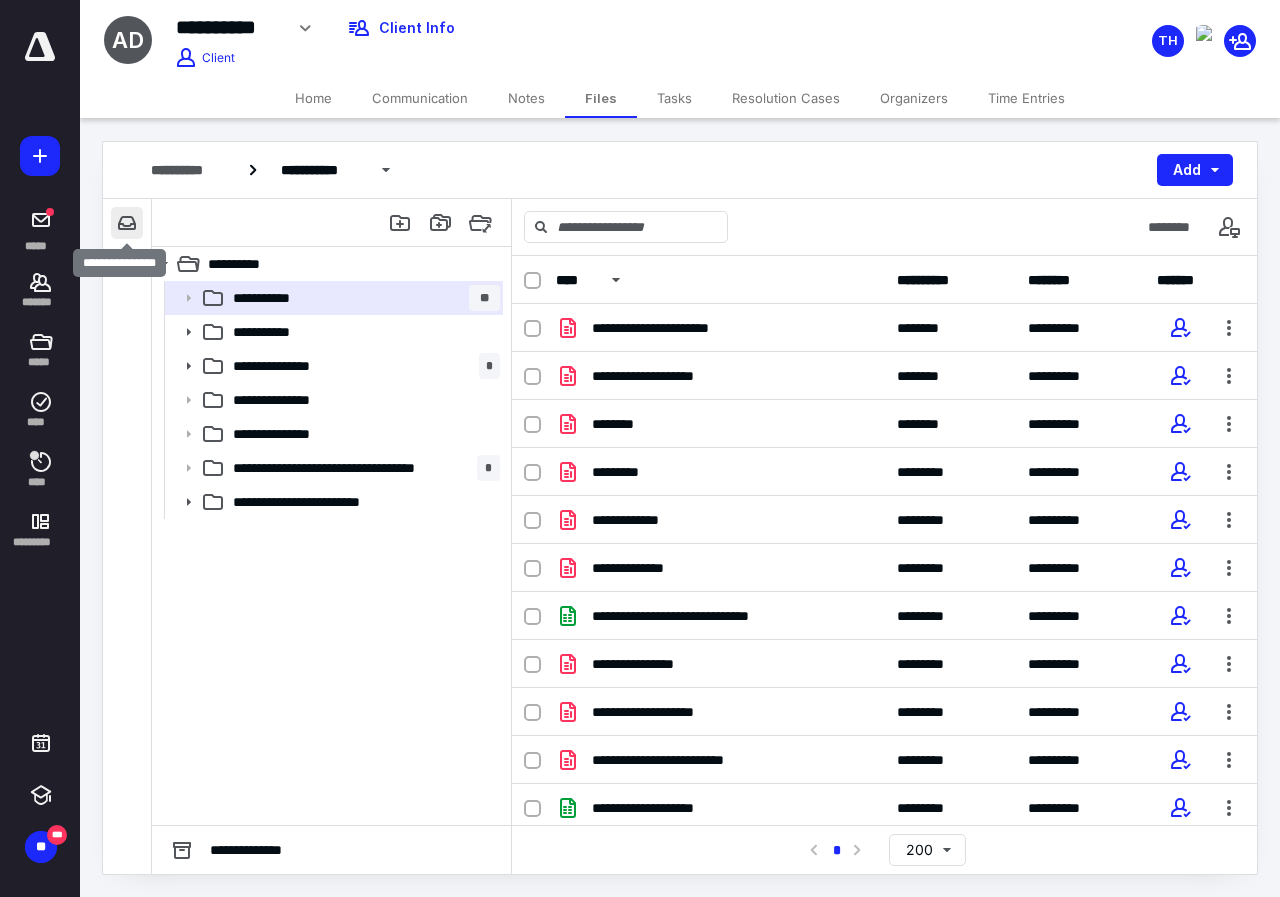 click at bounding box center (127, 223) 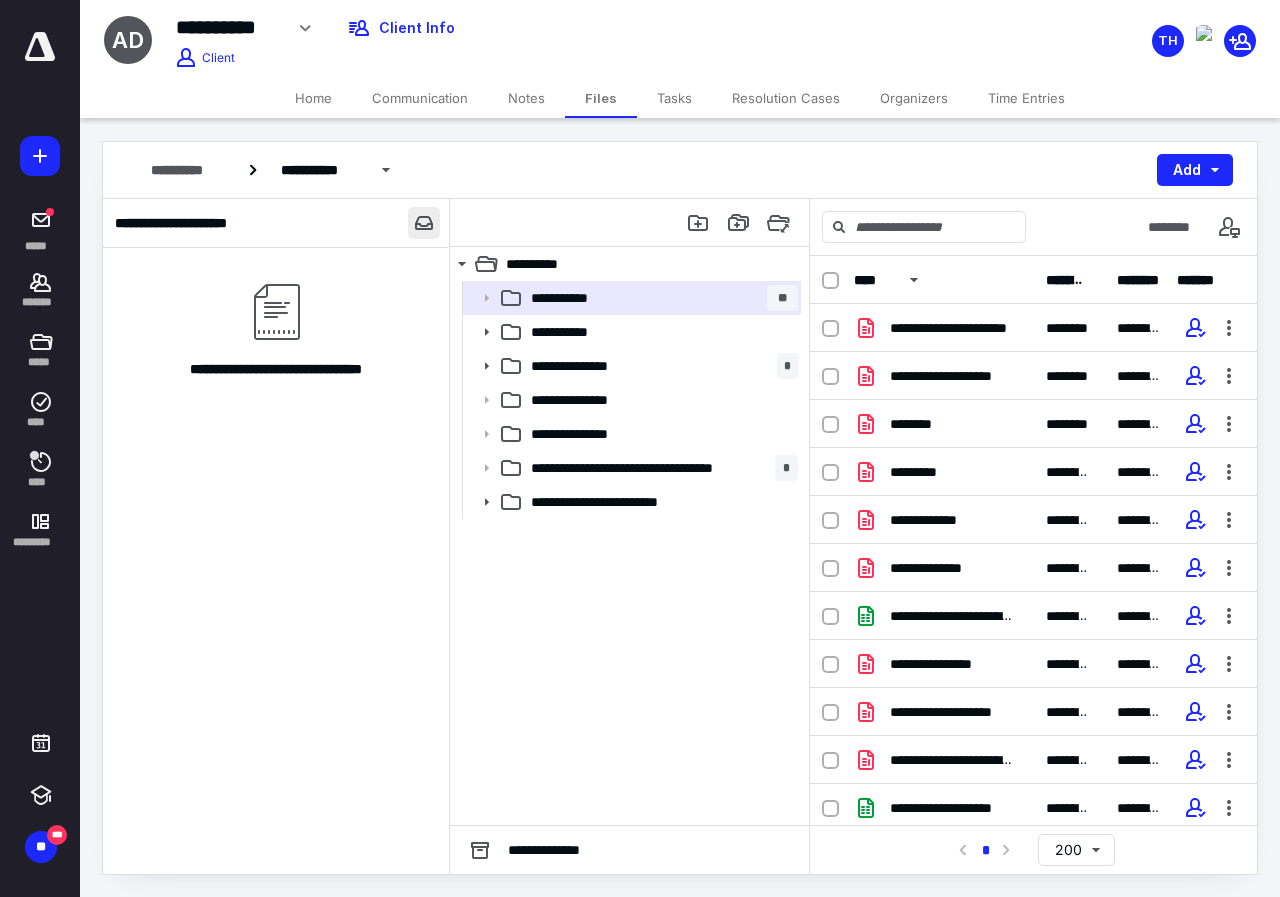 click at bounding box center (424, 223) 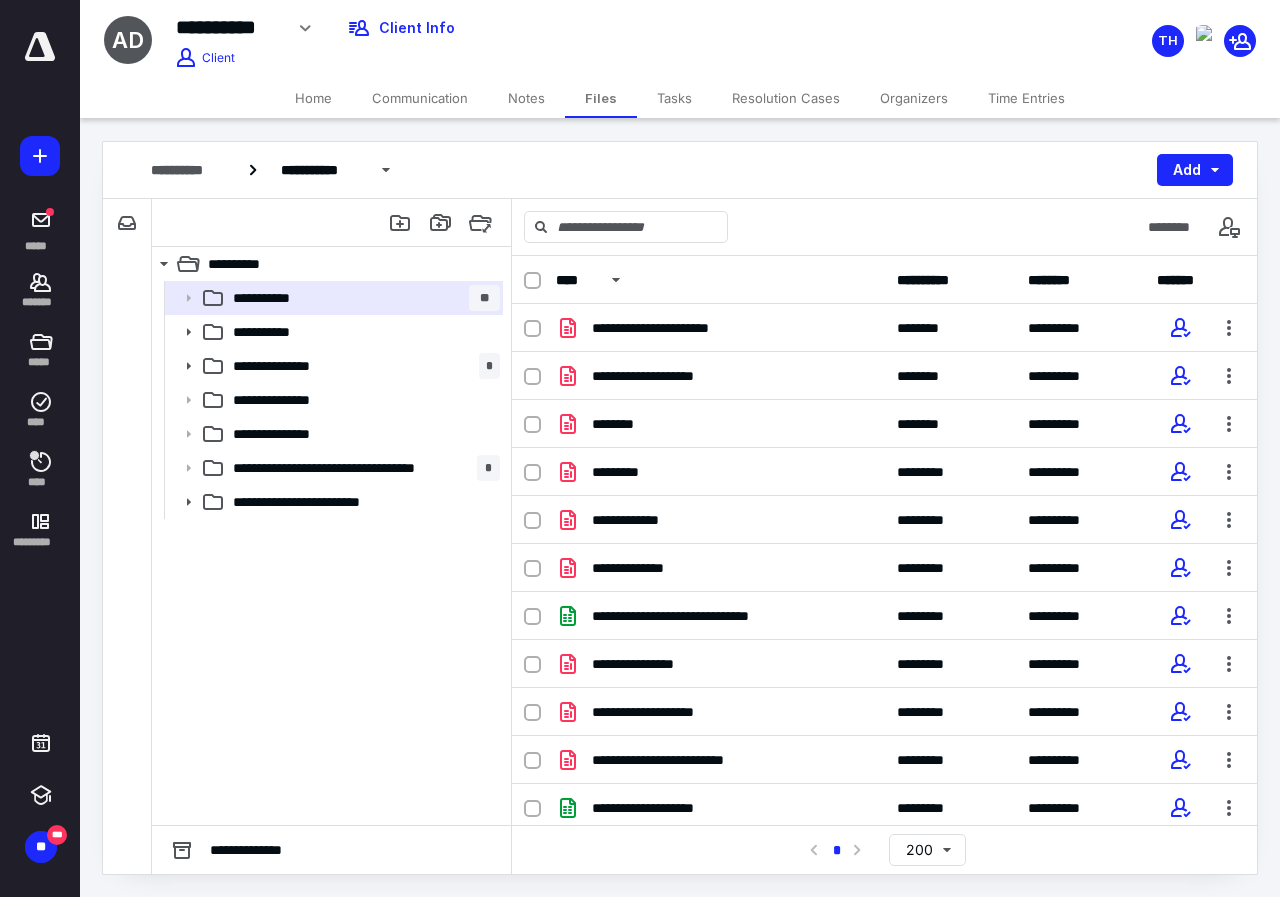 click on "Notes" at bounding box center (526, 98) 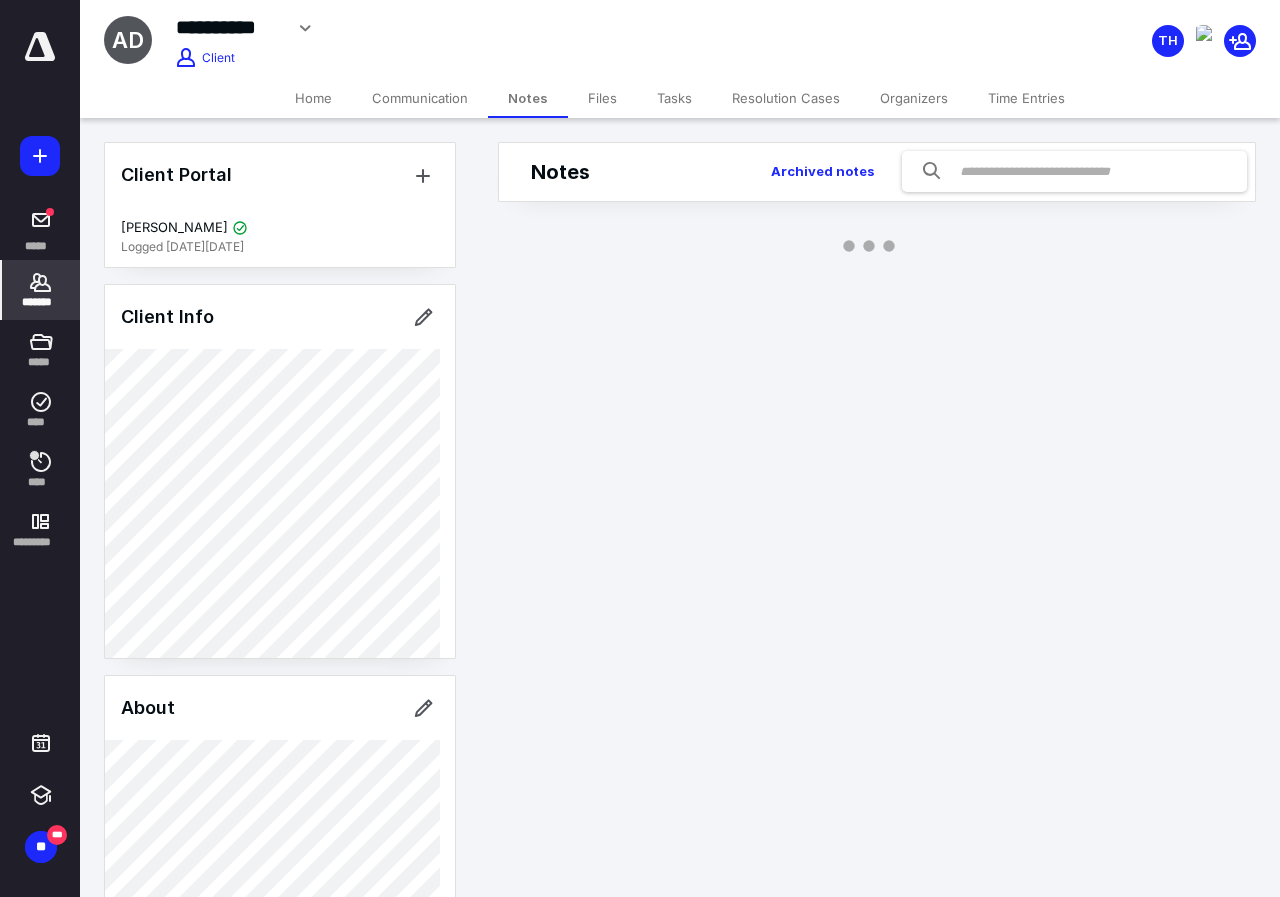 click on "Files" at bounding box center (602, 98) 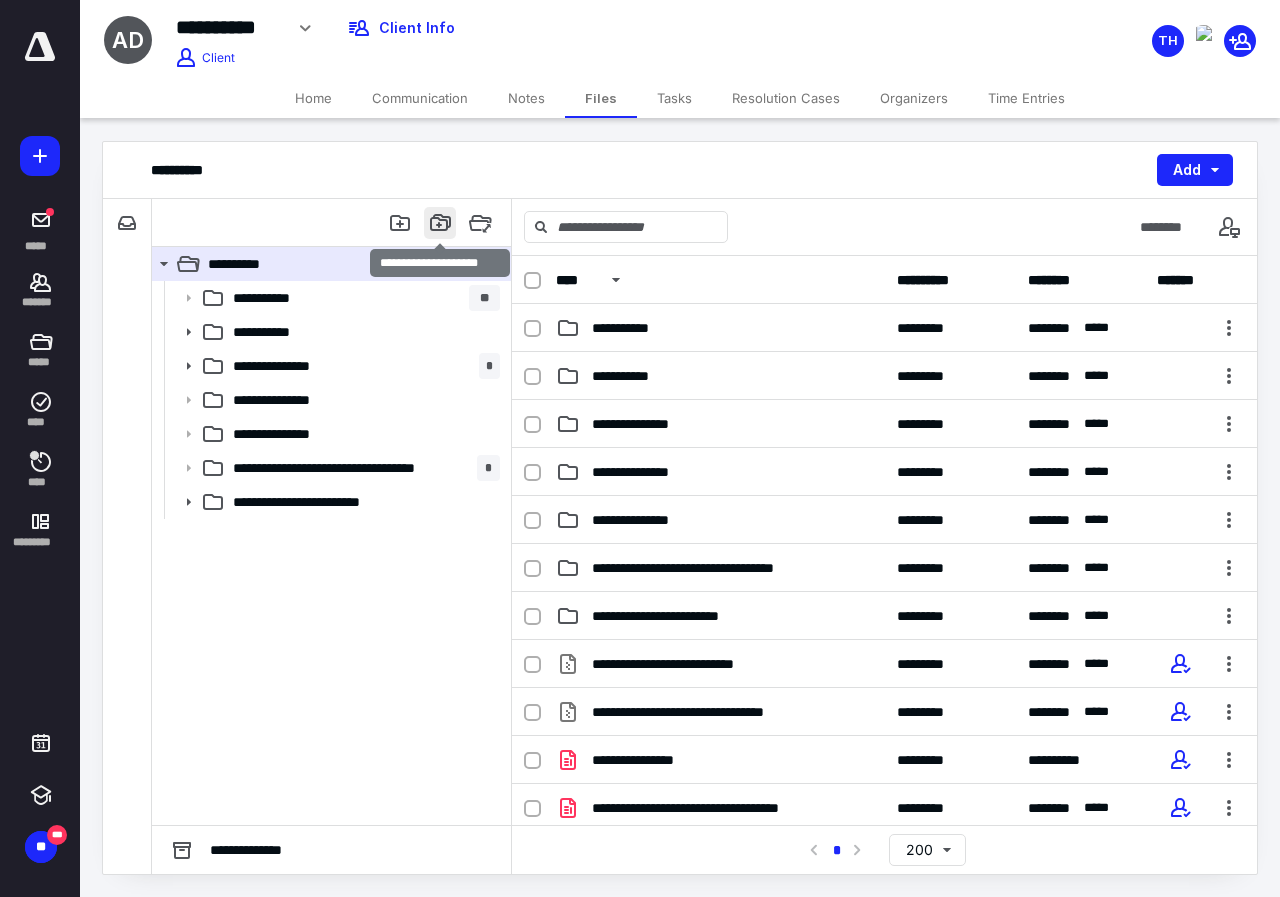 click at bounding box center (440, 223) 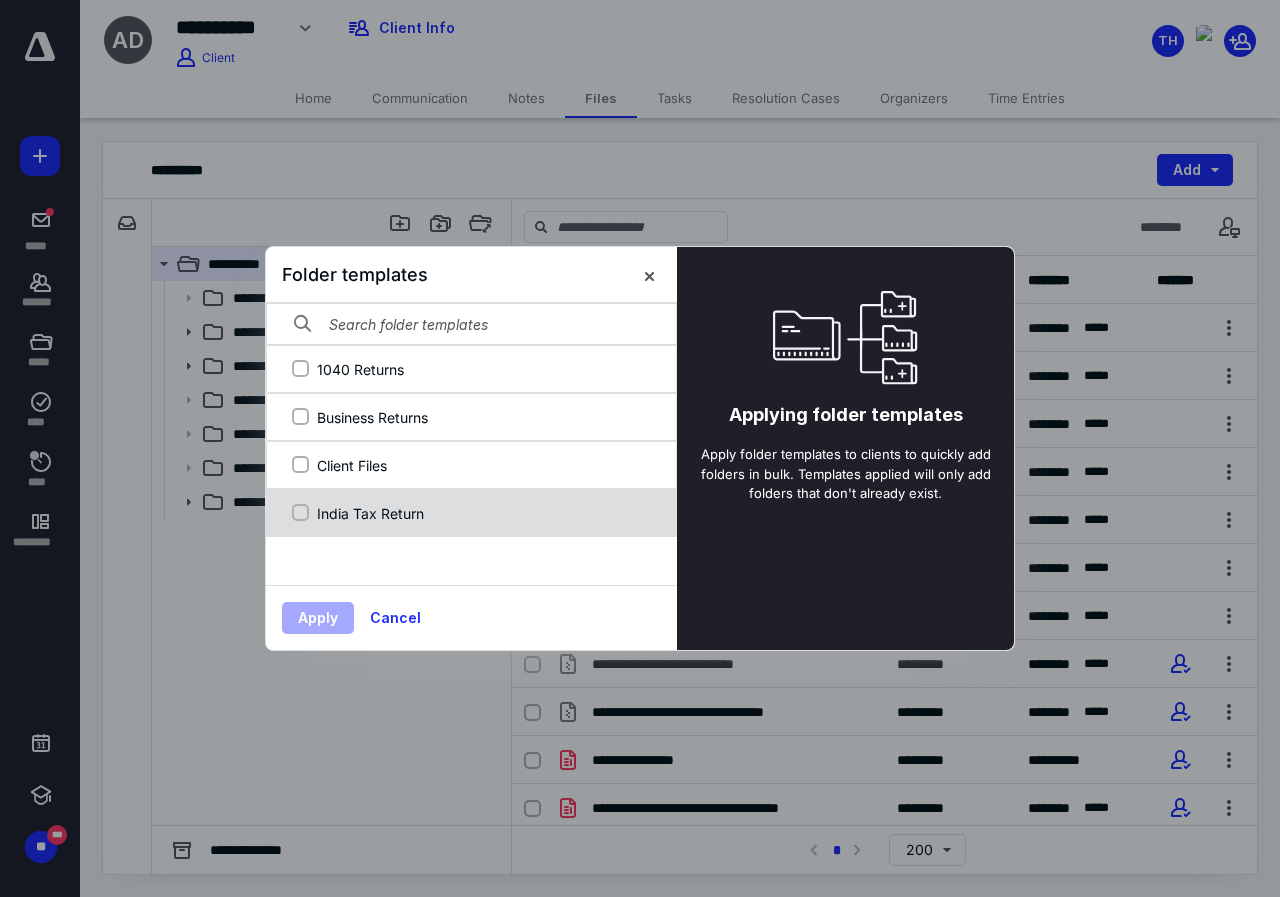 click on "India Tax Return" at bounding box center (469, 513) 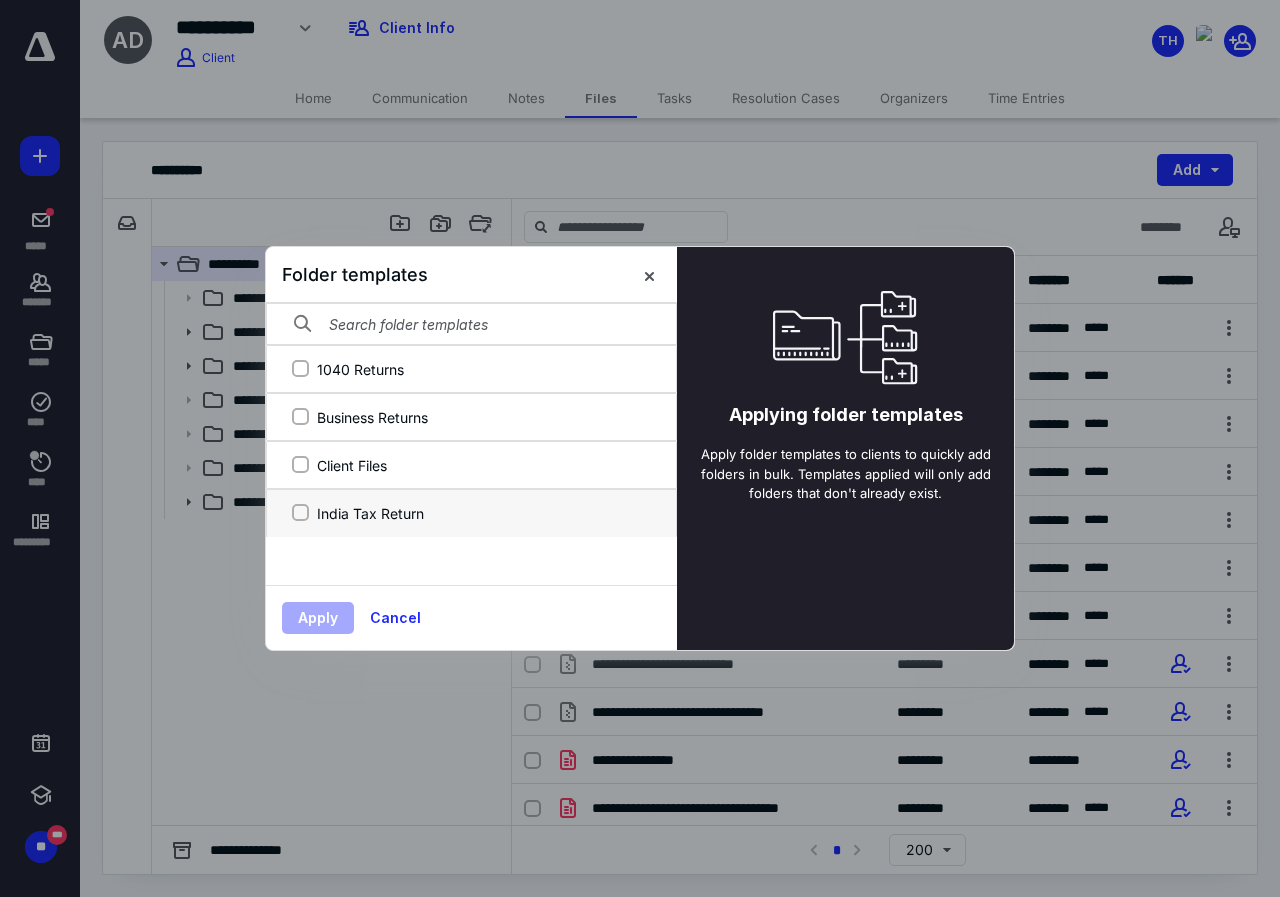 click on "India Tax Return" at bounding box center [300, 513] 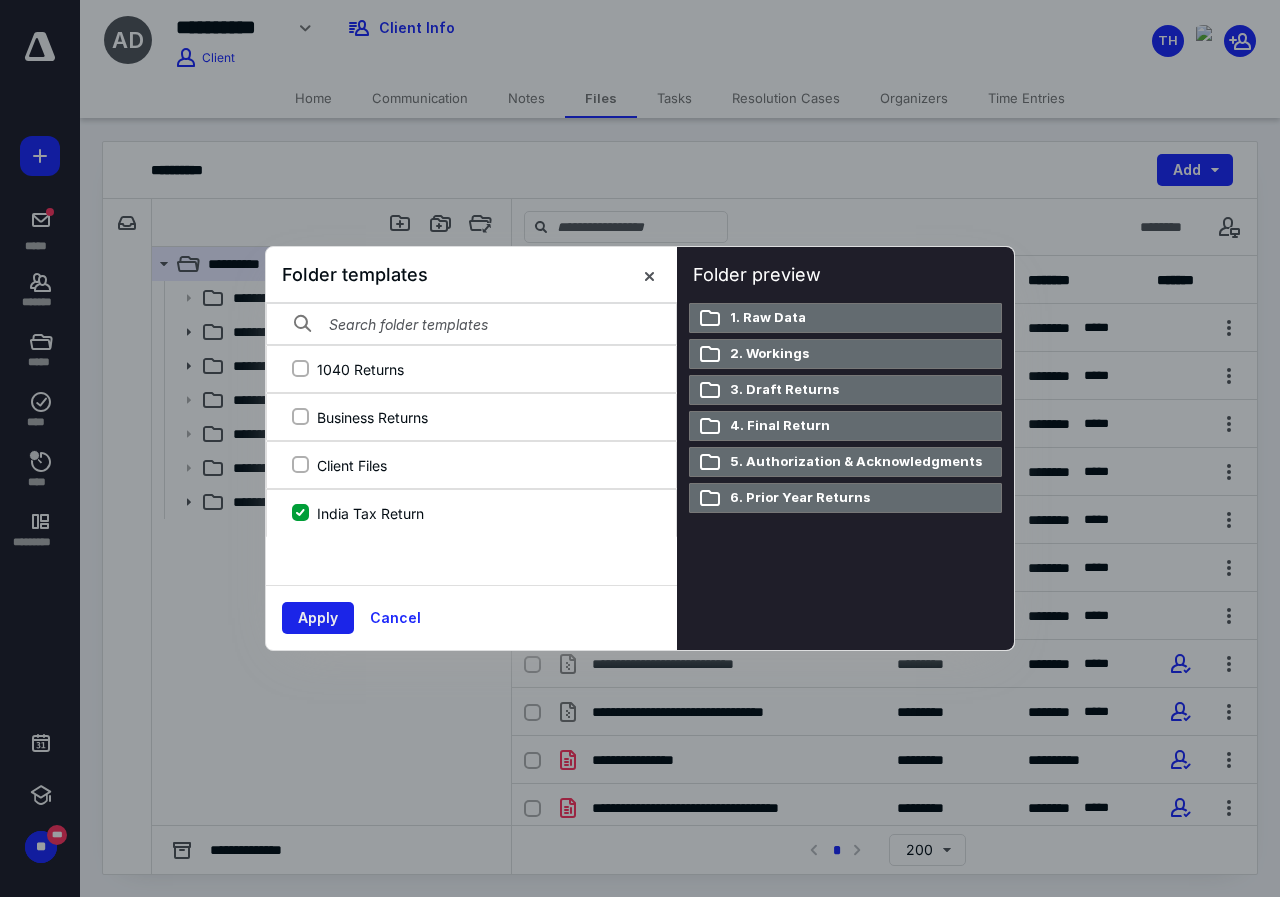 click on "Apply" at bounding box center [318, 618] 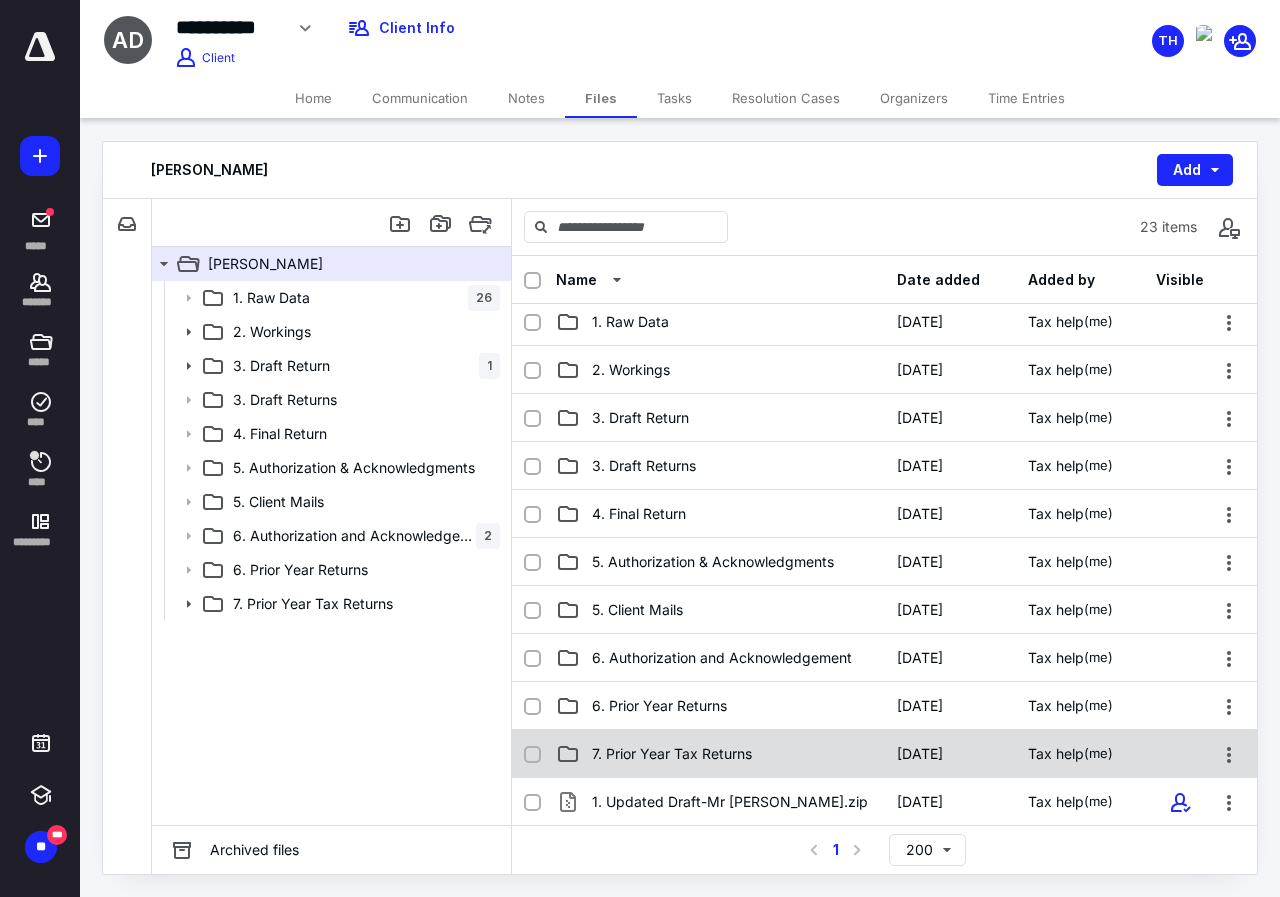scroll, scrollTop: 0, scrollLeft: 0, axis: both 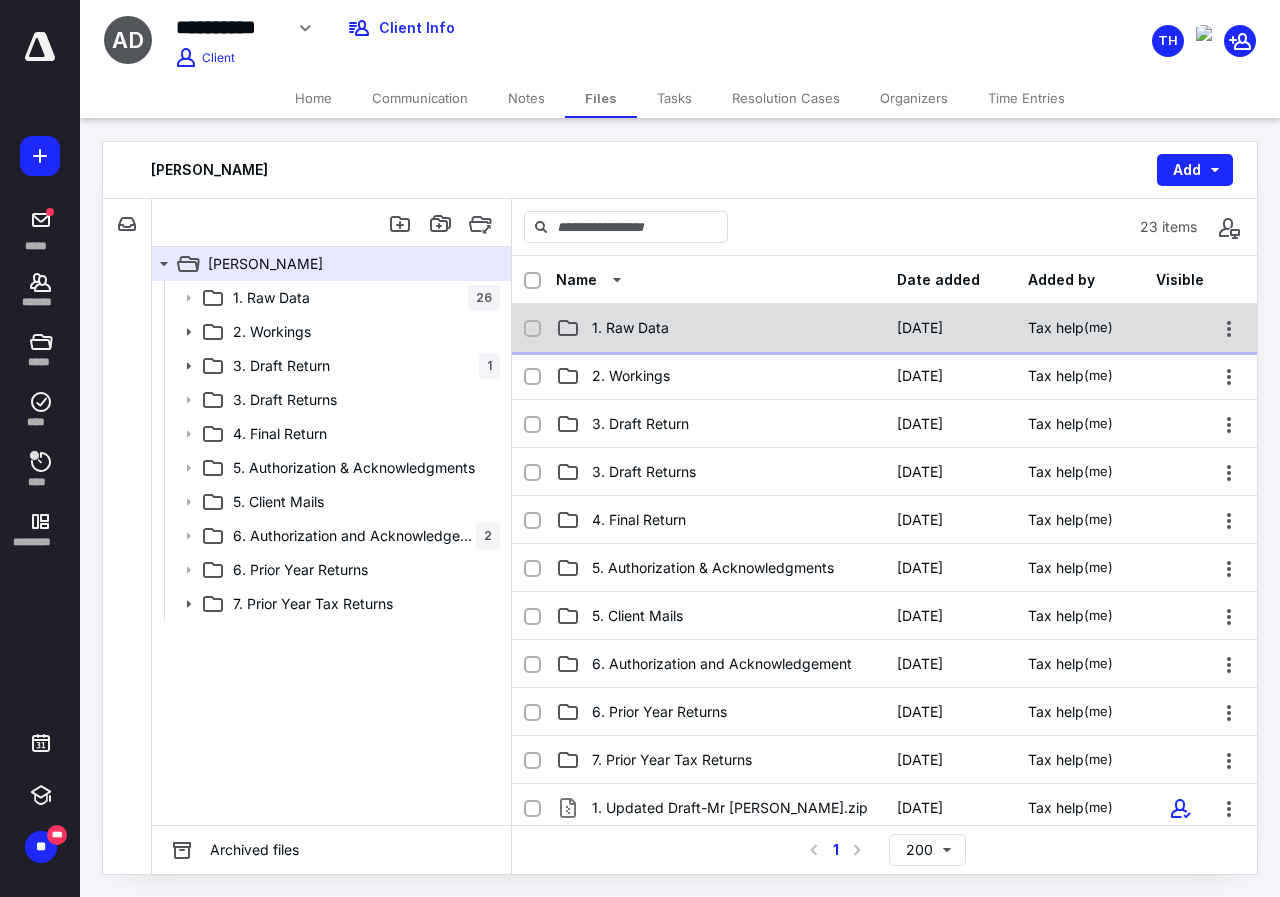 click 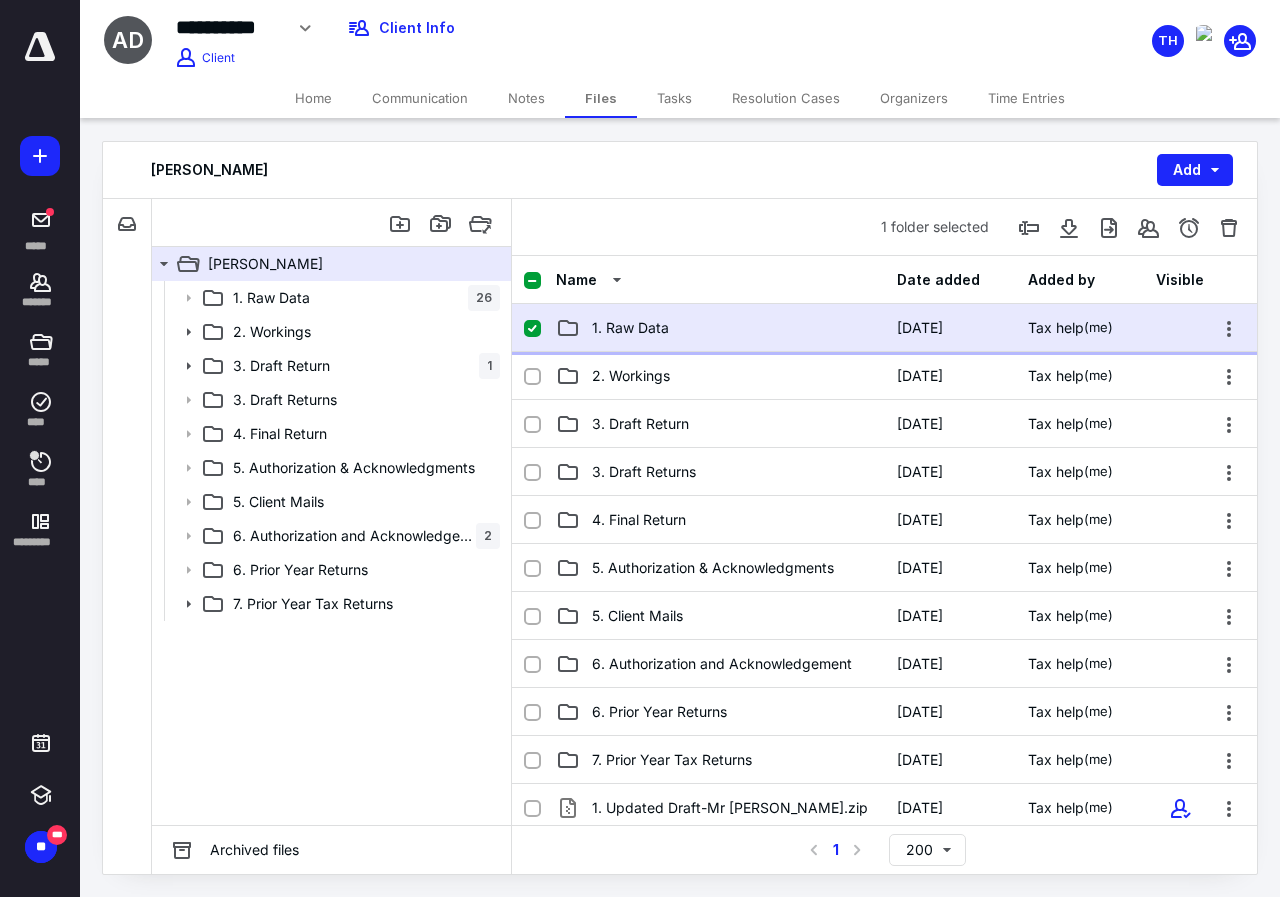 click 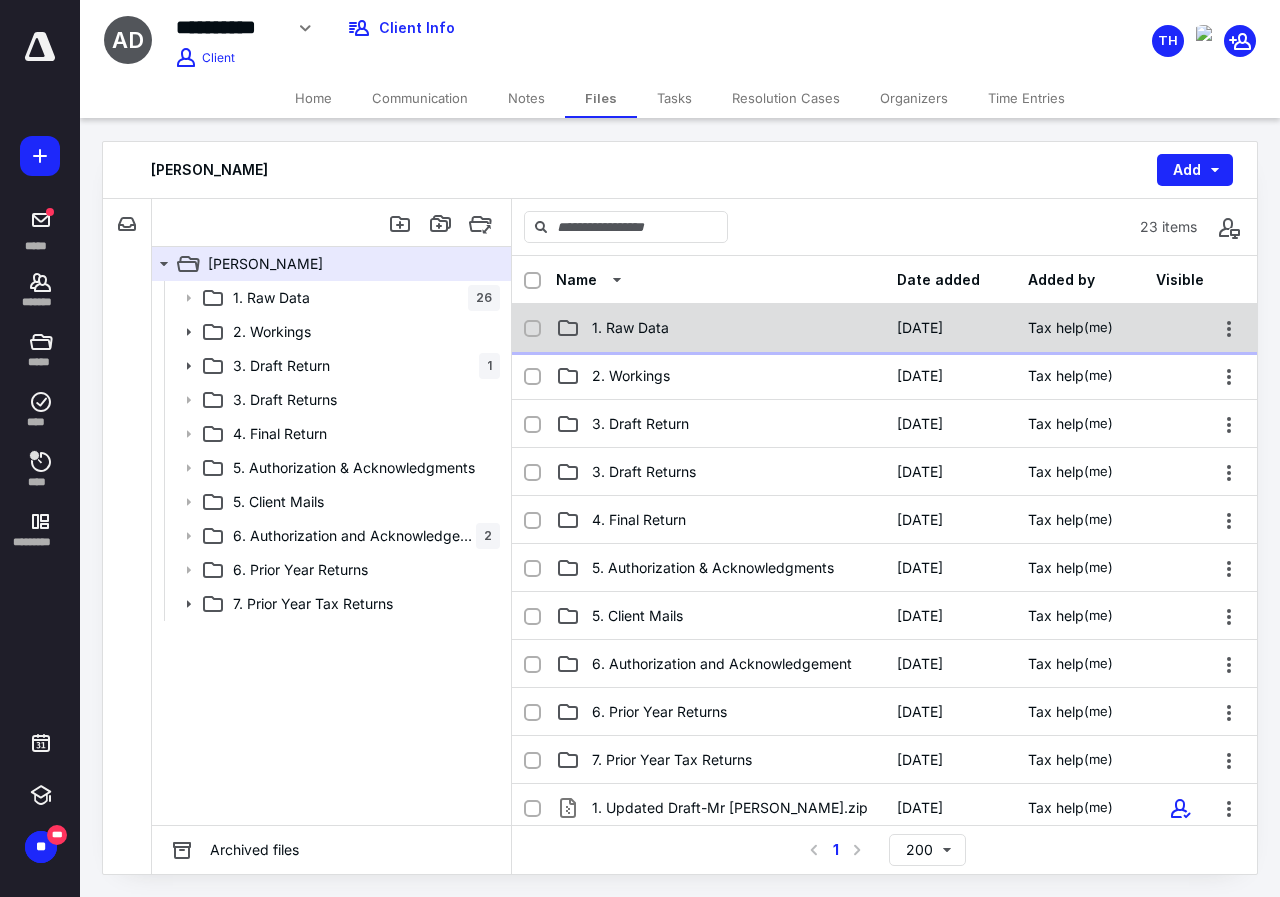 click on "1. Raw Data" at bounding box center (630, 328) 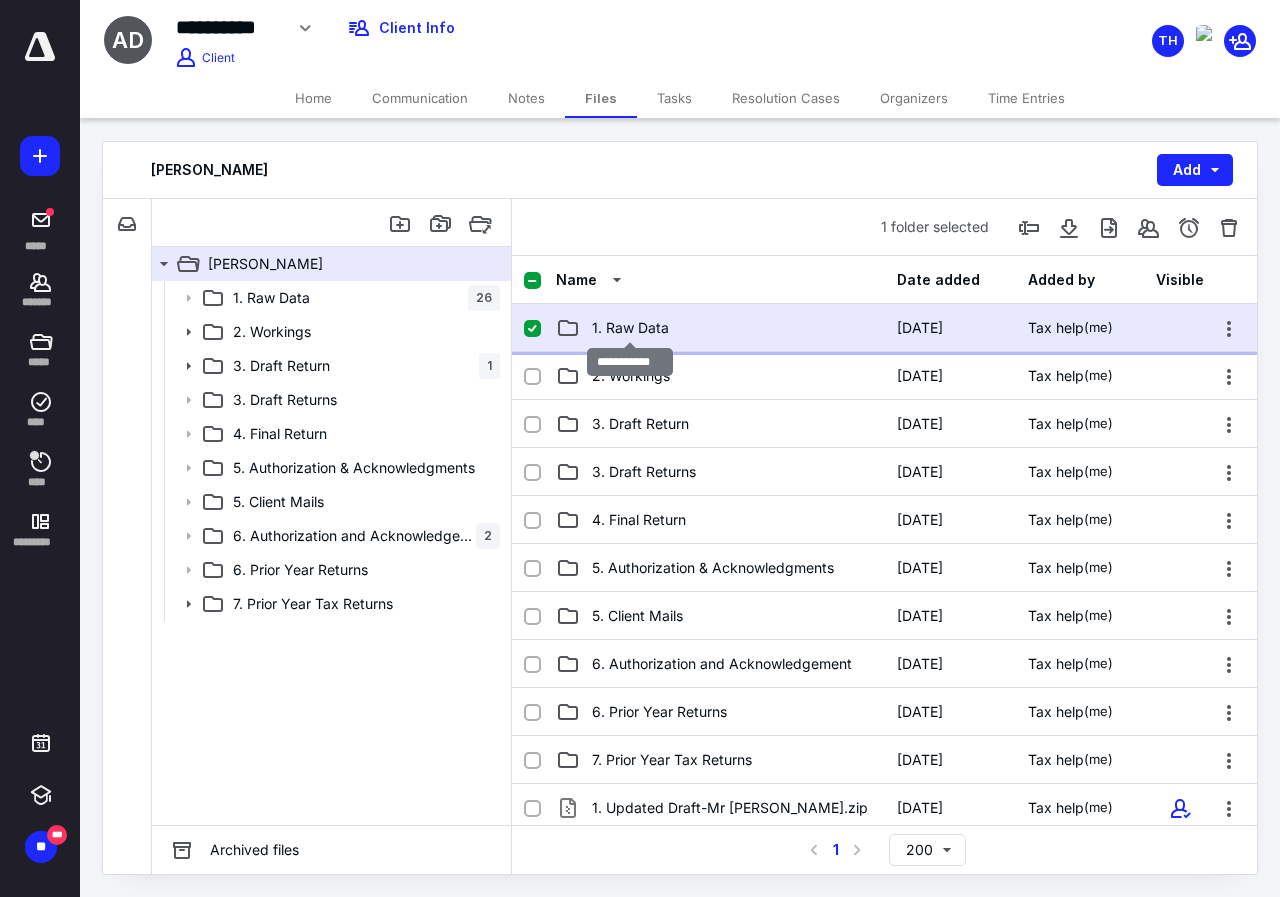 click on "1. Raw Data" at bounding box center (630, 328) 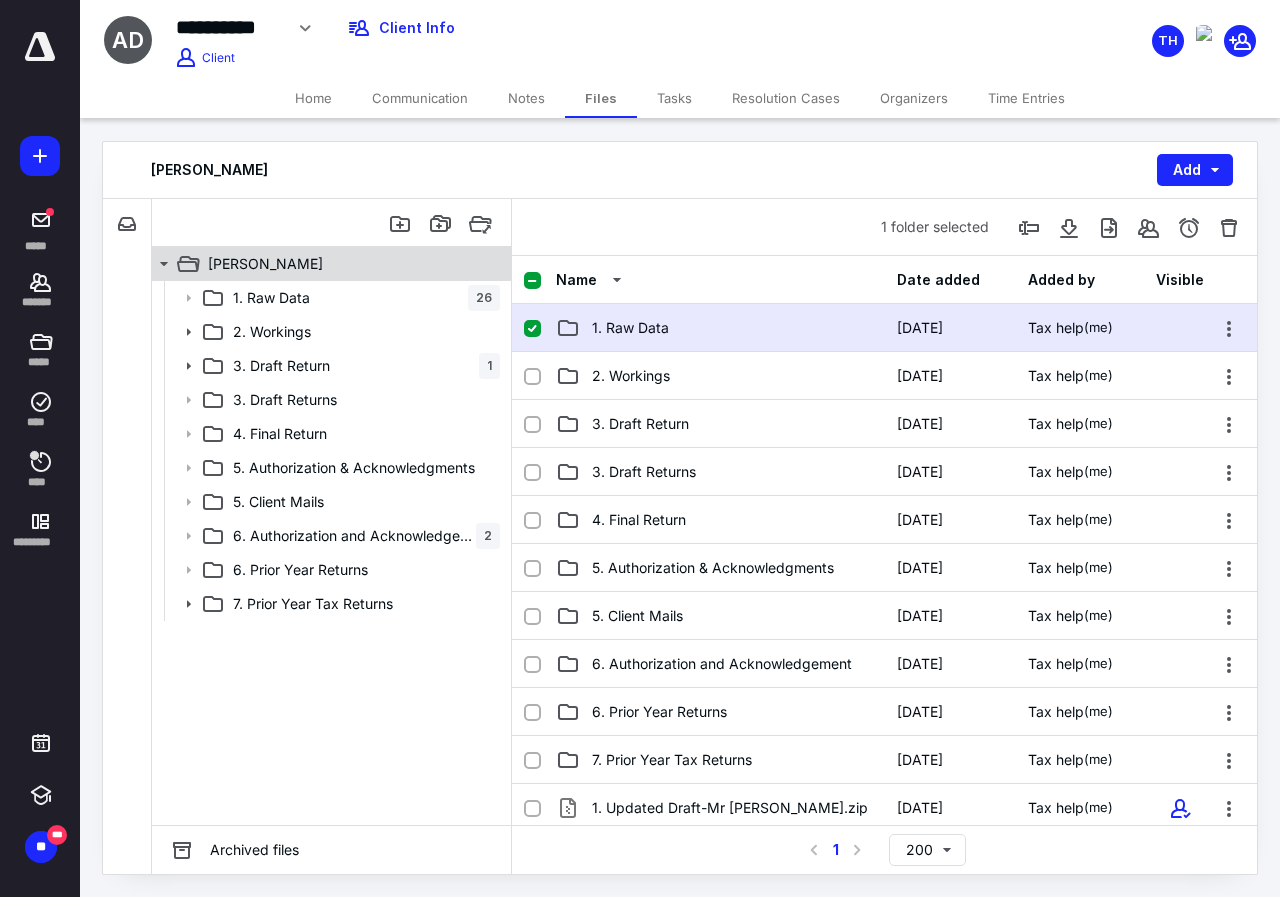 click on "[PERSON_NAME]" at bounding box center (320, 264) 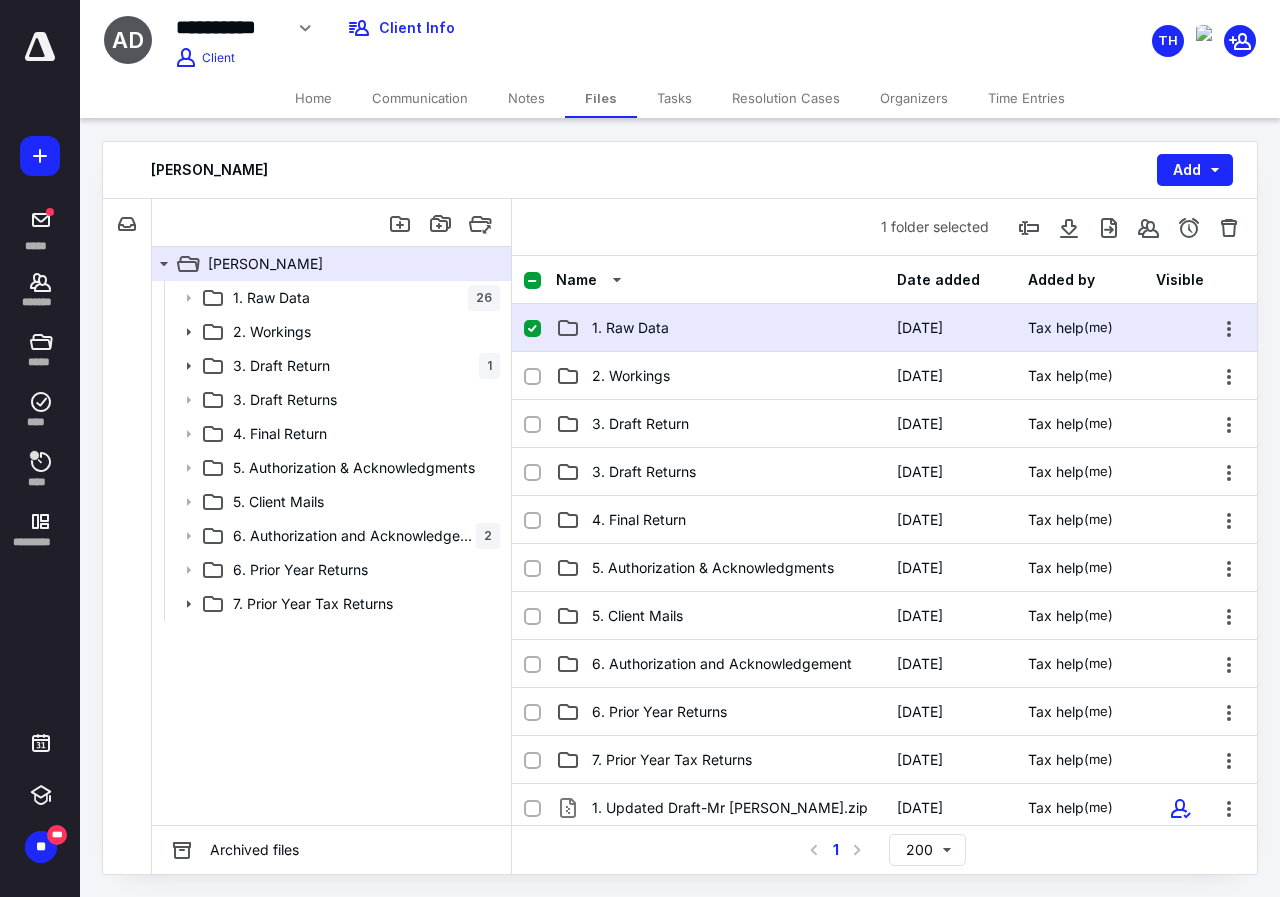 click at bounding box center (540, 328) 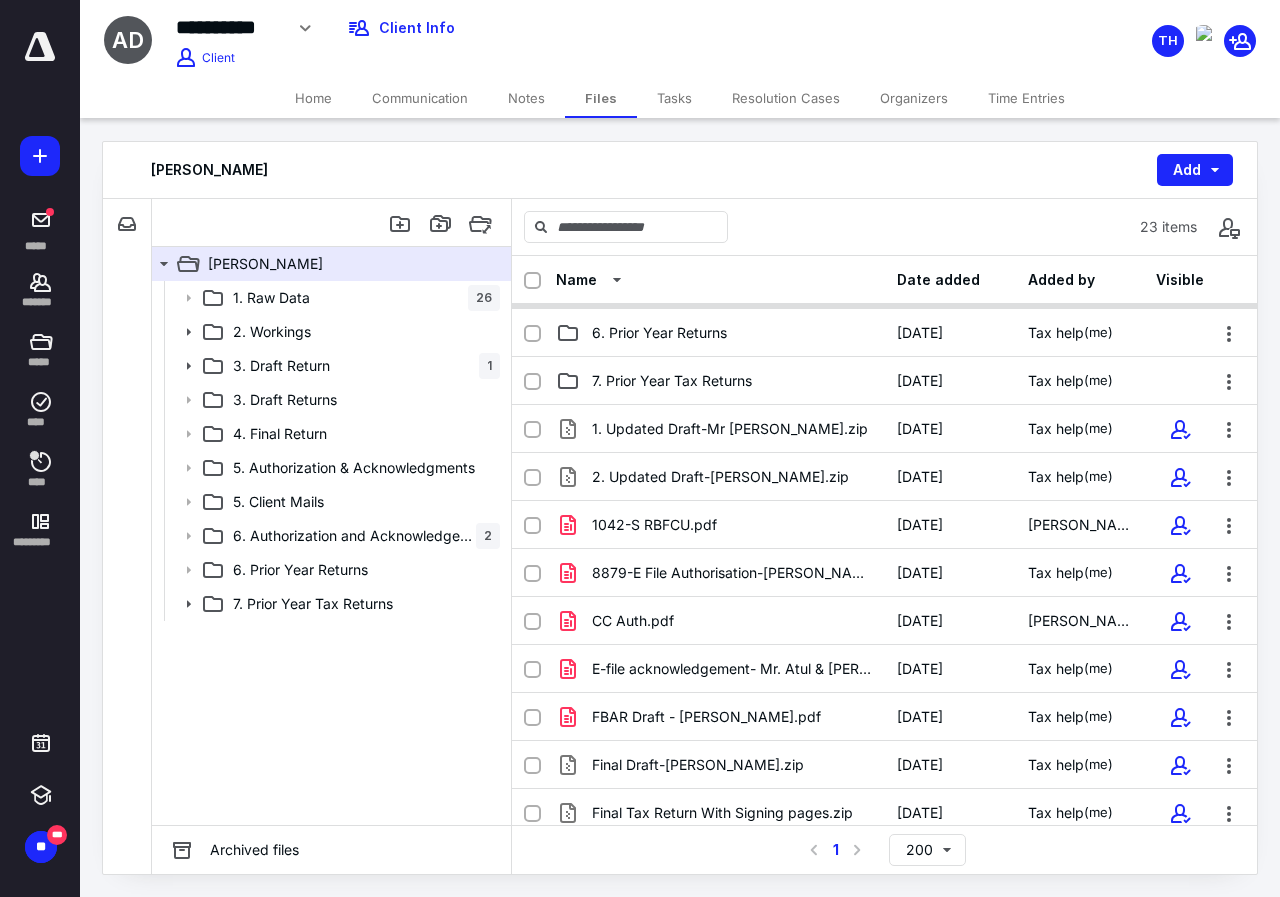 scroll, scrollTop: 0, scrollLeft: 0, axis: both 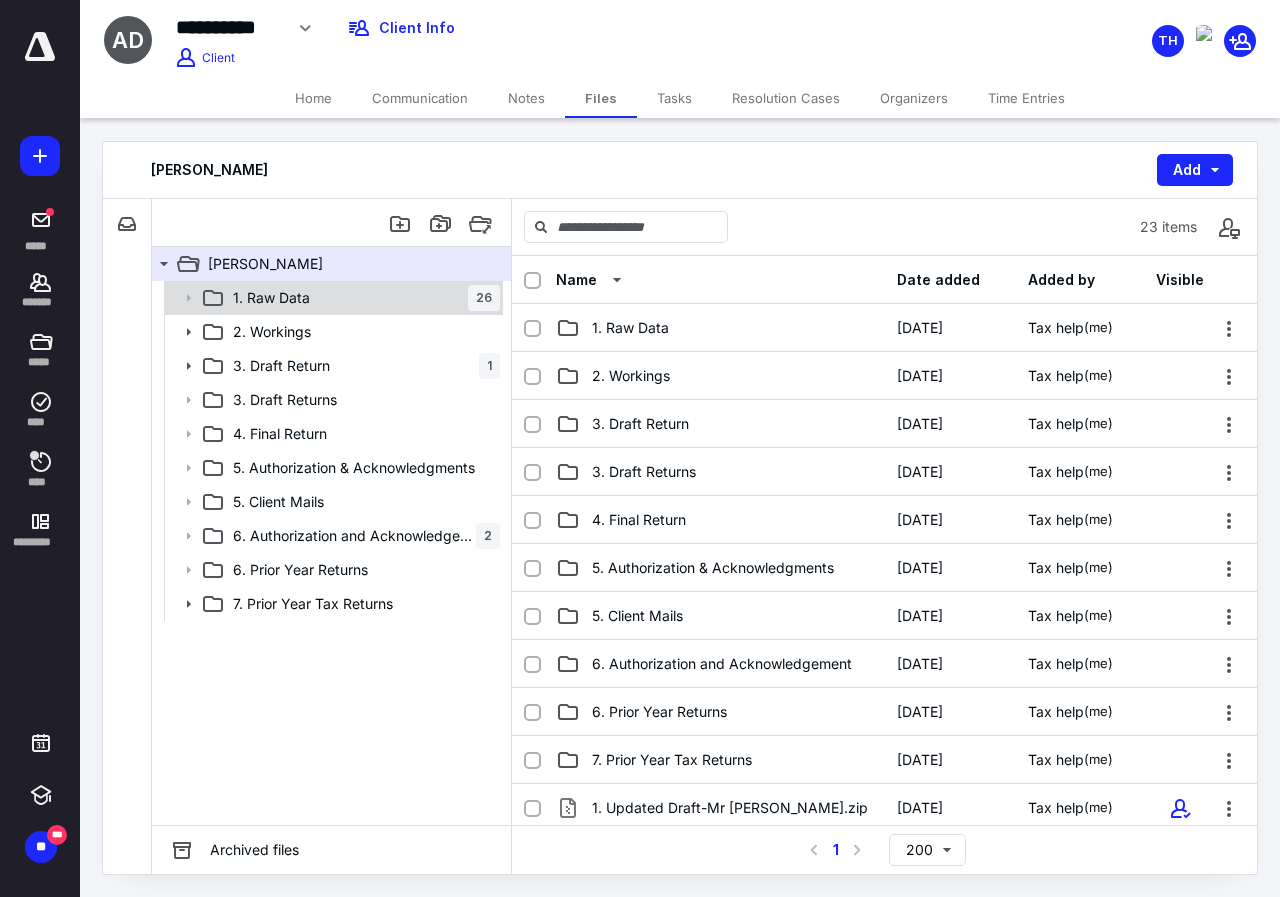 click 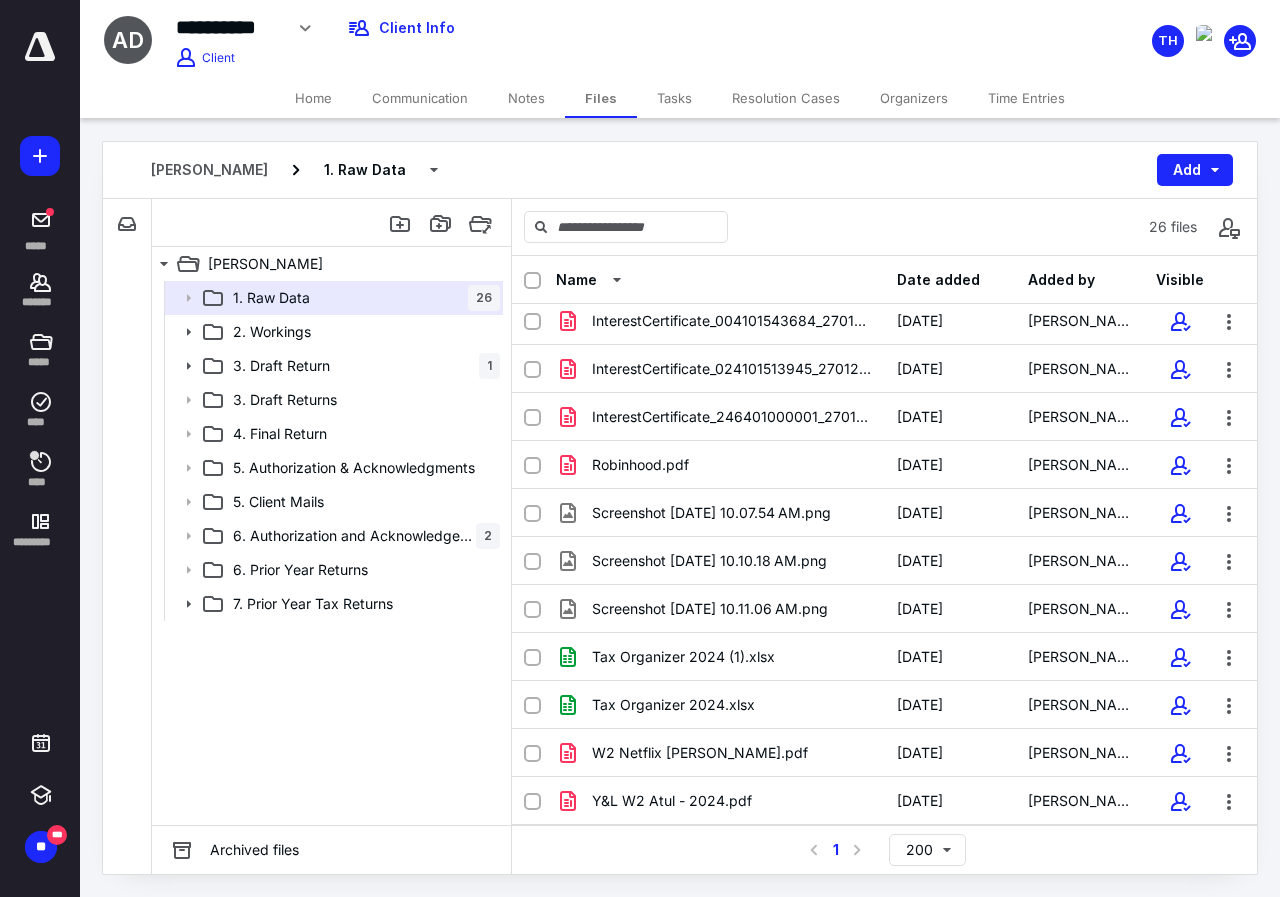 scroll, scrollTop: 727, scrollLeft: 0, axis: vertical 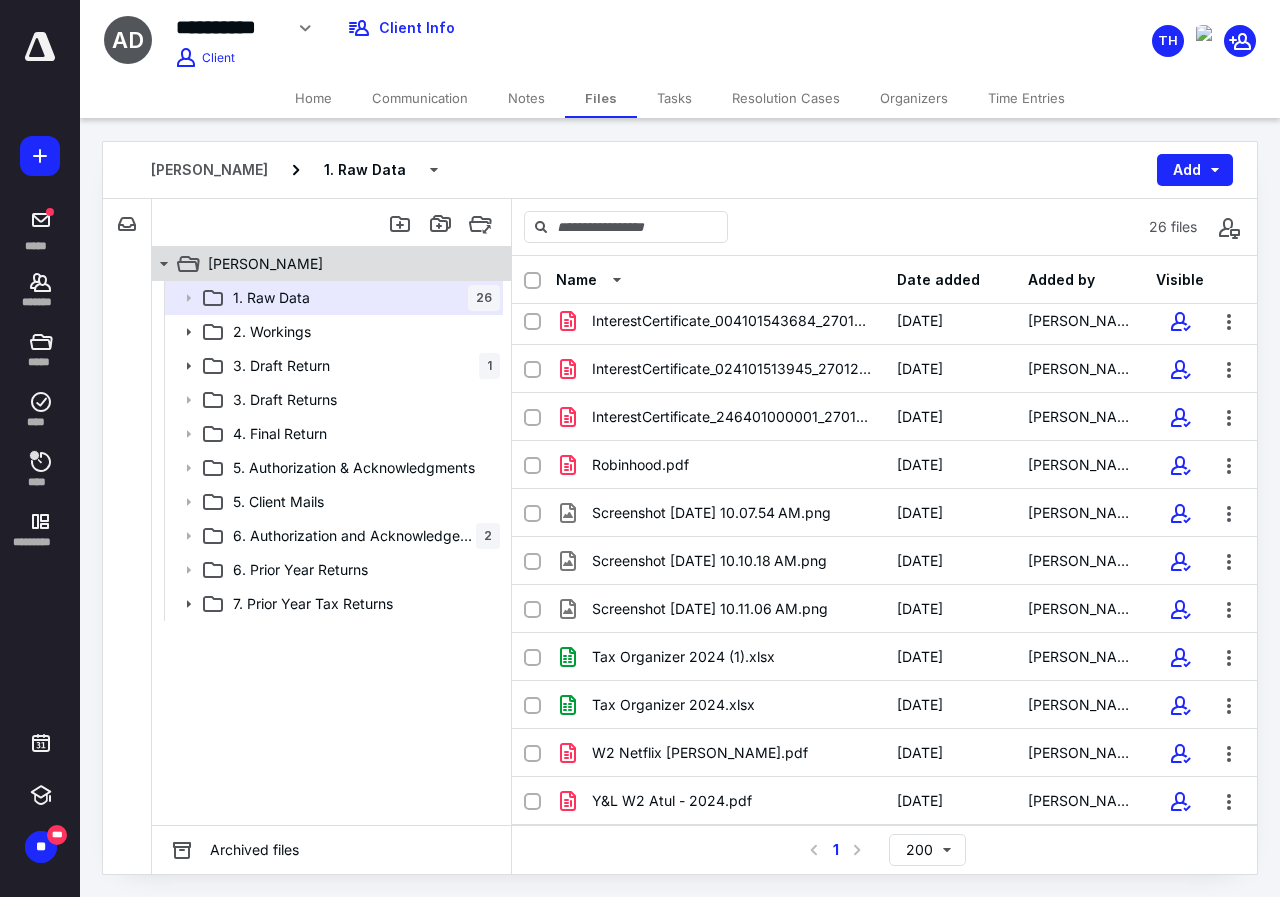 click 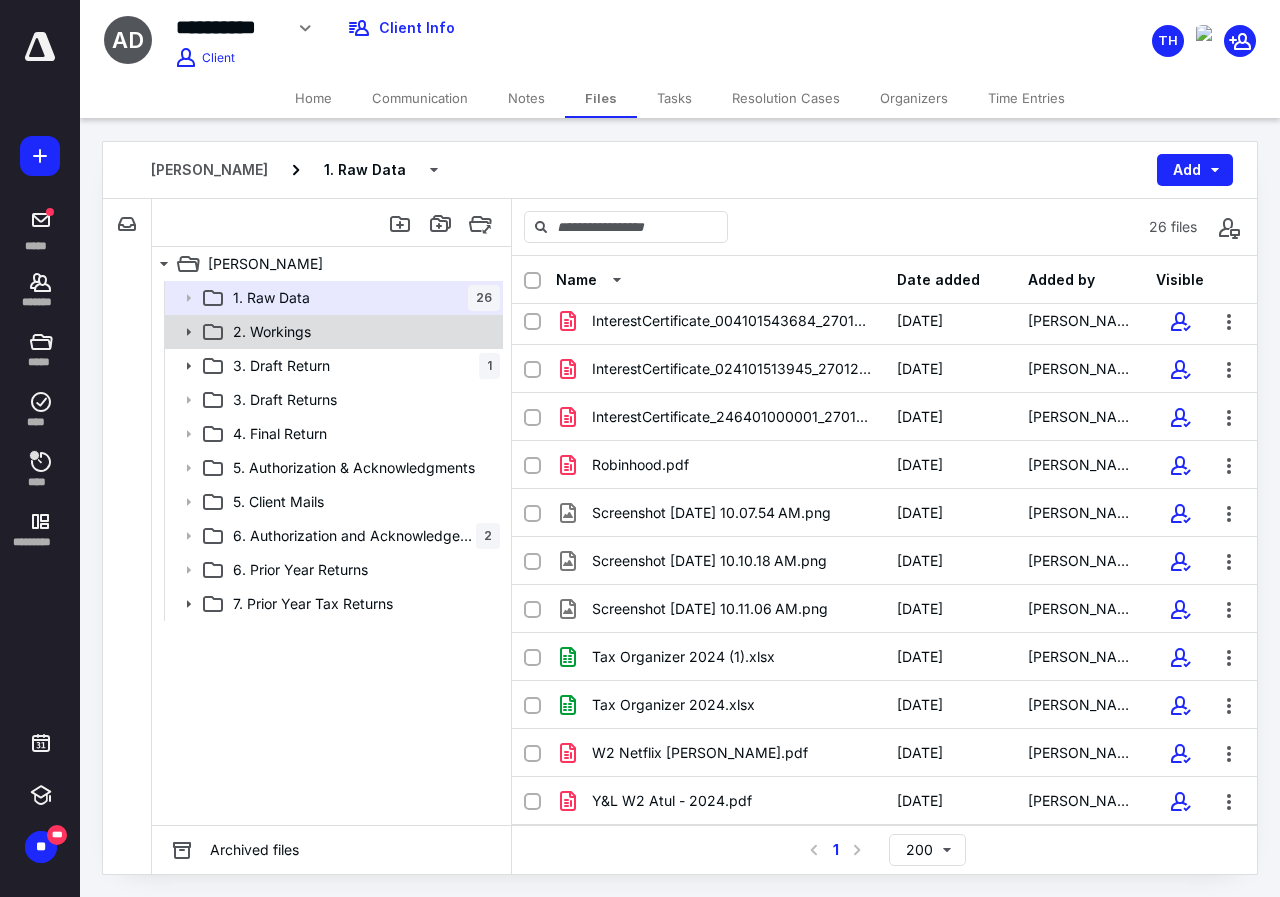 click on "2. Workings" at bounding box center [272, 332] 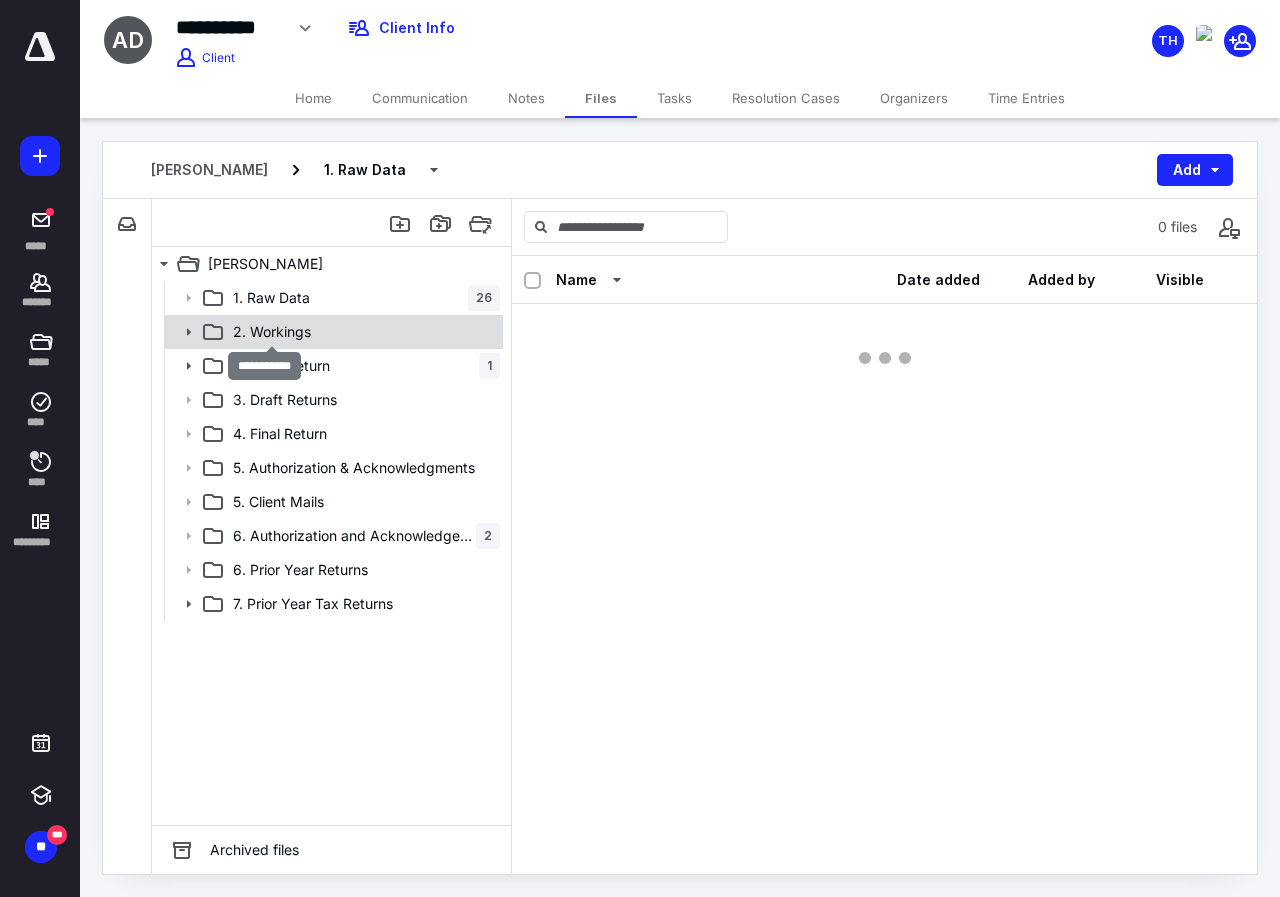 scroll, scrollTop: 0, scrollLeft: 0, axis: both 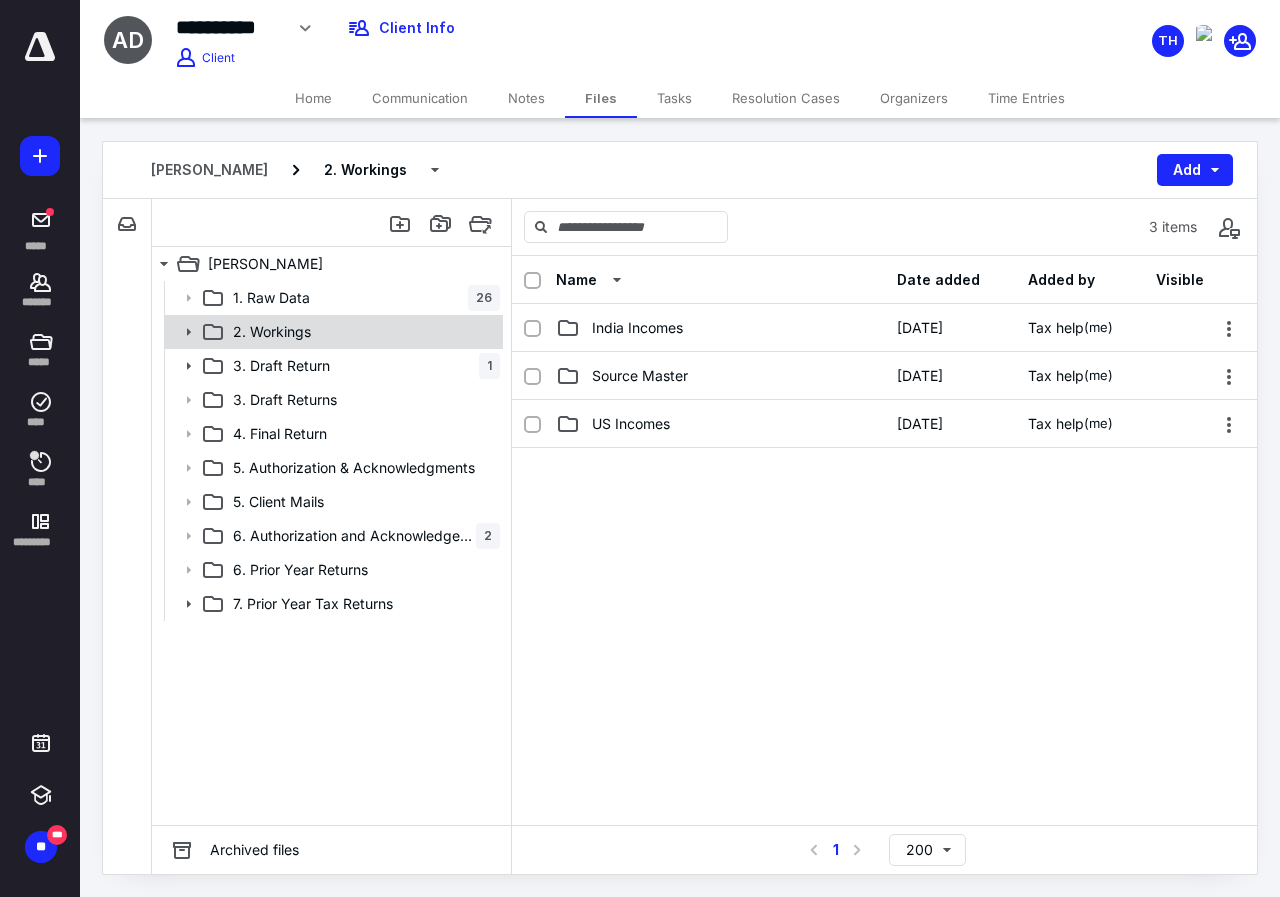 click 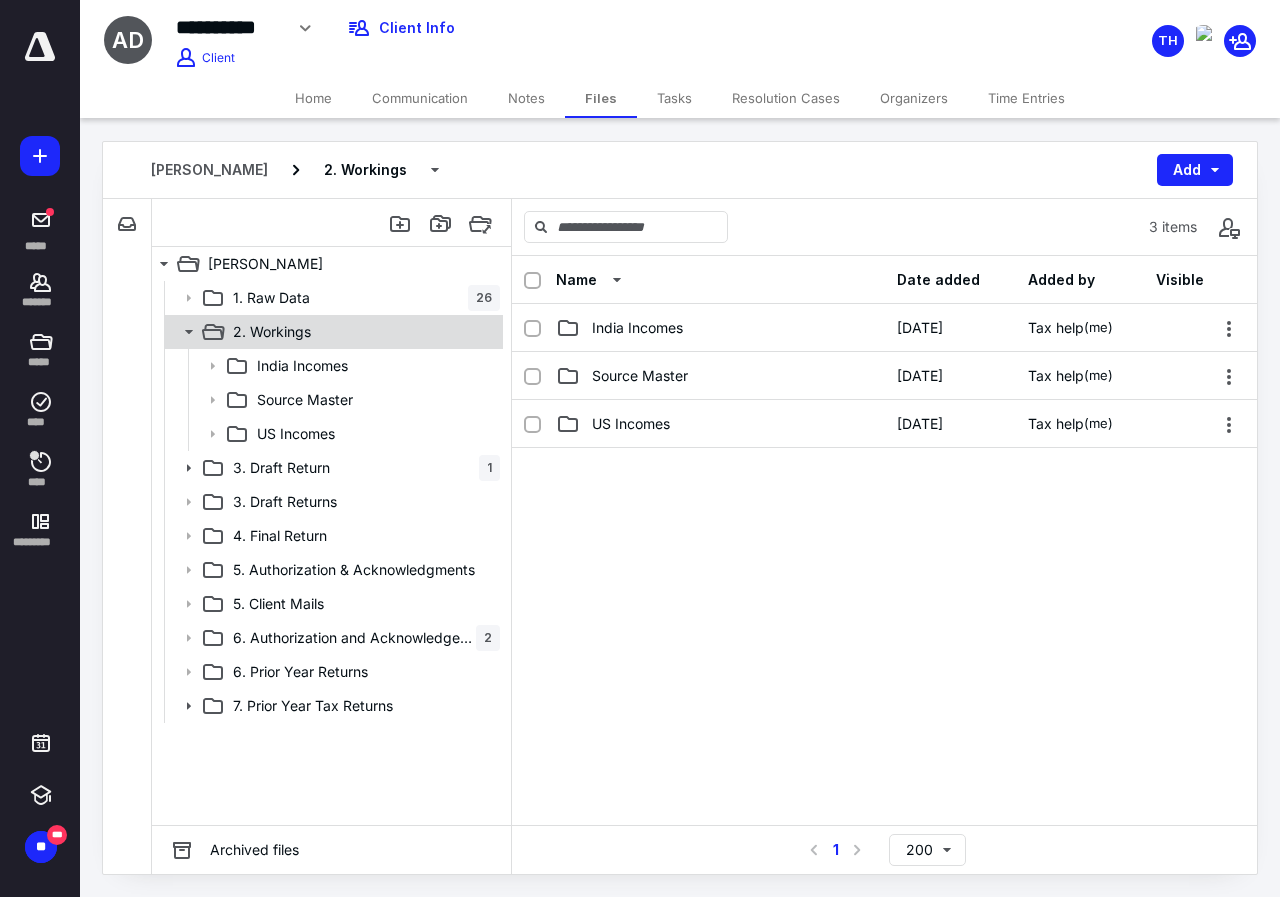 click 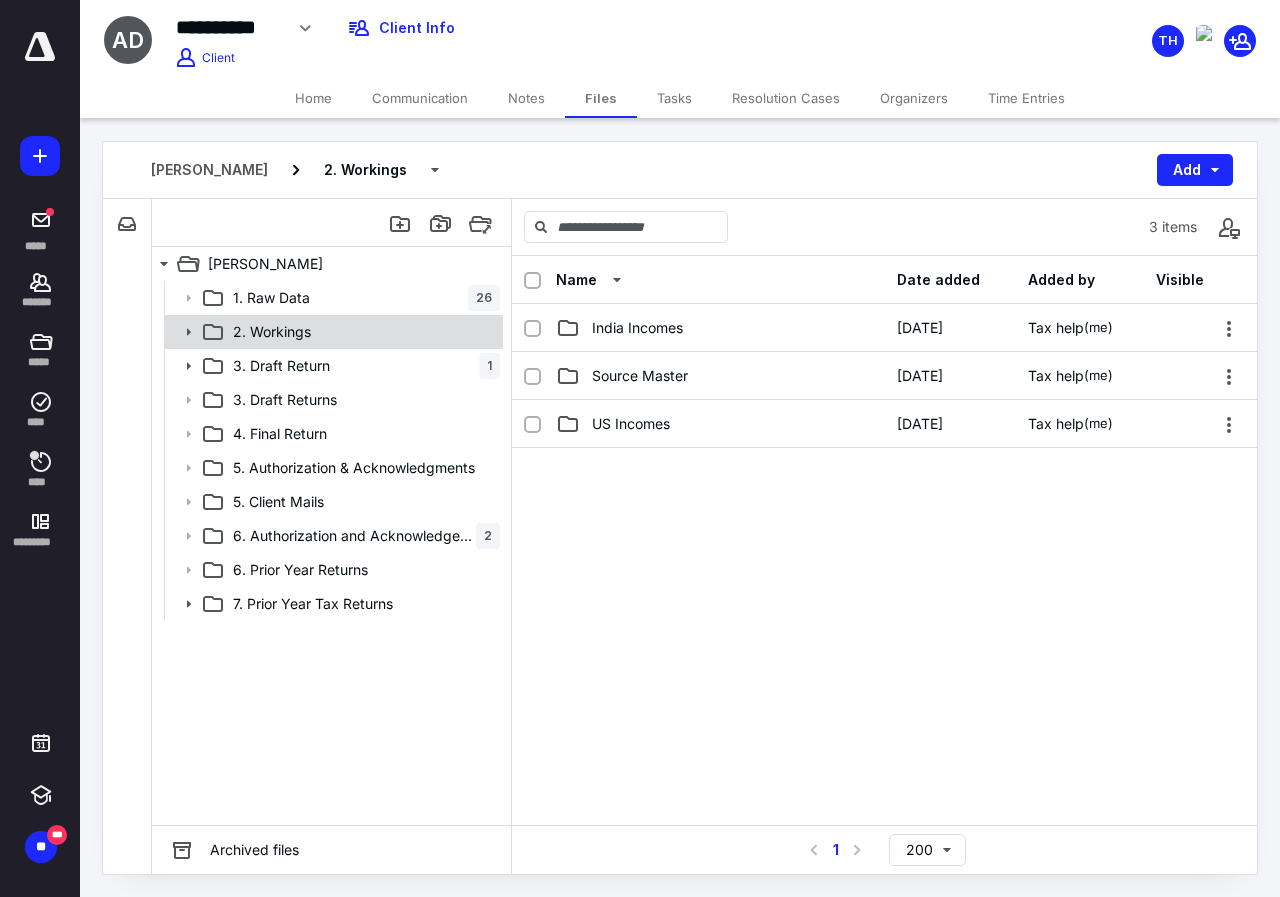 click 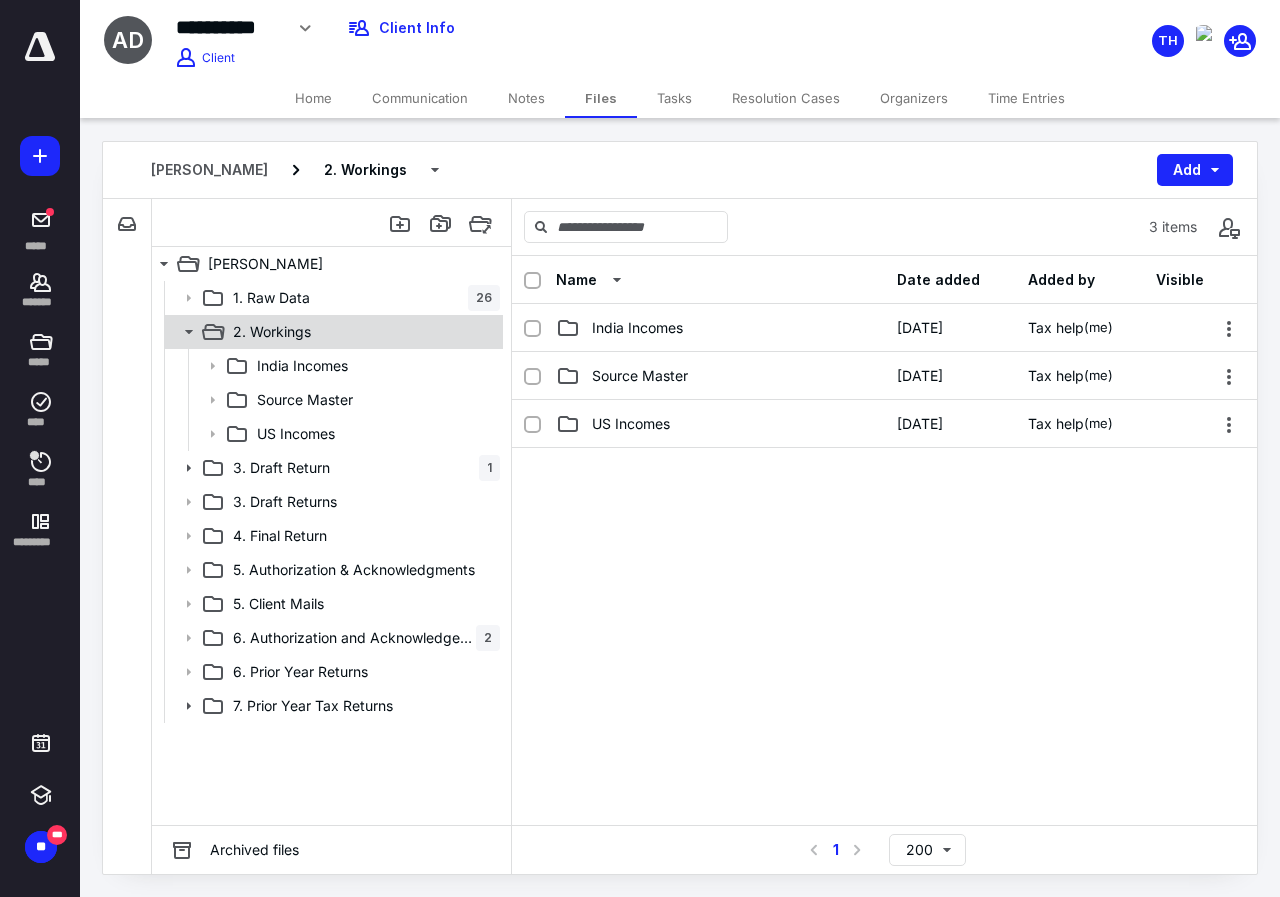 click 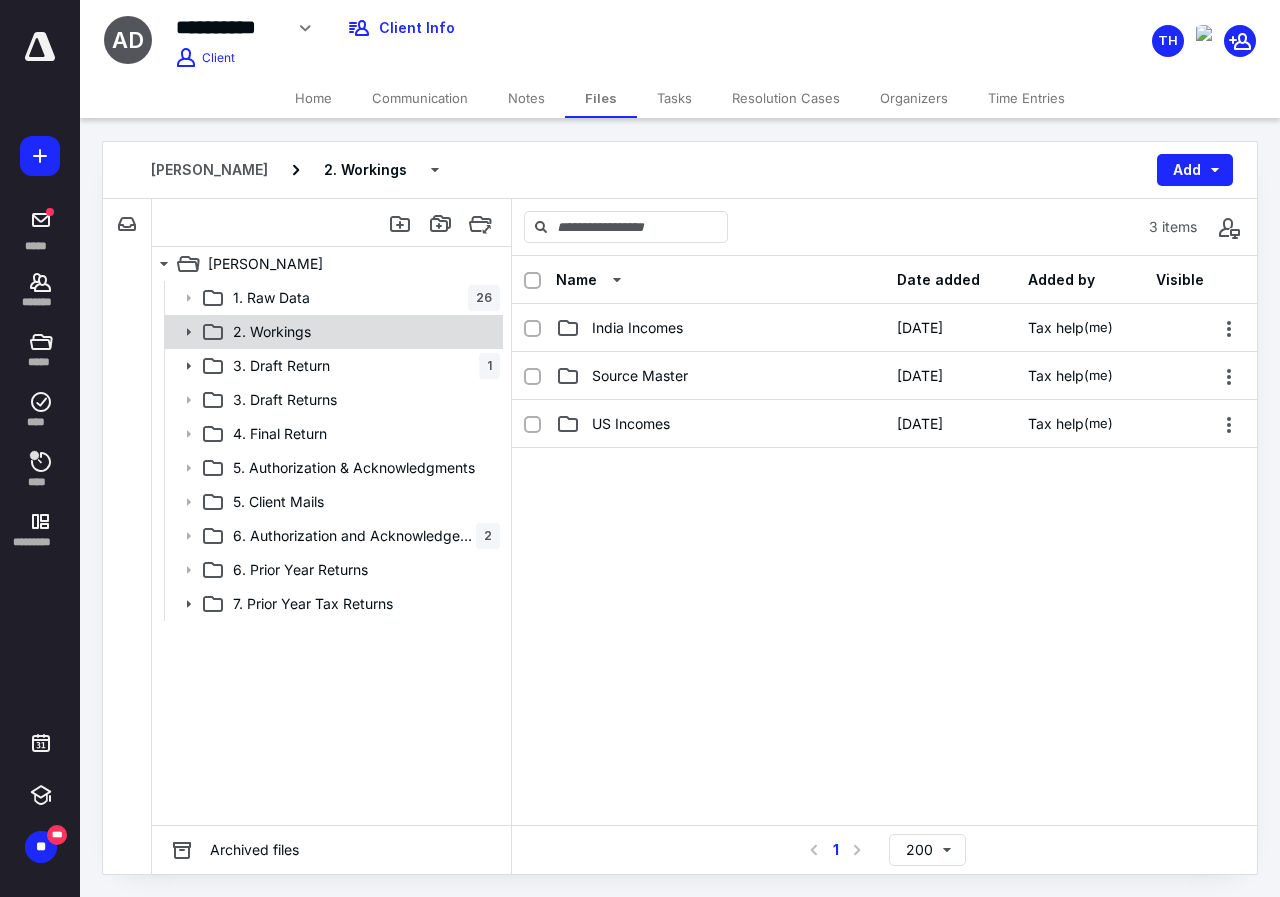 click 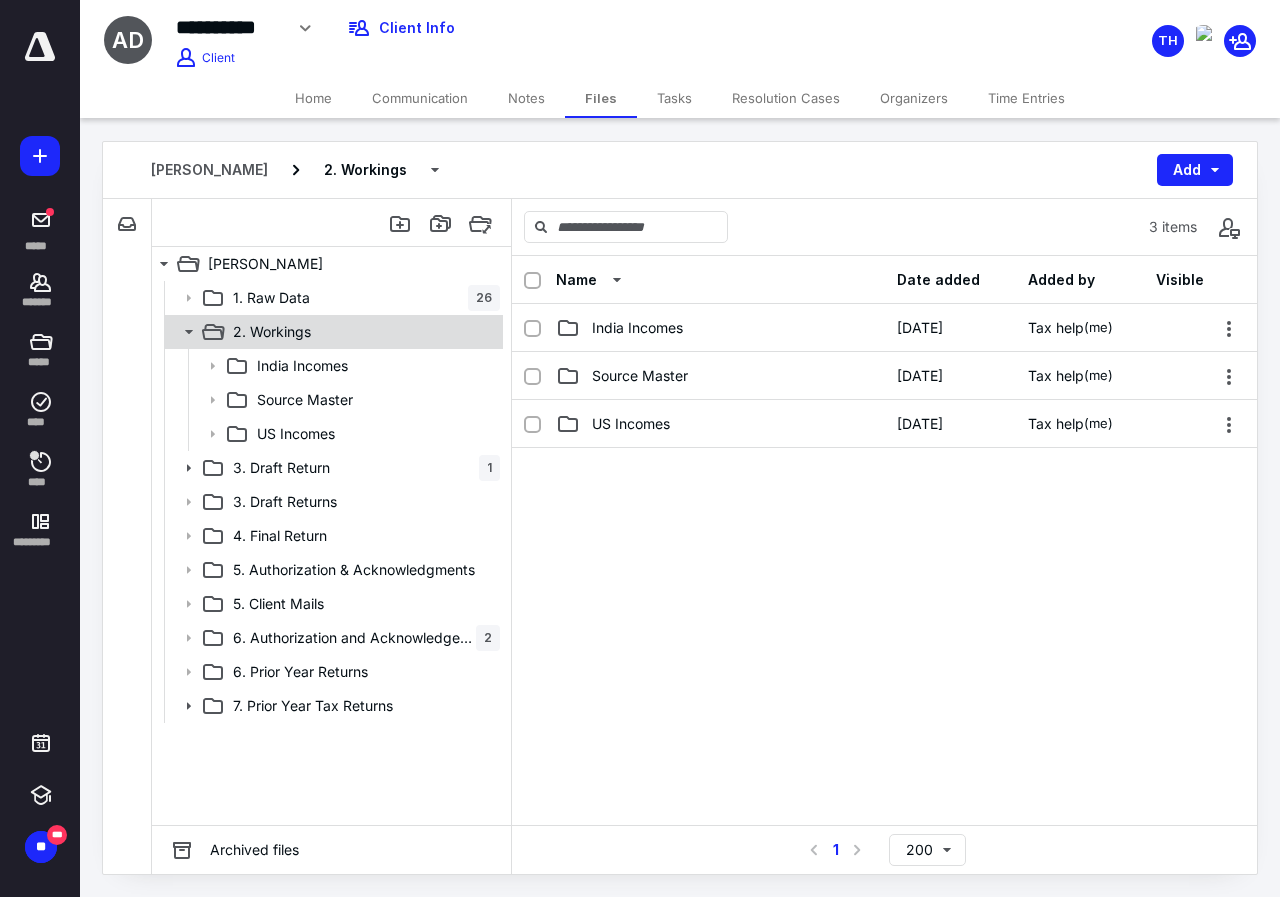 click 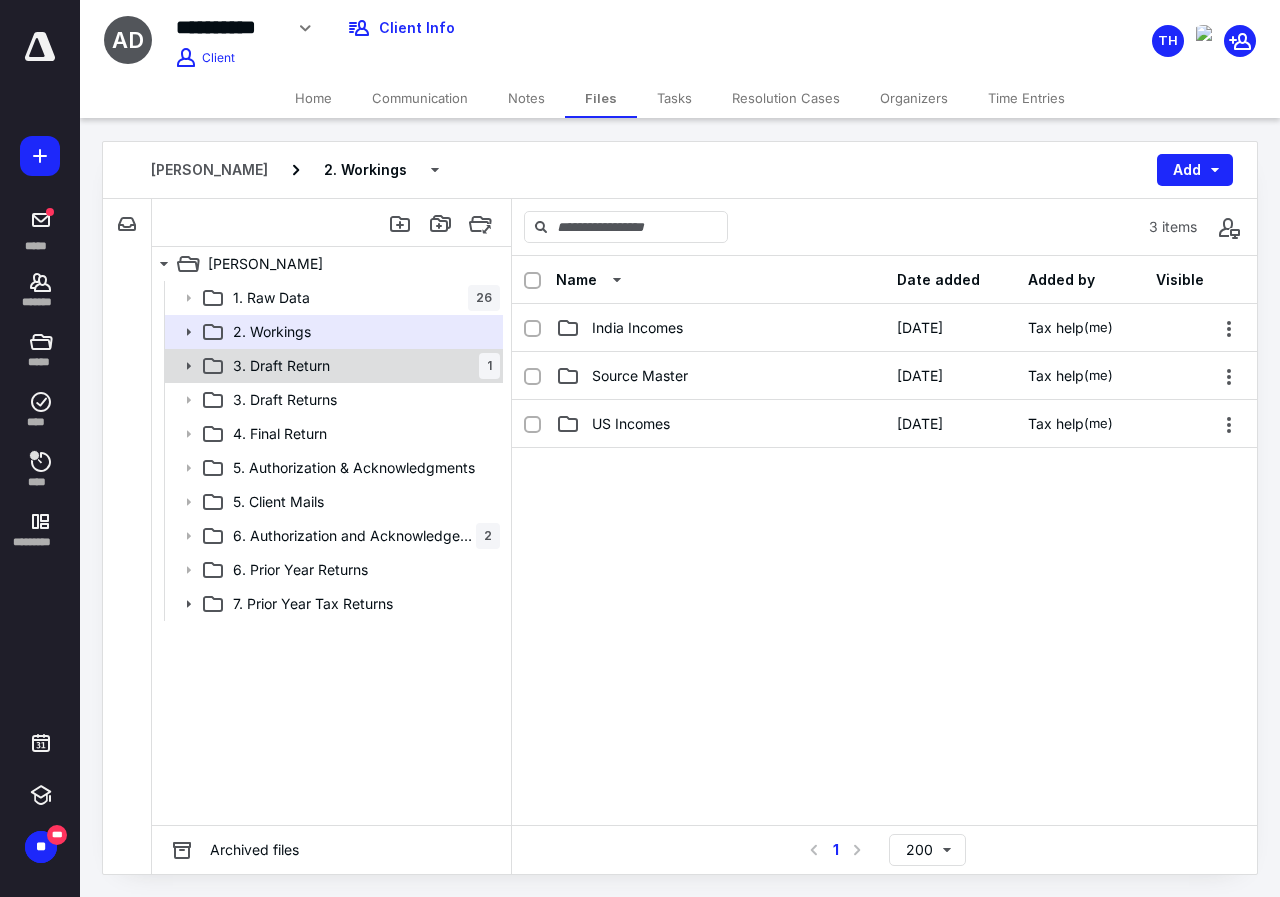 click 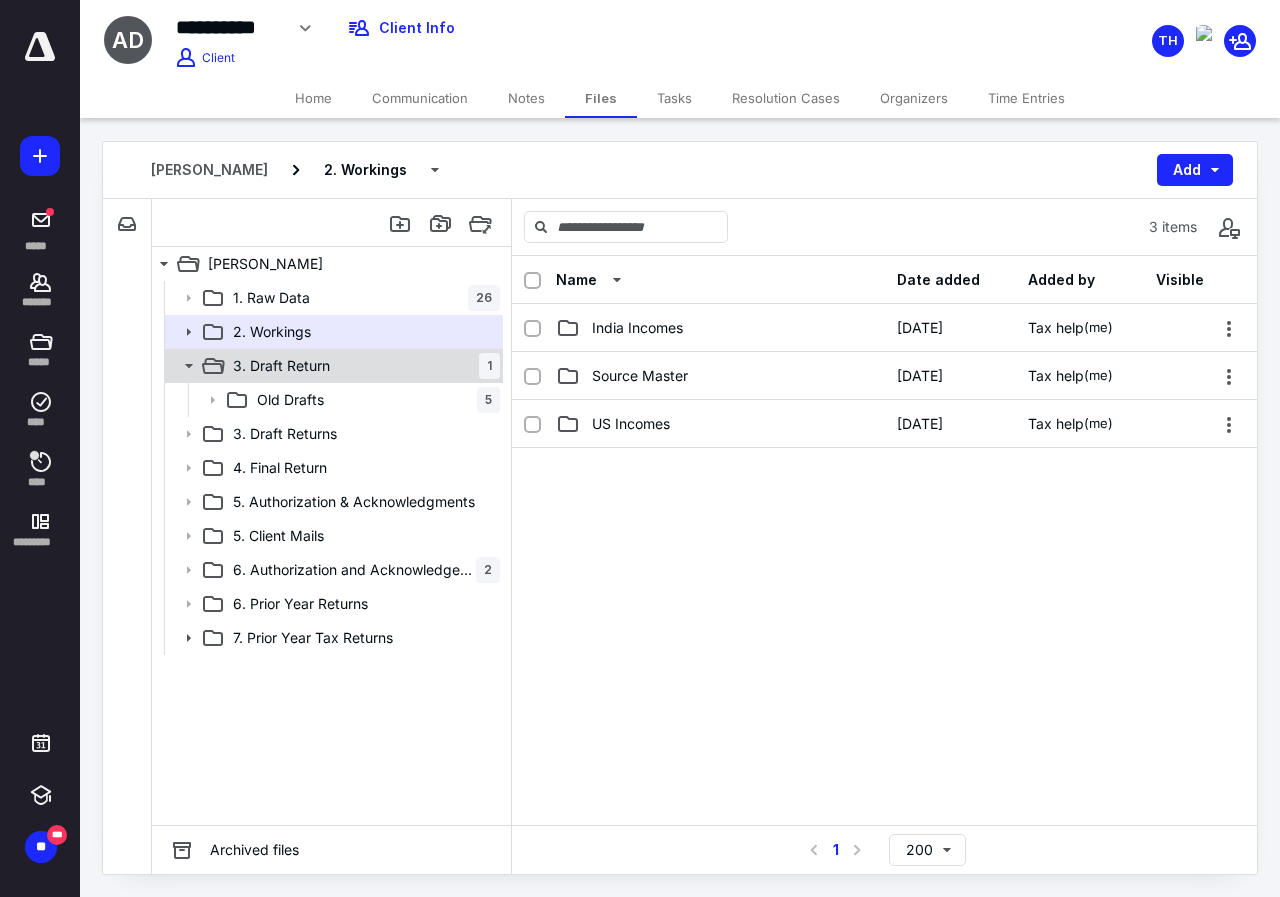 click 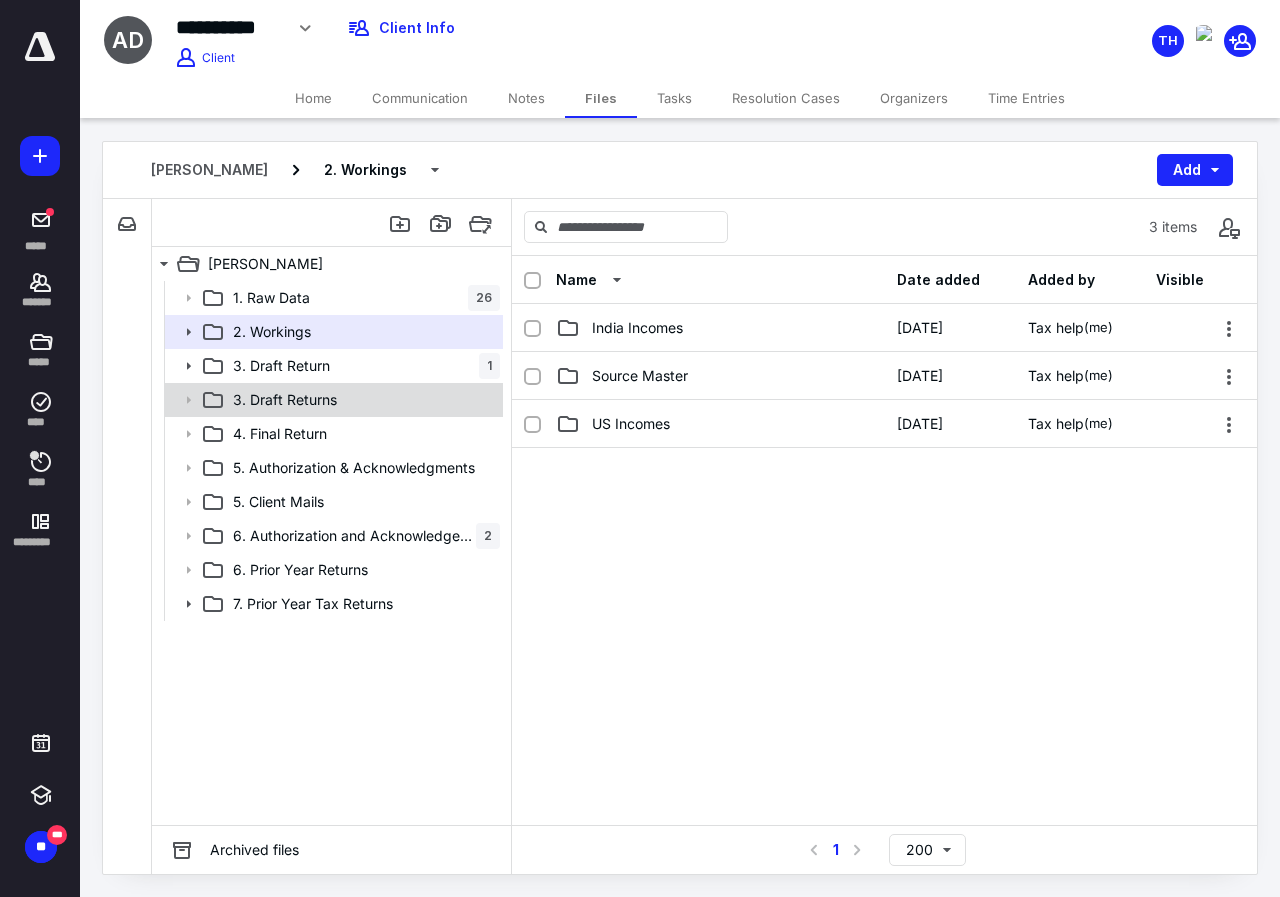 click at bounding box center [182, 400] 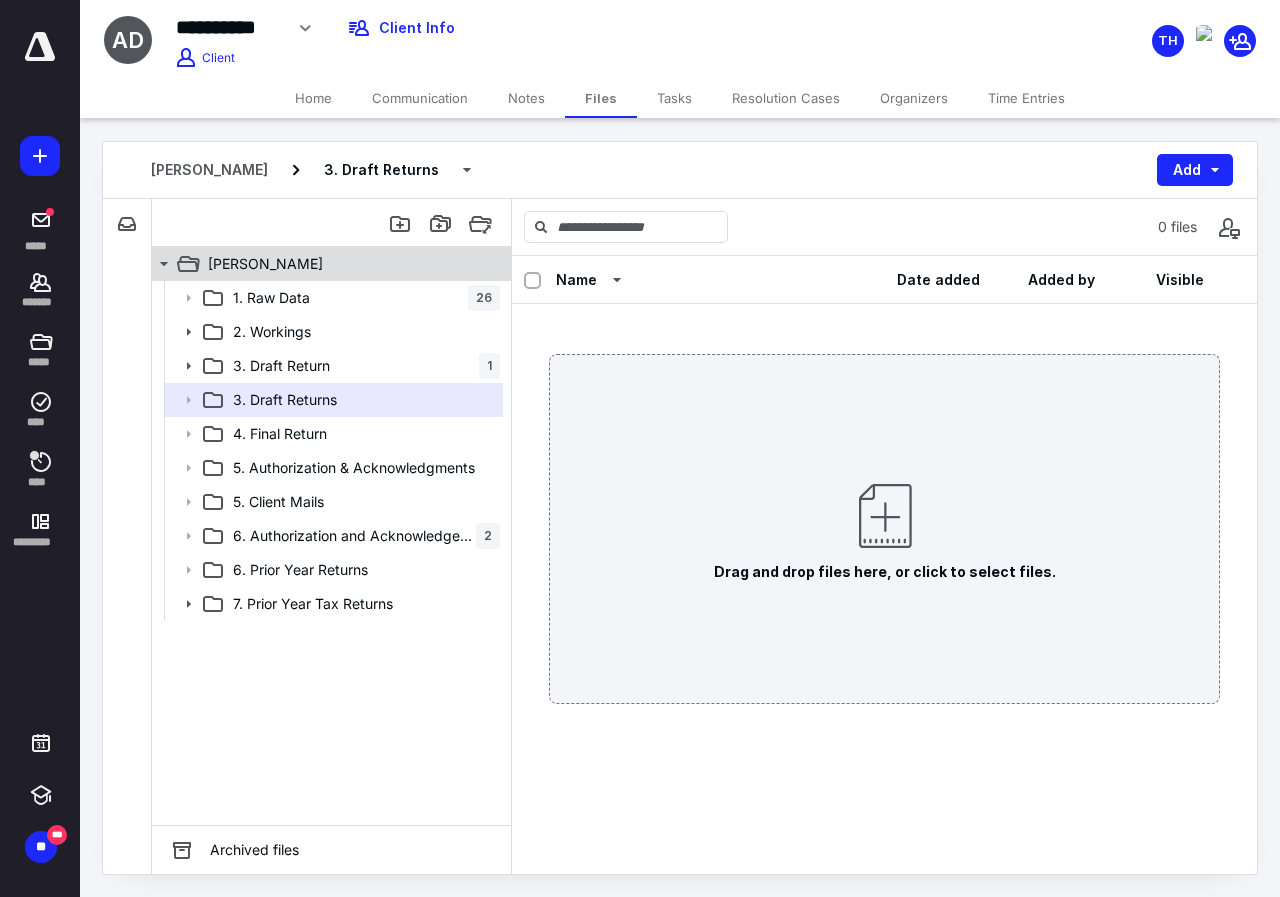 click on "[PERSON_NAME]" at bounding box center [320, 264] 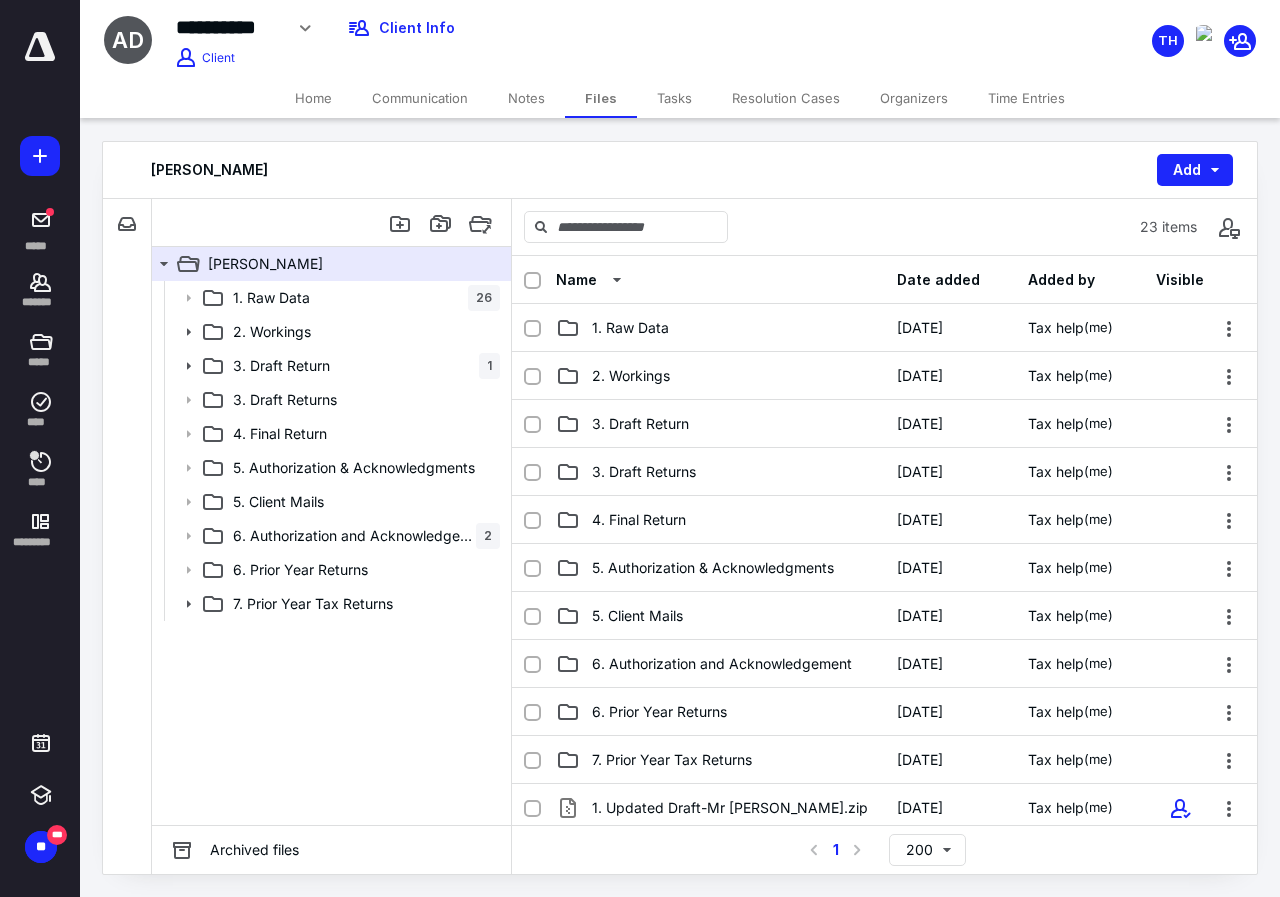 click on "Notes" at bounding box center (526, 98) 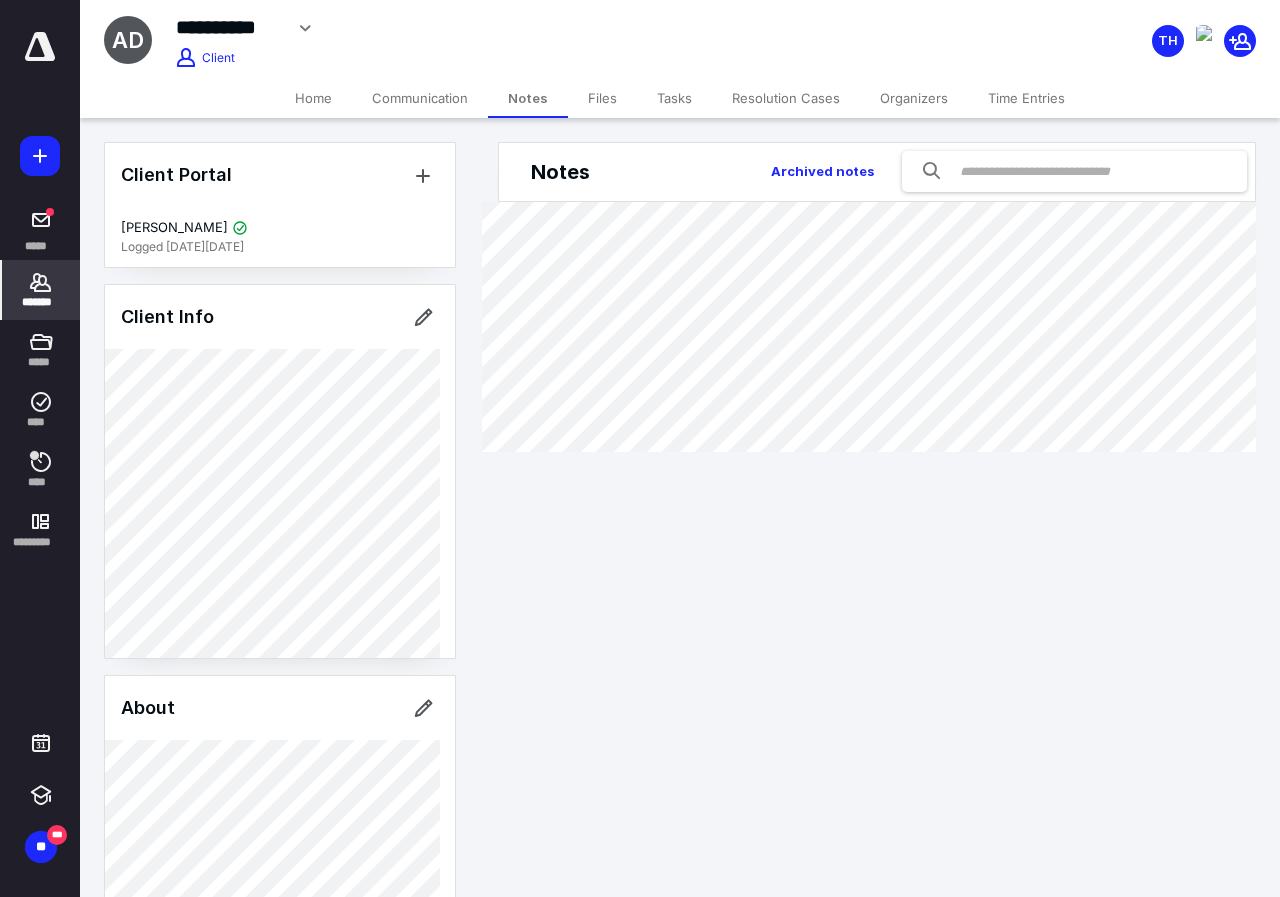 click on "Files" at bounding box center (602, 98) 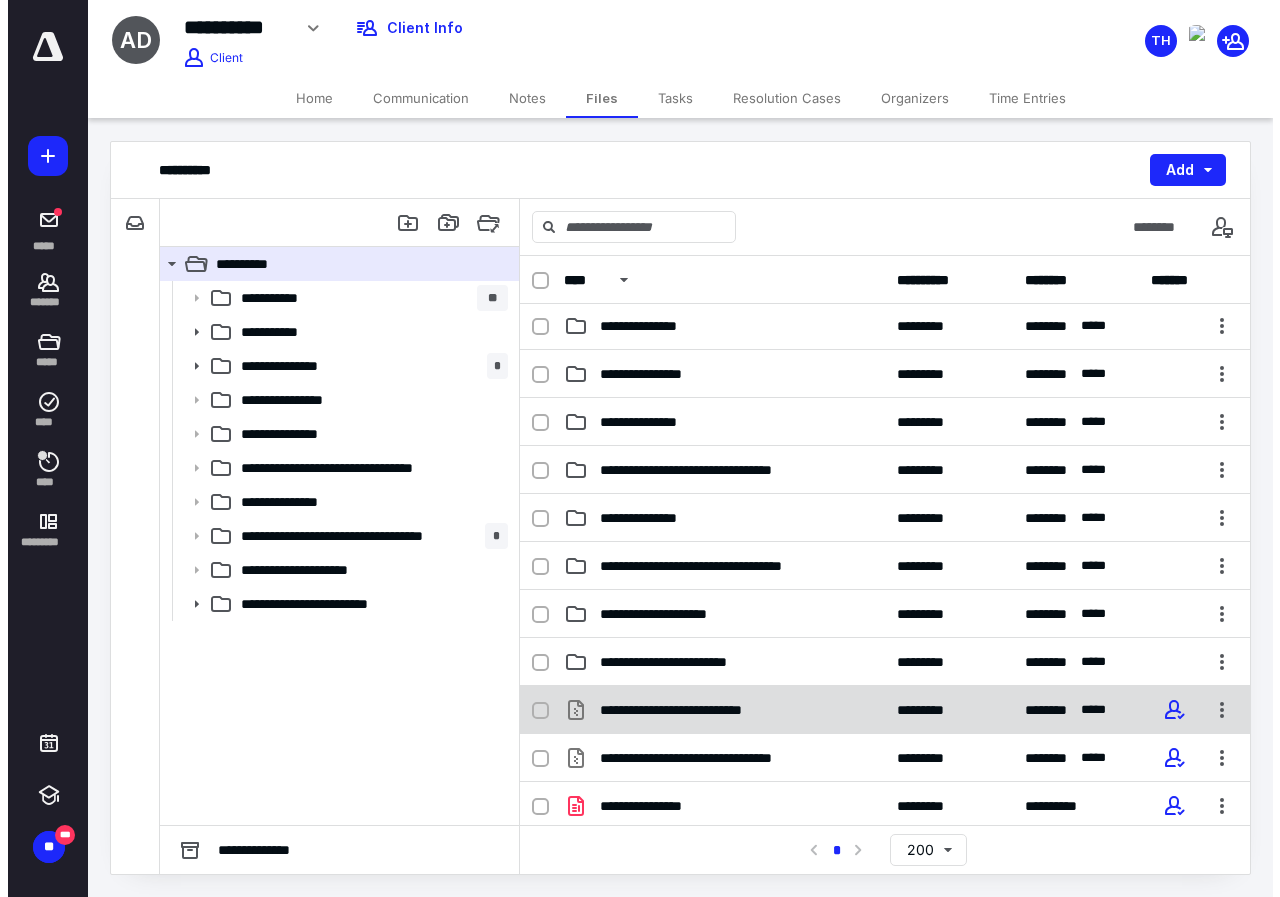 scroll, scrollTop: 0, scrollLeft: 0, axis: both 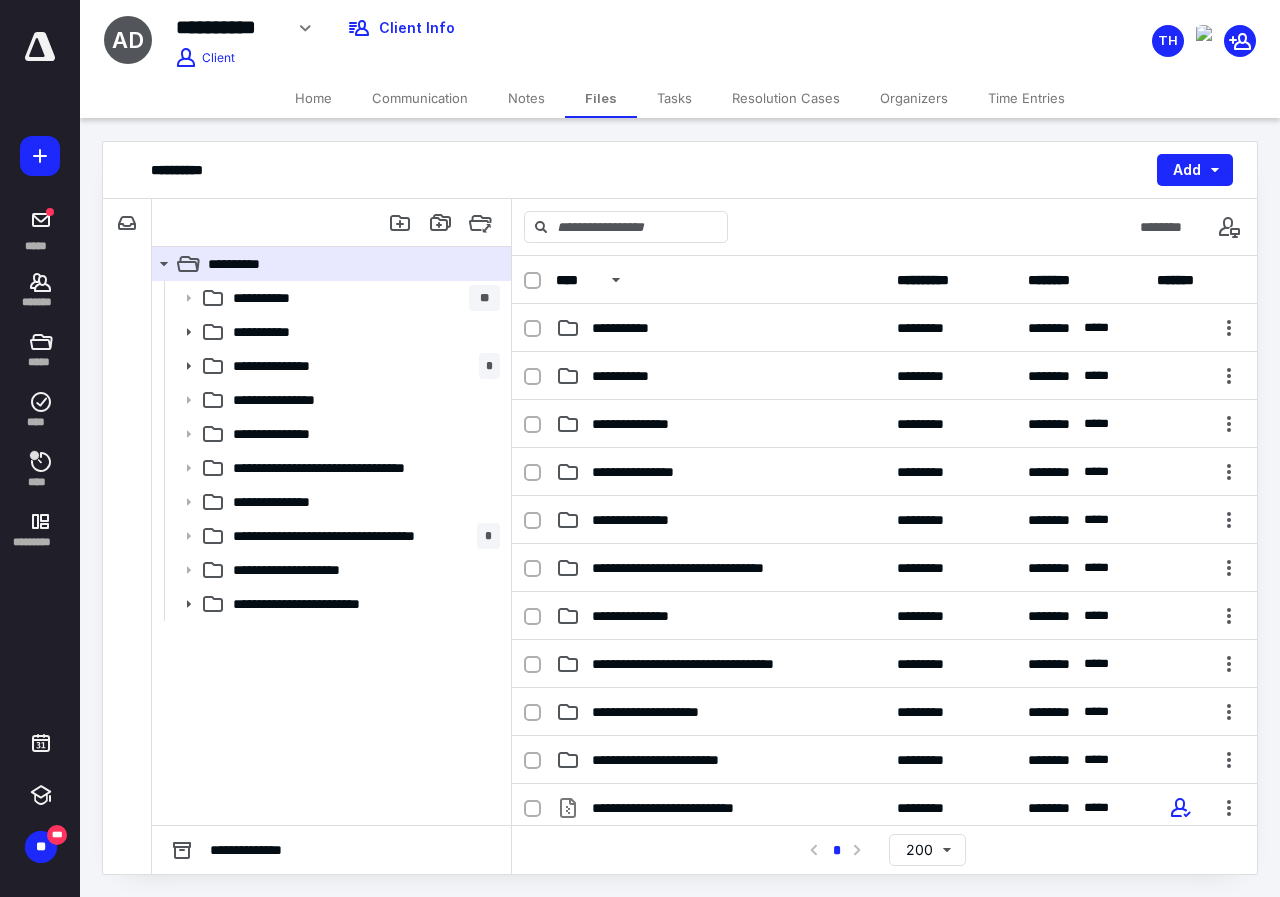 click on "**********" at bounding box center [331, 553] 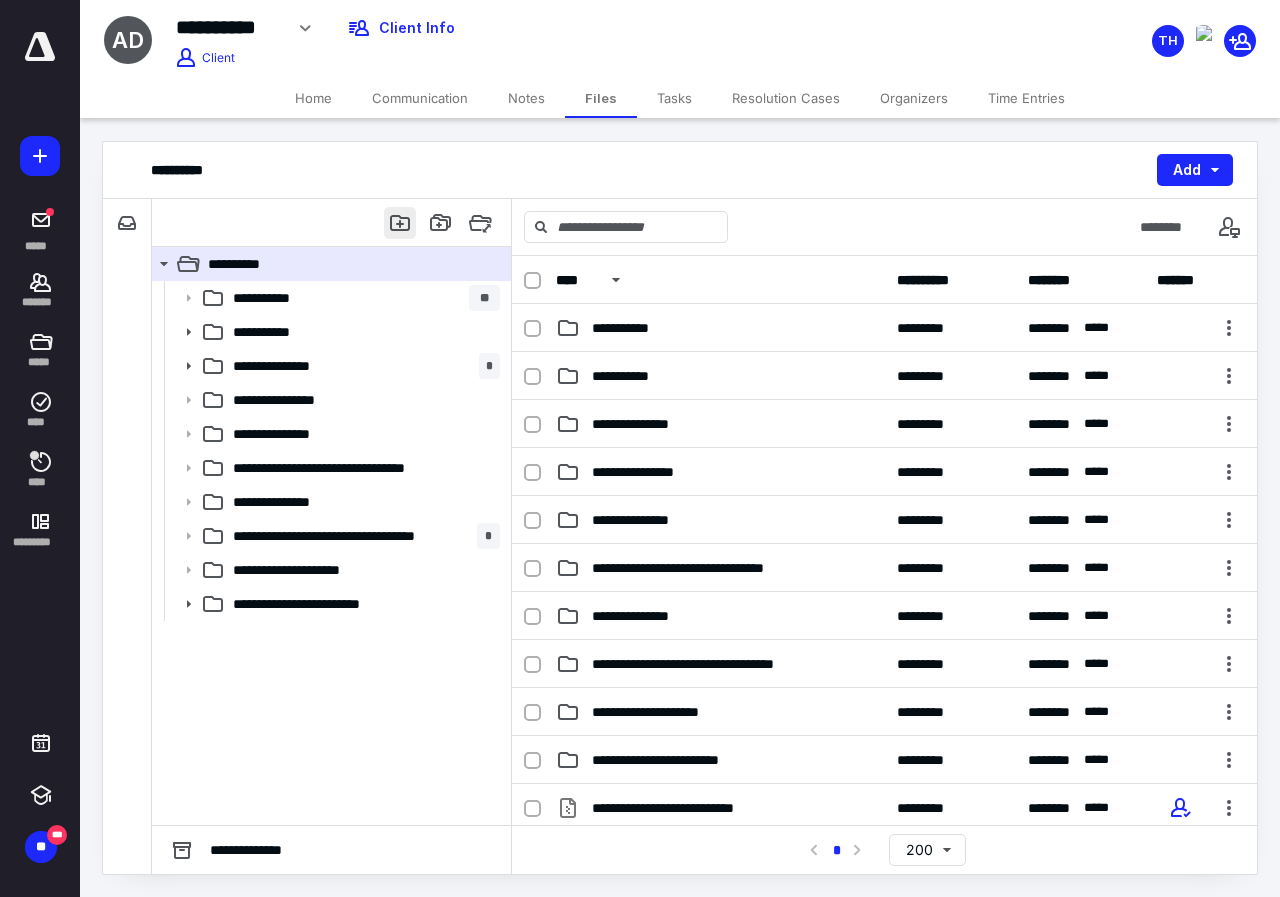 click at bounding box center (400, 223) 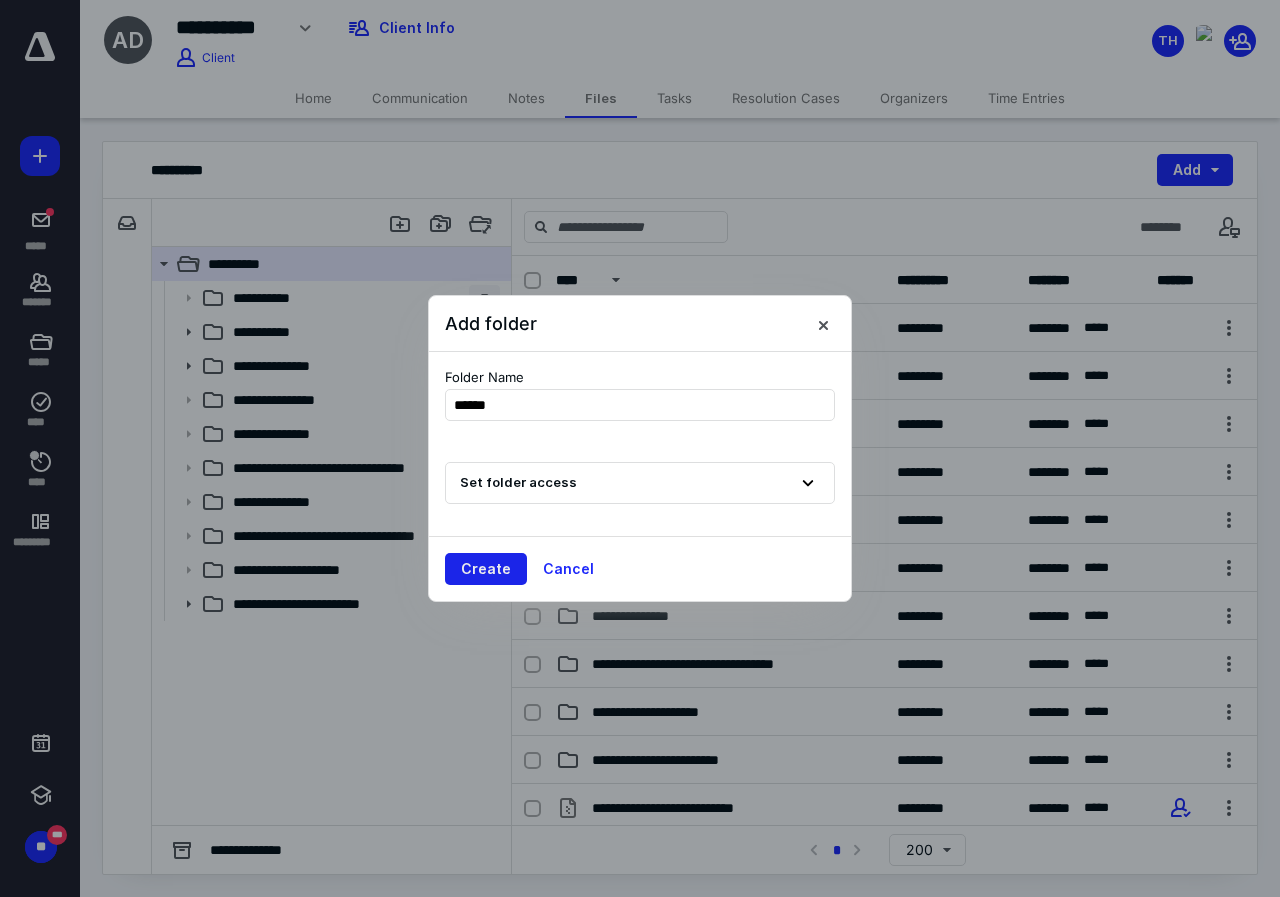 type on "******" 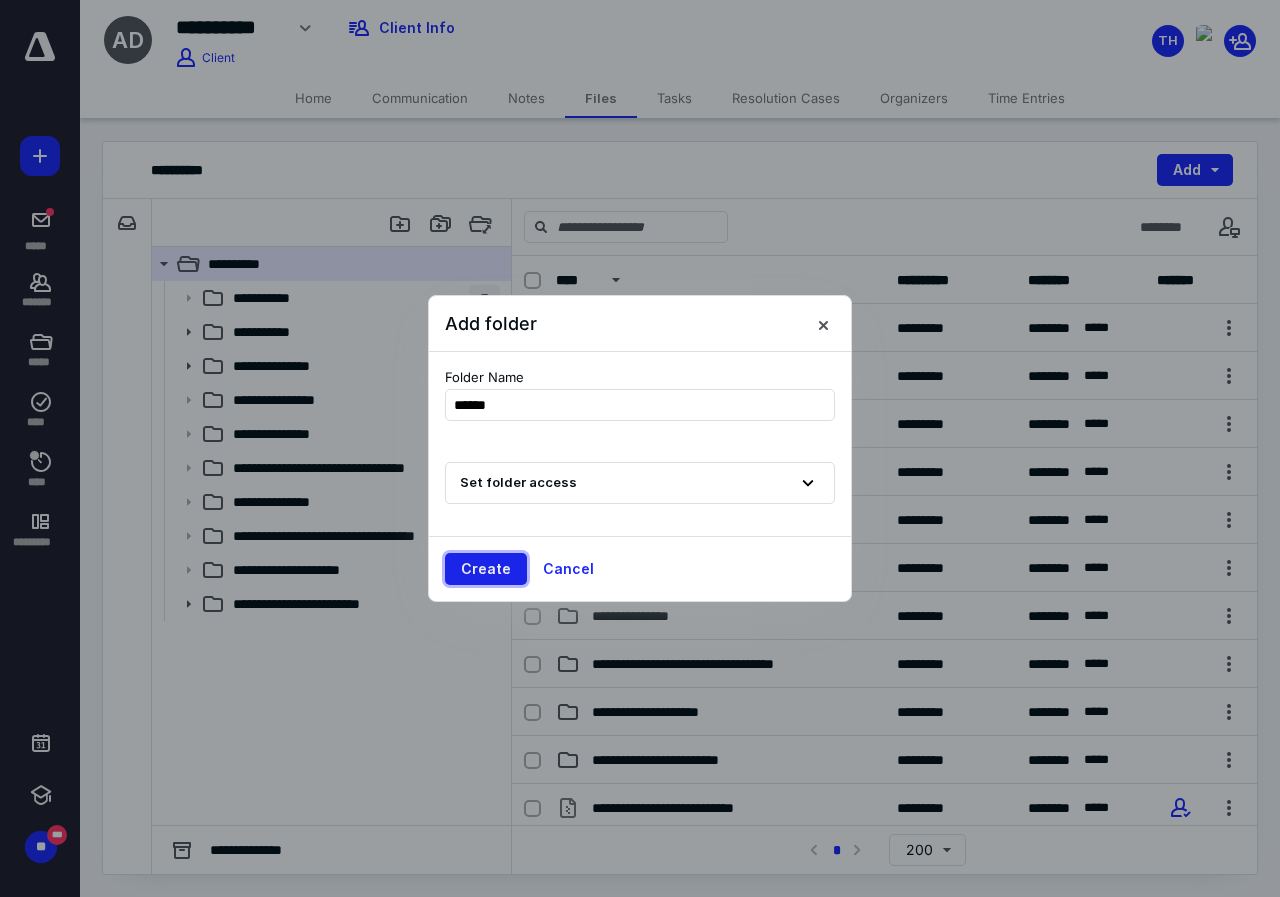 click on "Create" at bounding box center [486, 569] 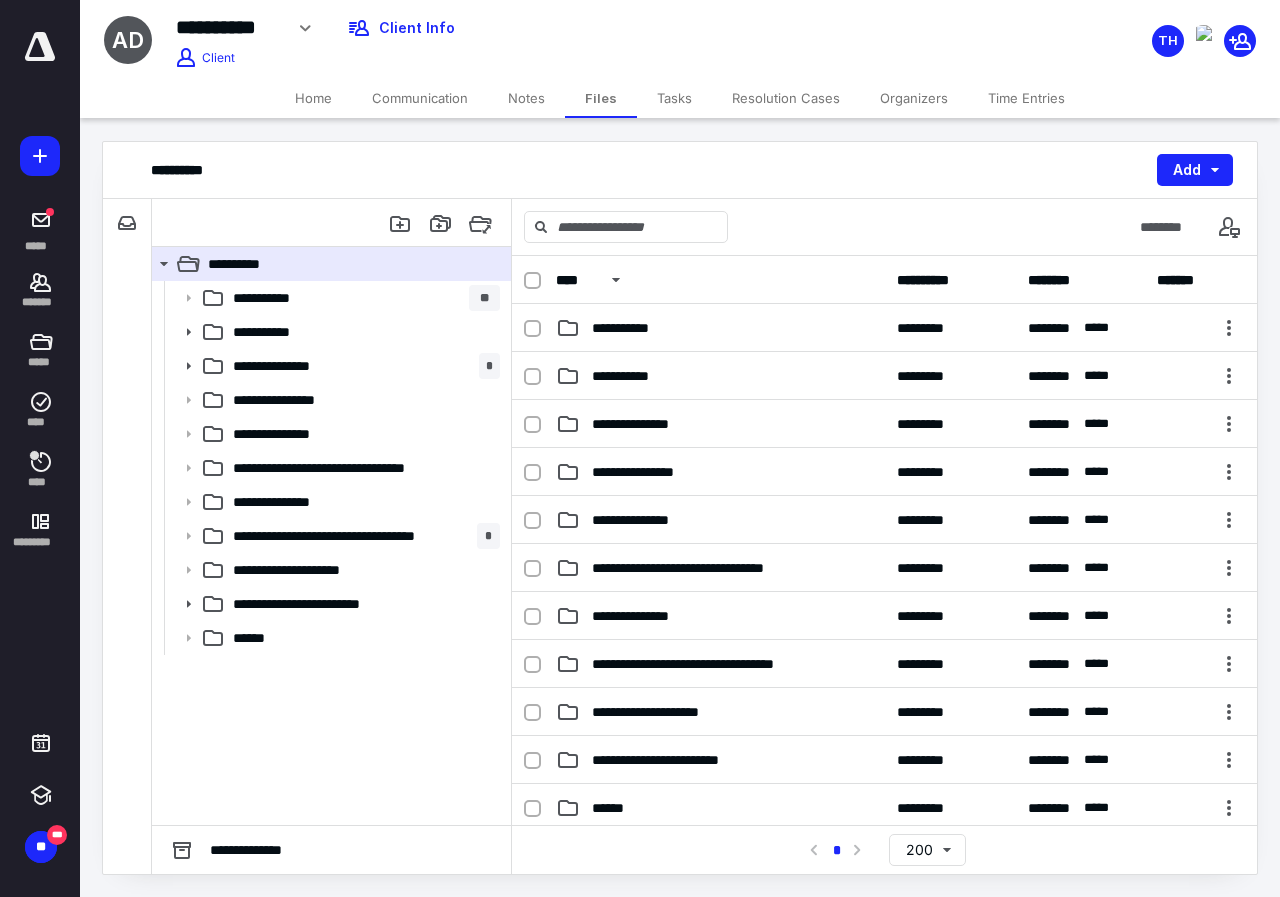 click on "**********" at bounding box center [331, 553] 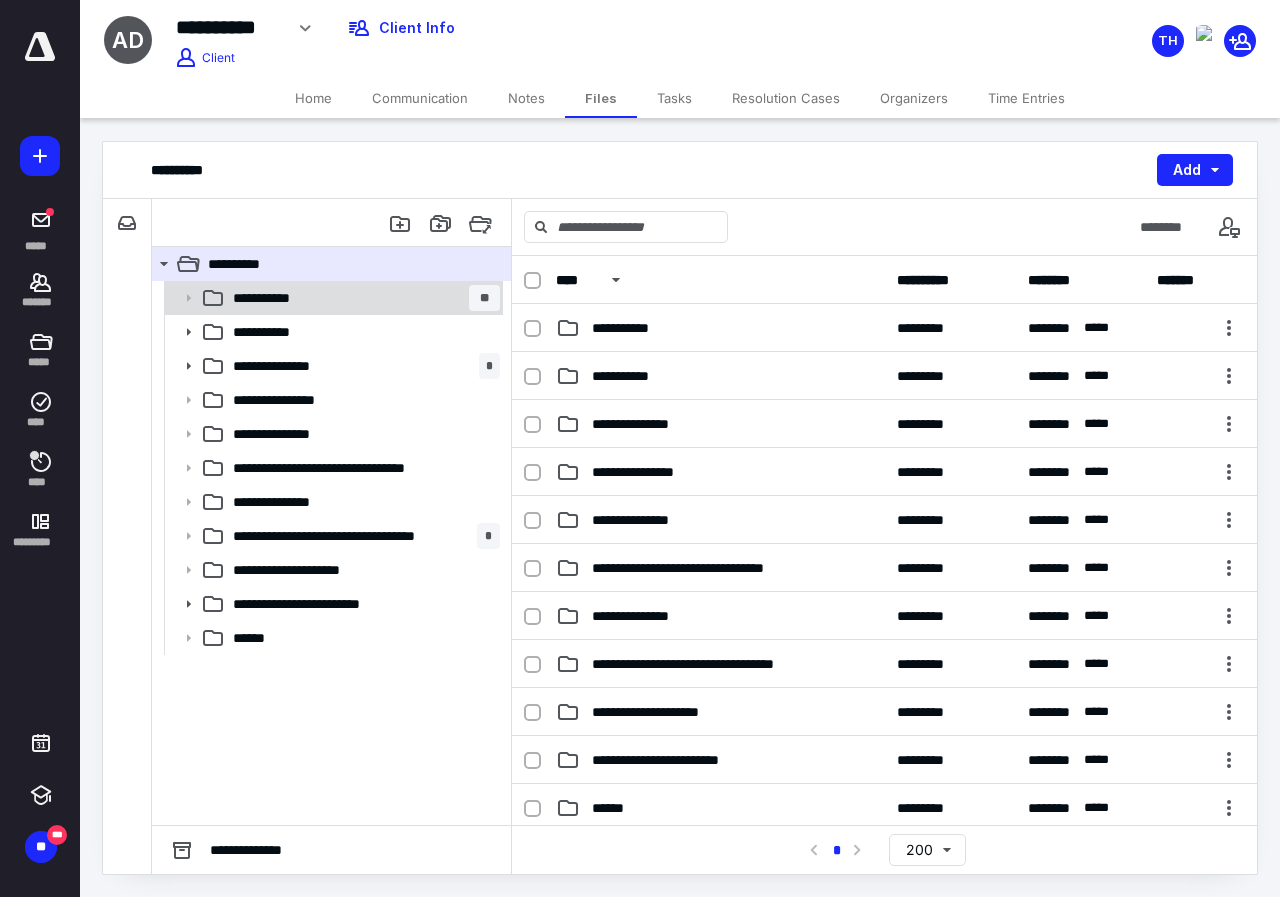 click on "**********" at bounding box center (362, 298) 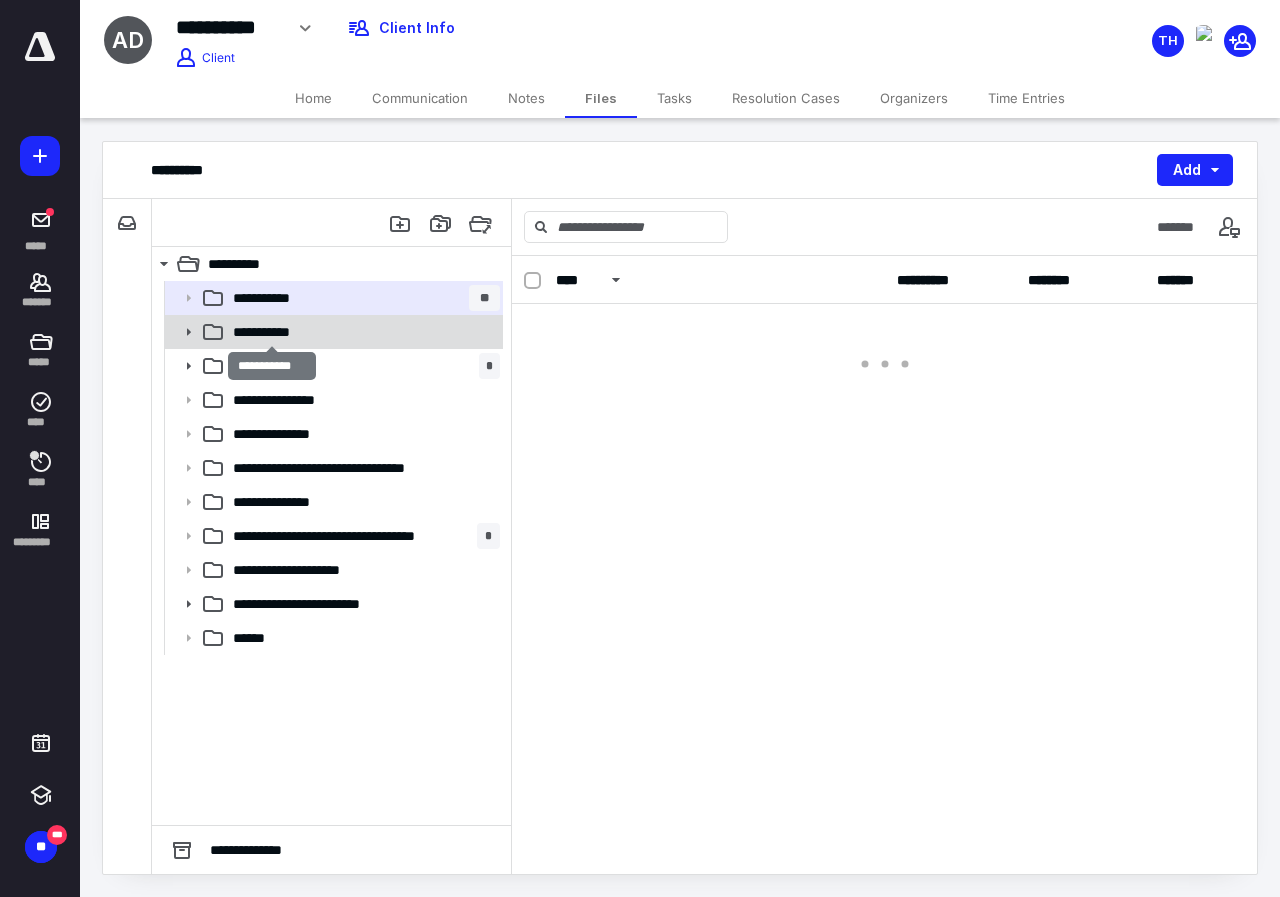 click on "**********" at bounding box center (272, 332) 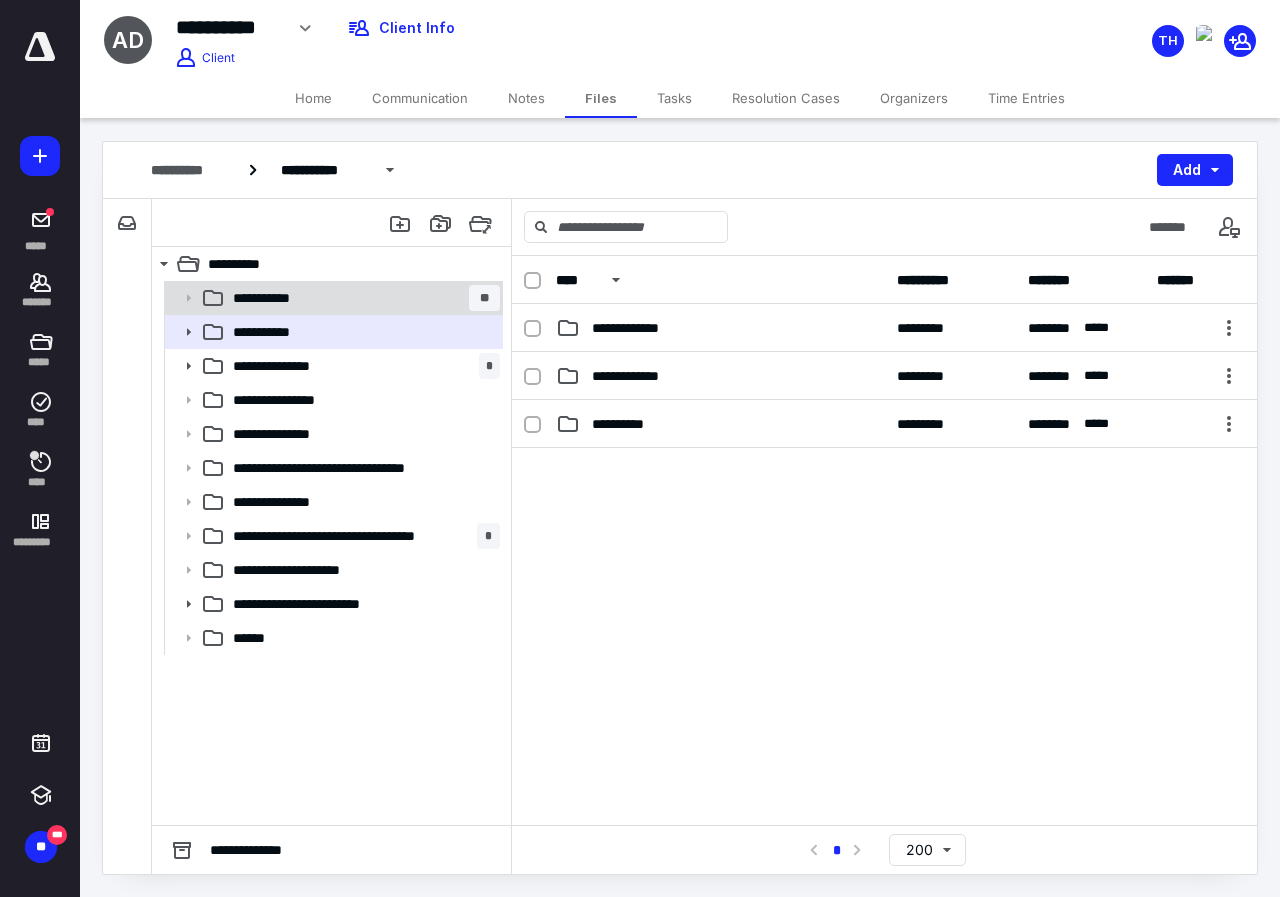 click on "**********" at bounding box center [362, 298] 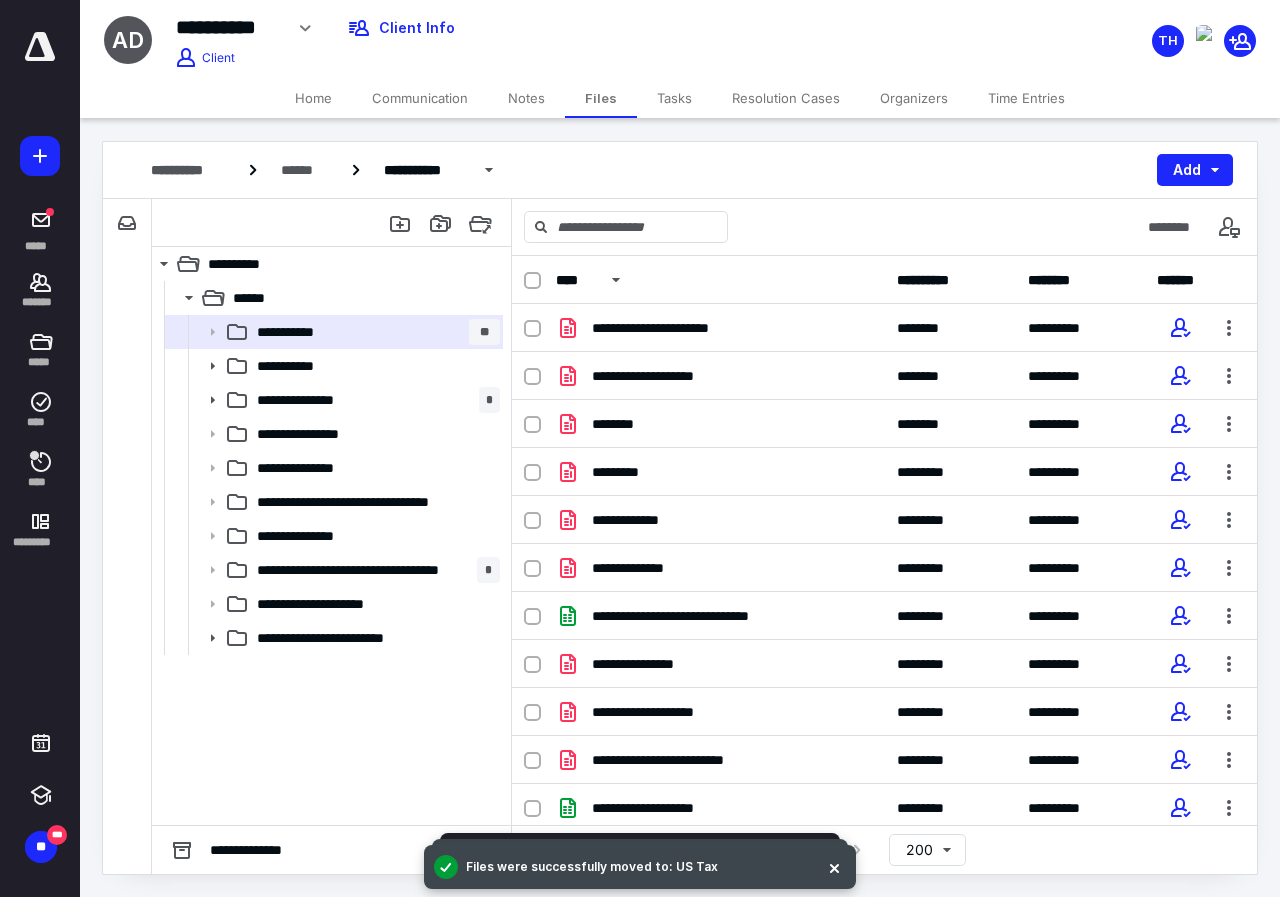 click on "**********" at bounding box center (331, 553) 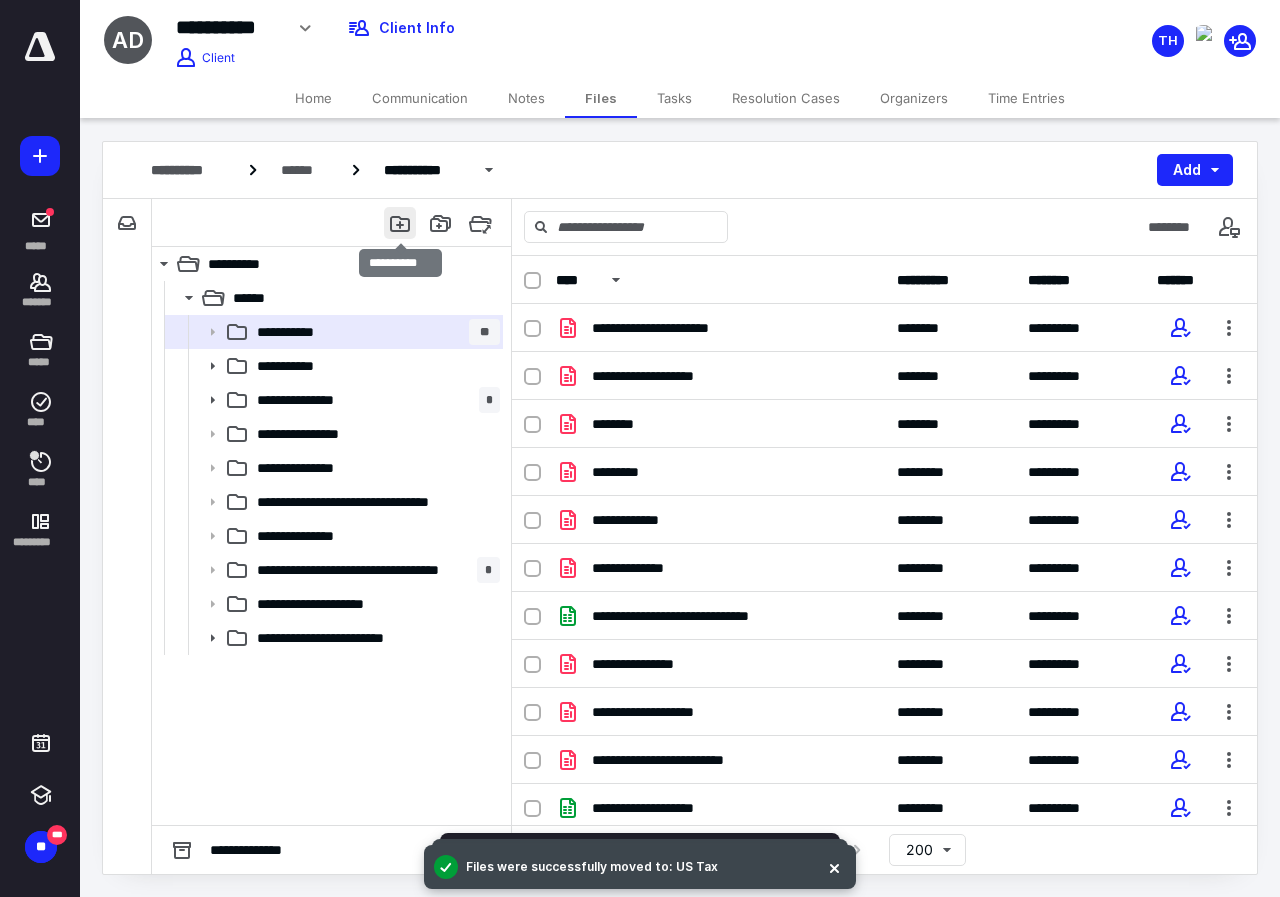 click at bounding box center [400, 223] 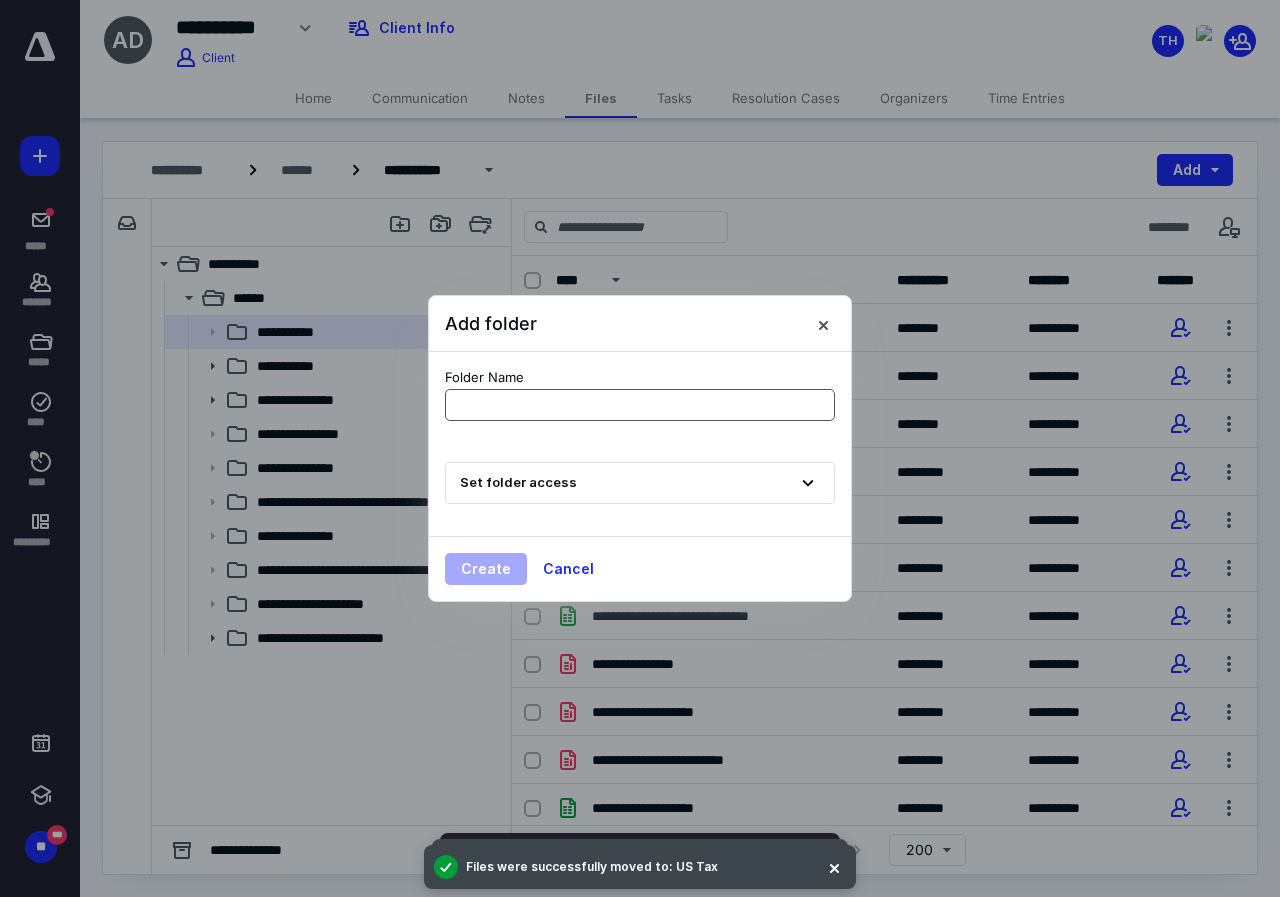 click at bounding box center (640, 405) 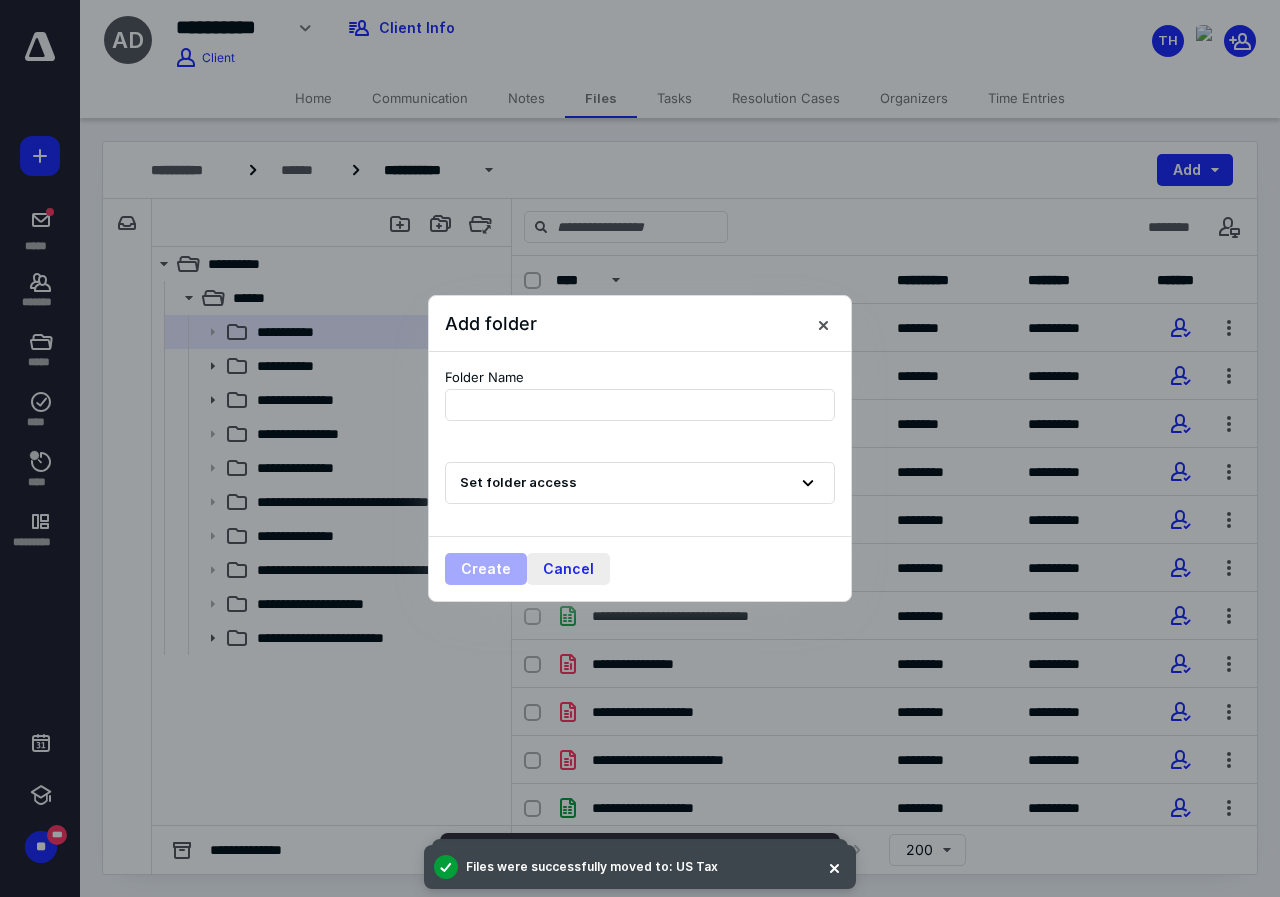 click on "Cancel" at bounding box center (568, 569) 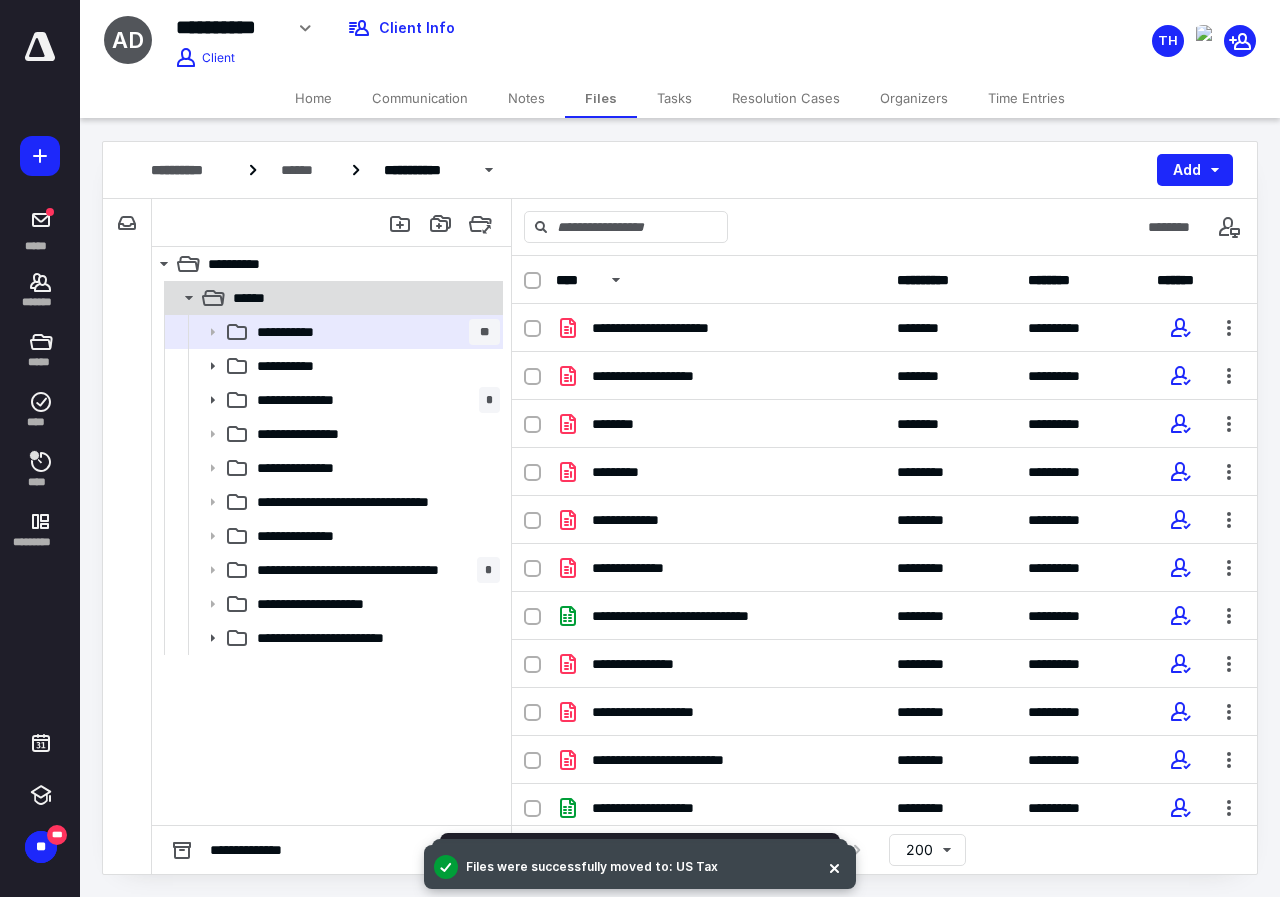 click 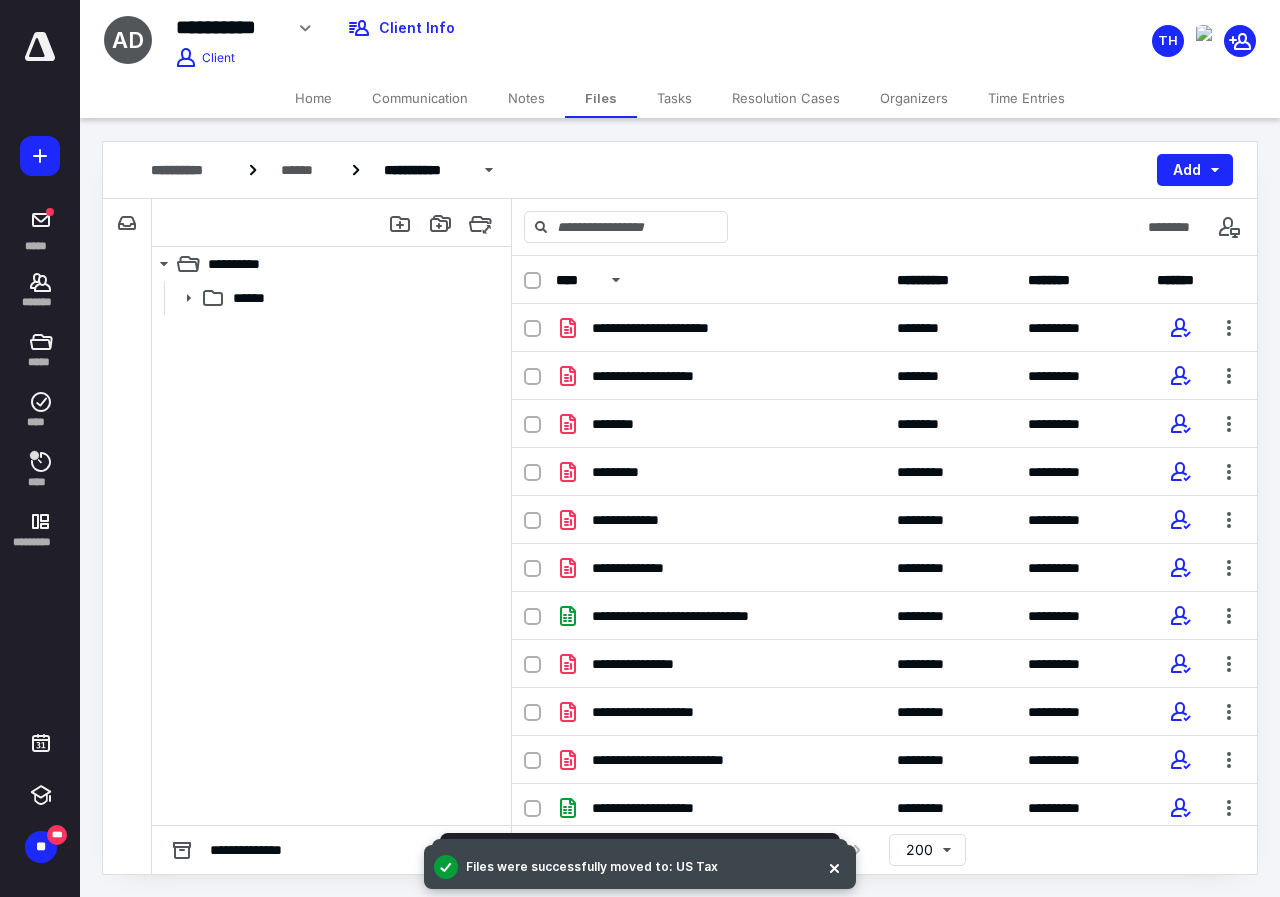 click on "******" at bounding box center [331, 553] 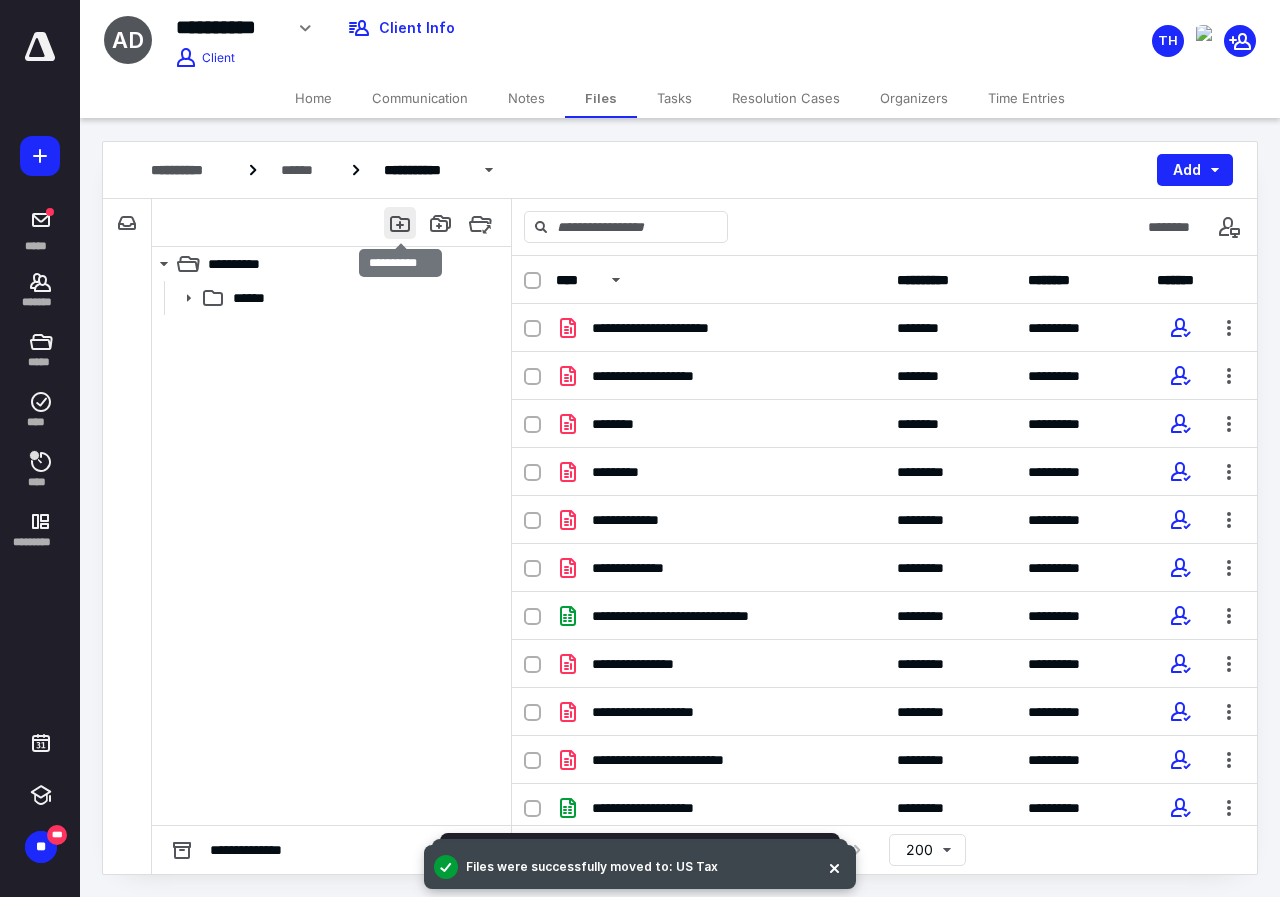 click at bounding box center (400, 223) 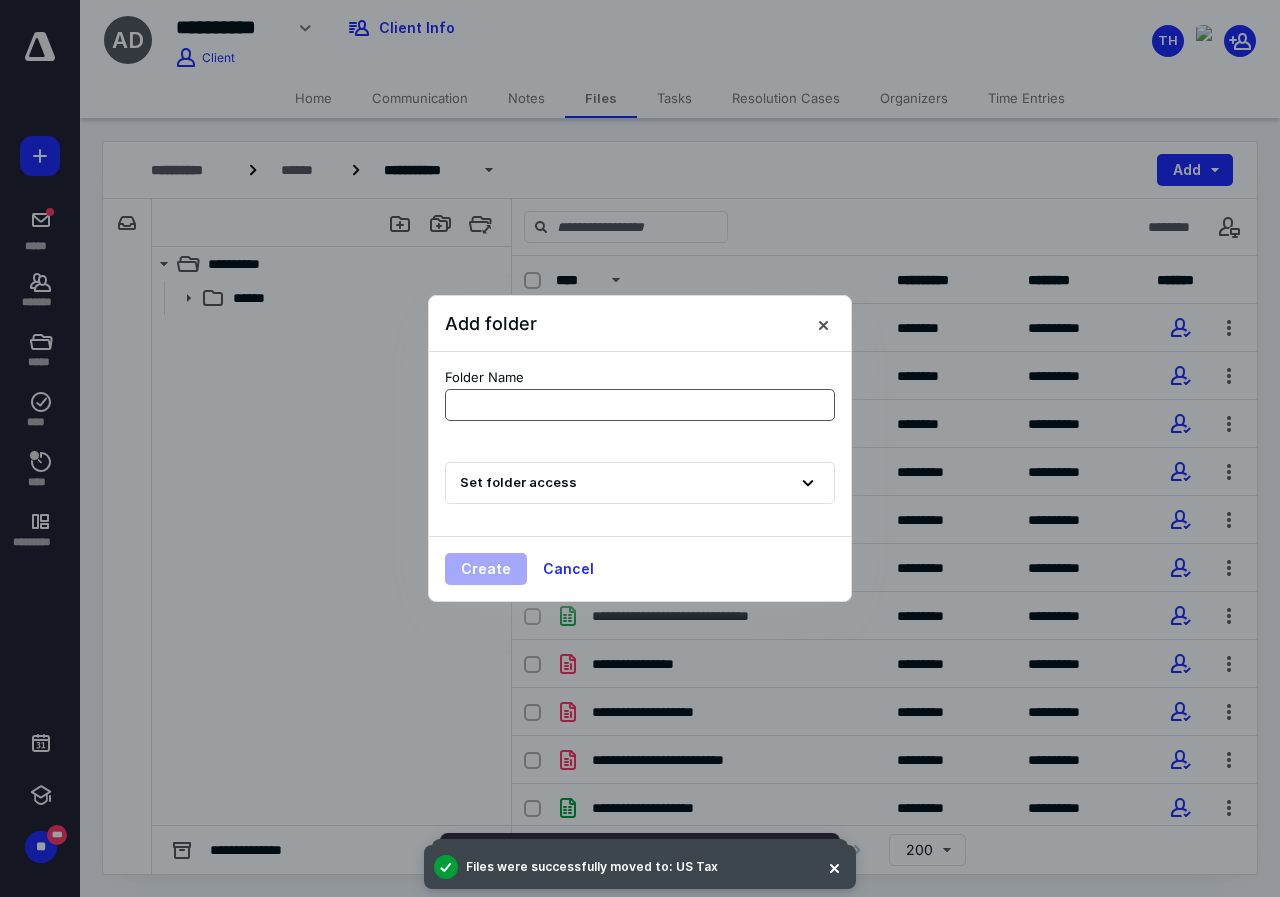 click at bounding box center (640, 405) 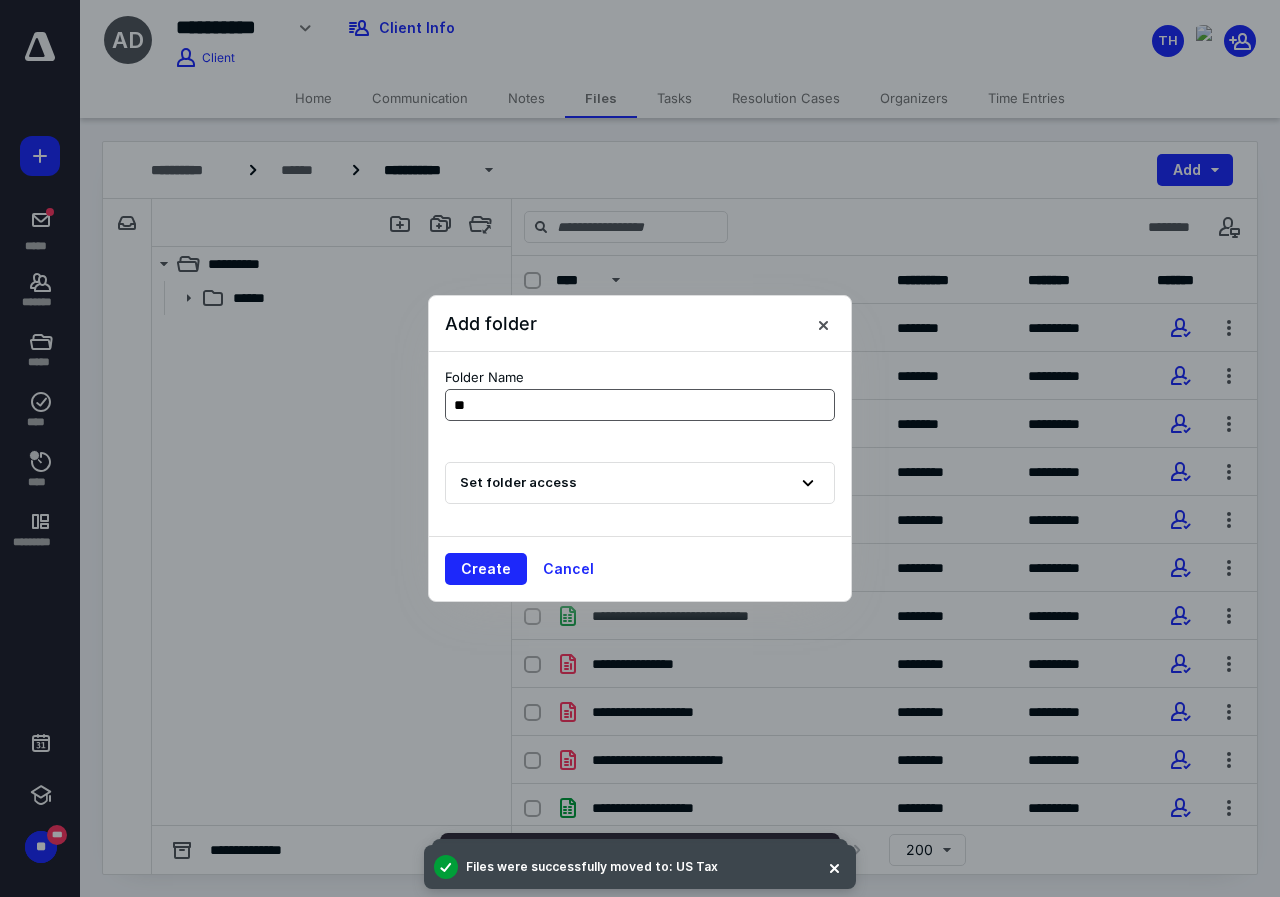 type on "*" 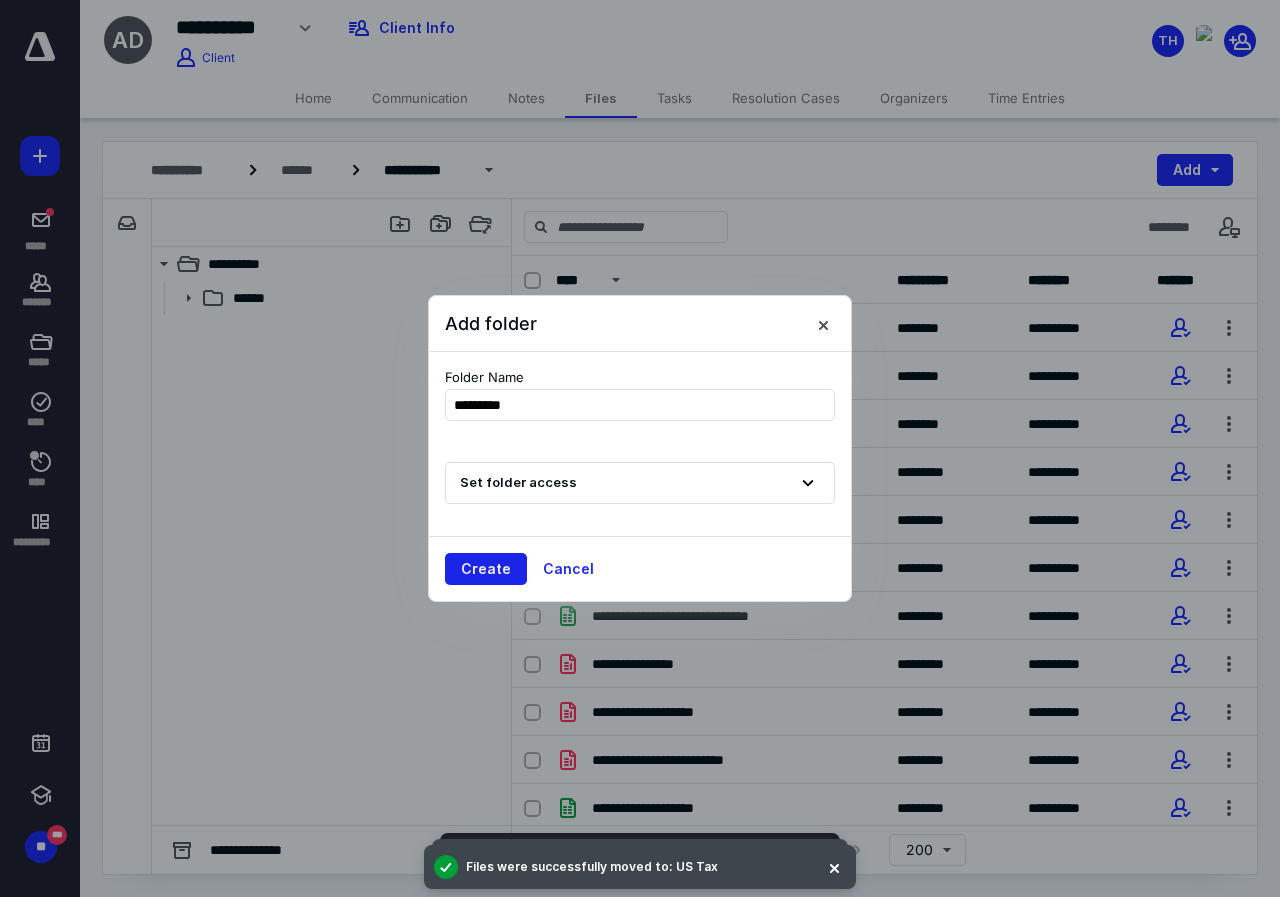 type on "*********" 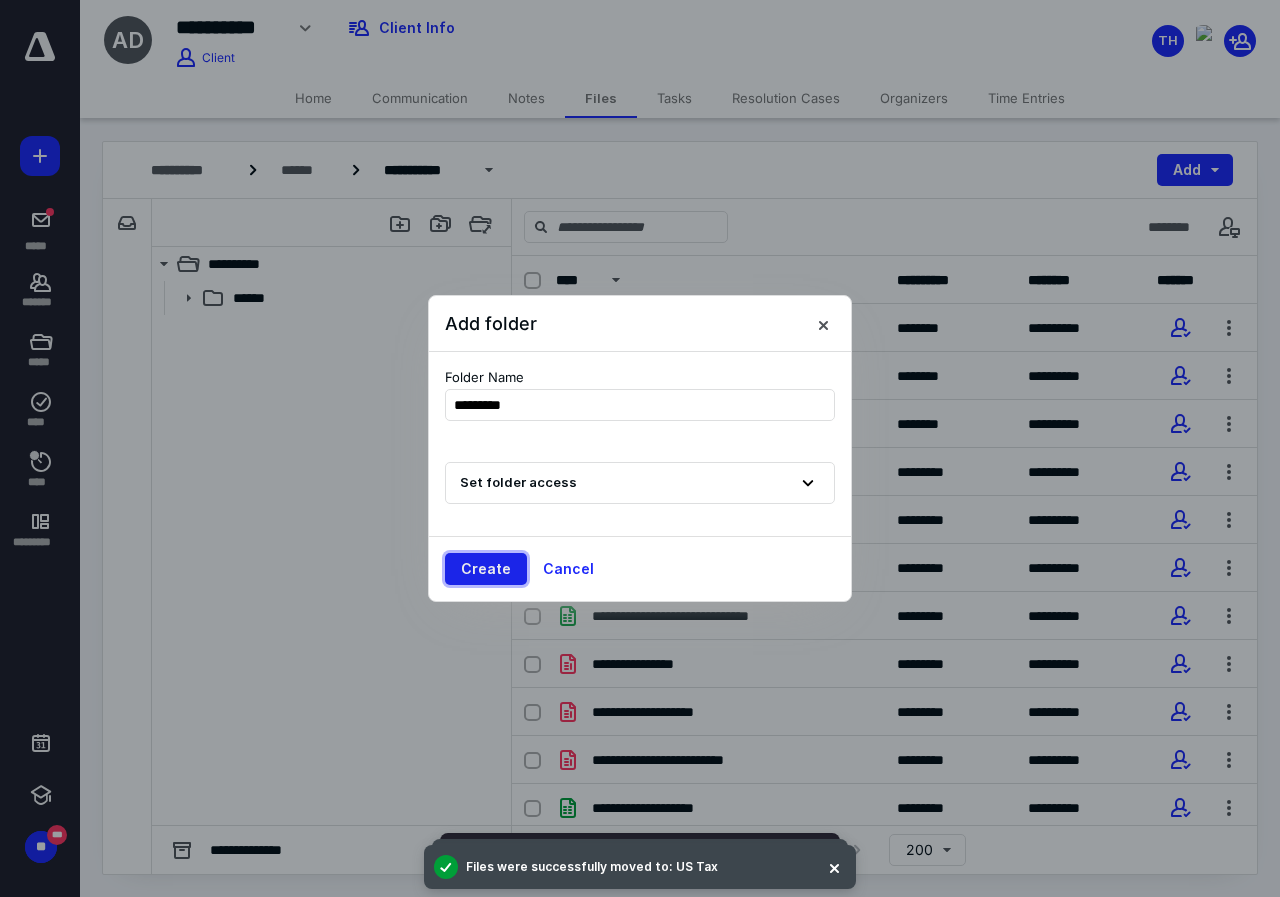 click on "Create" at bounding box center [486, 569] 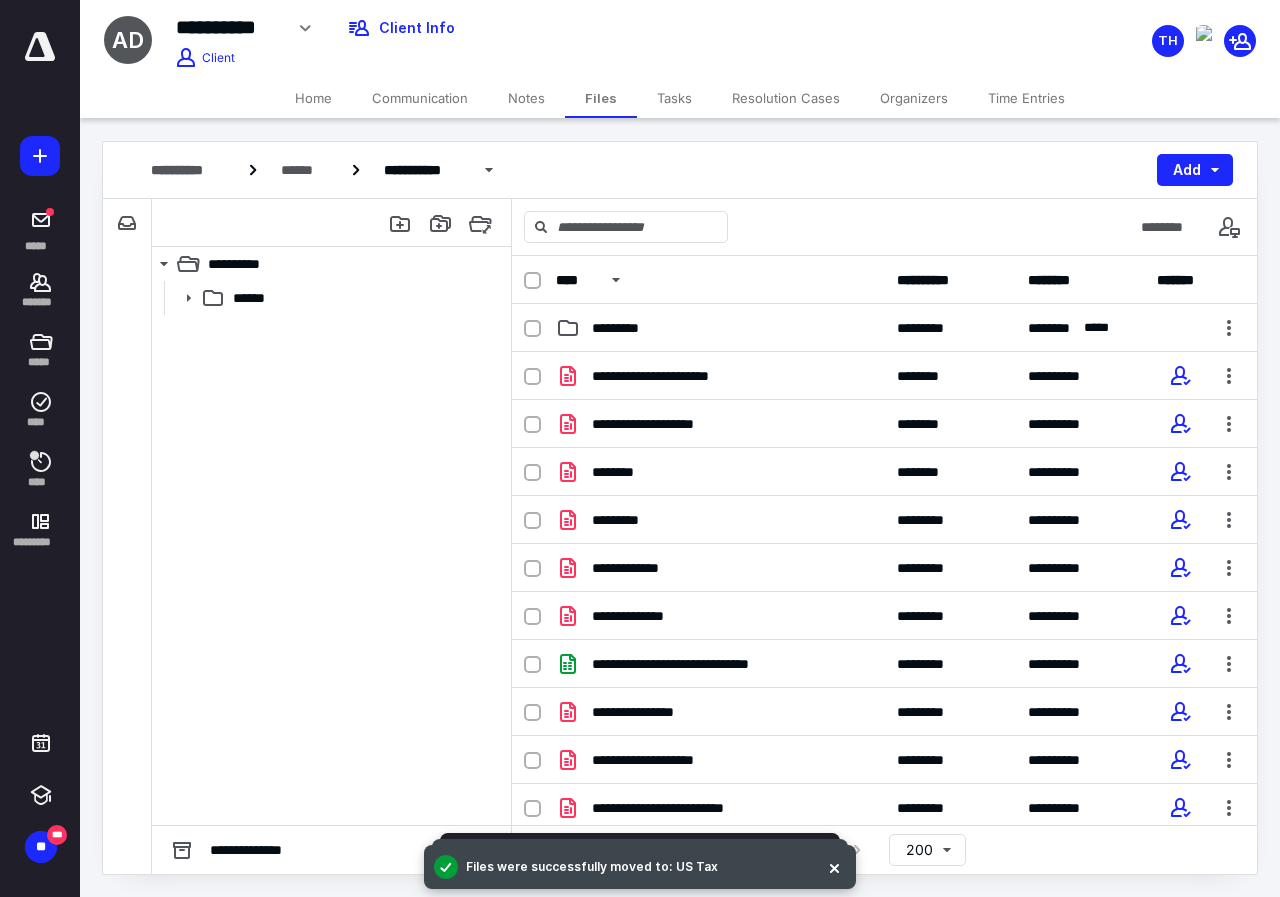 click on "******" at bounding box center (331, 553) 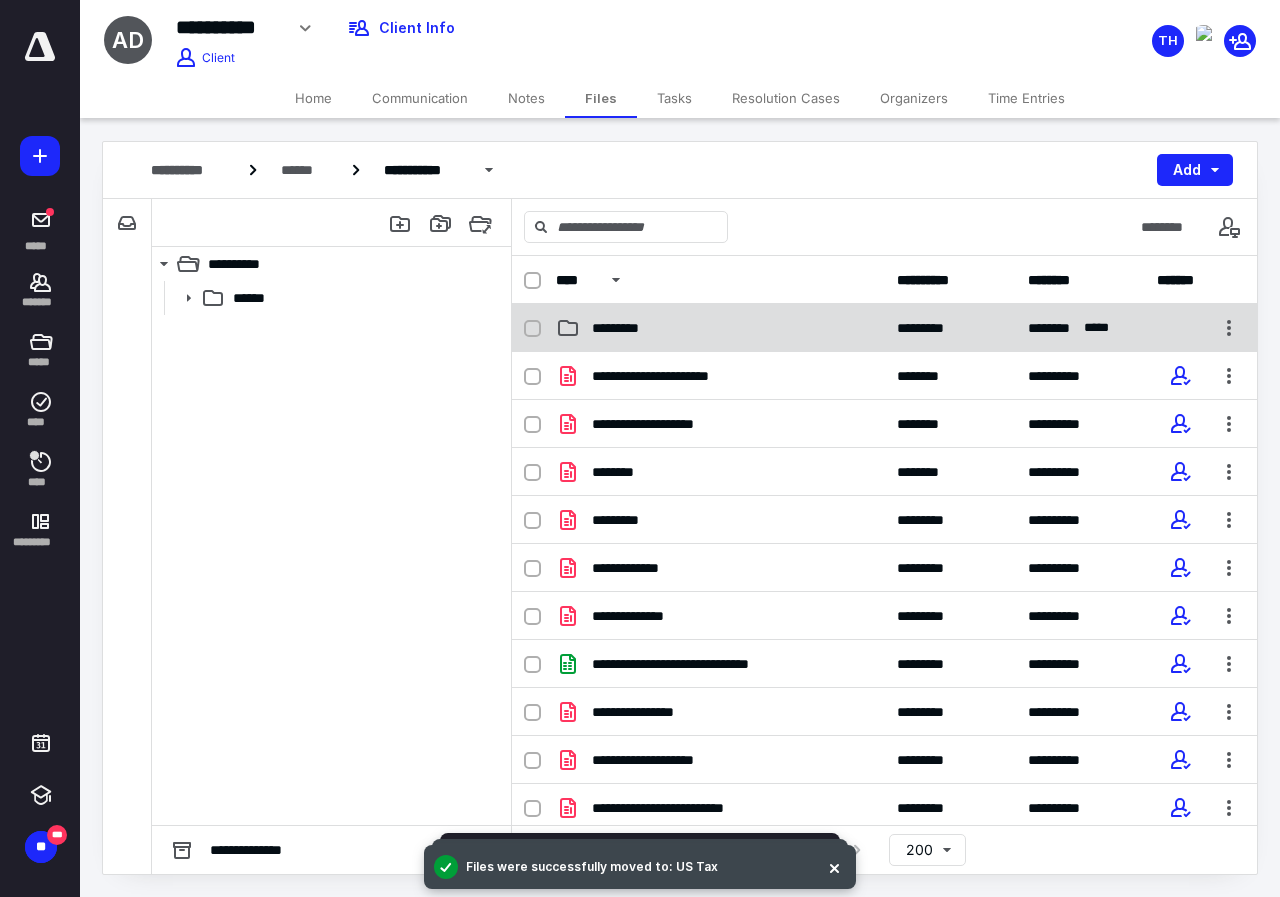 click 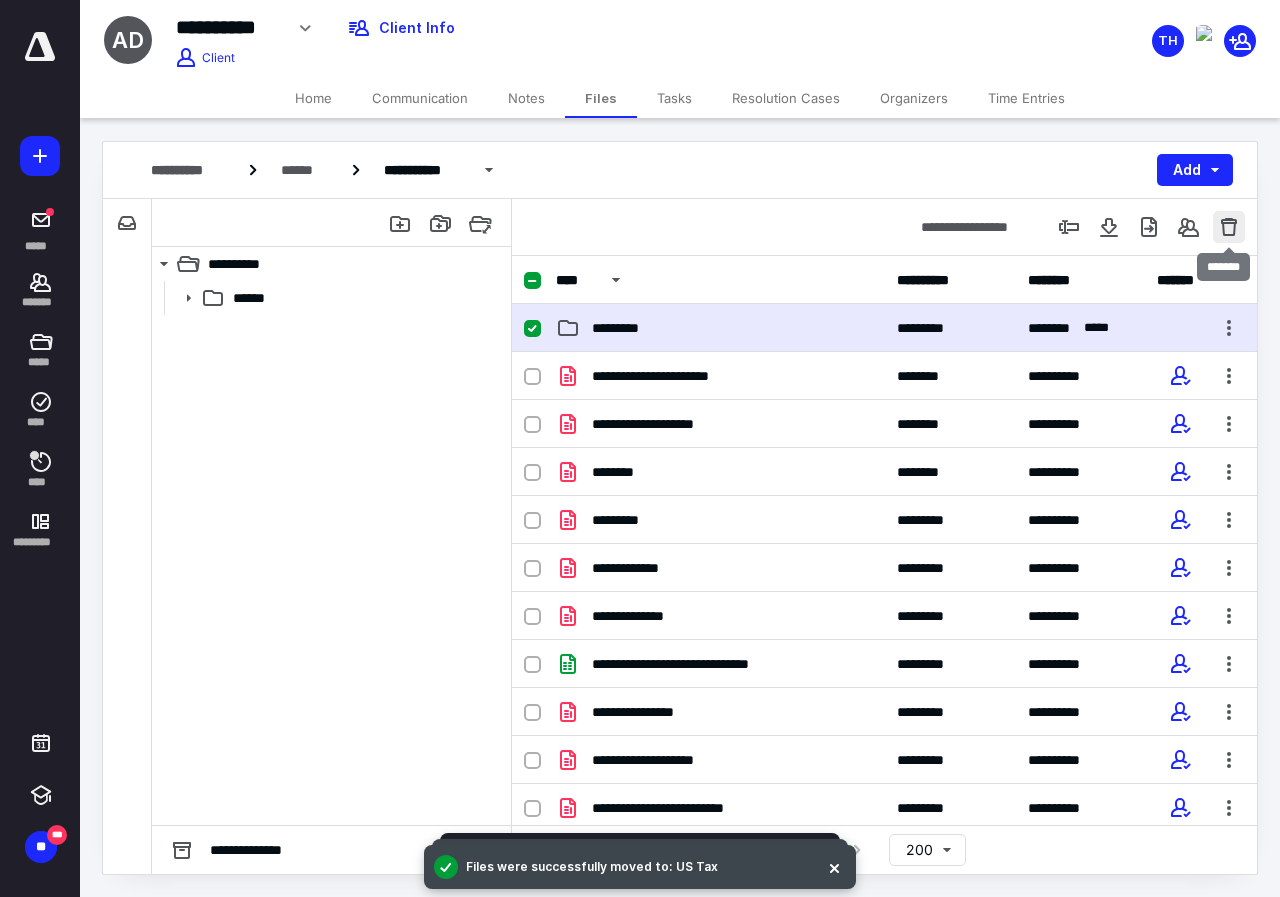 click at bounding box center (1229, 227) 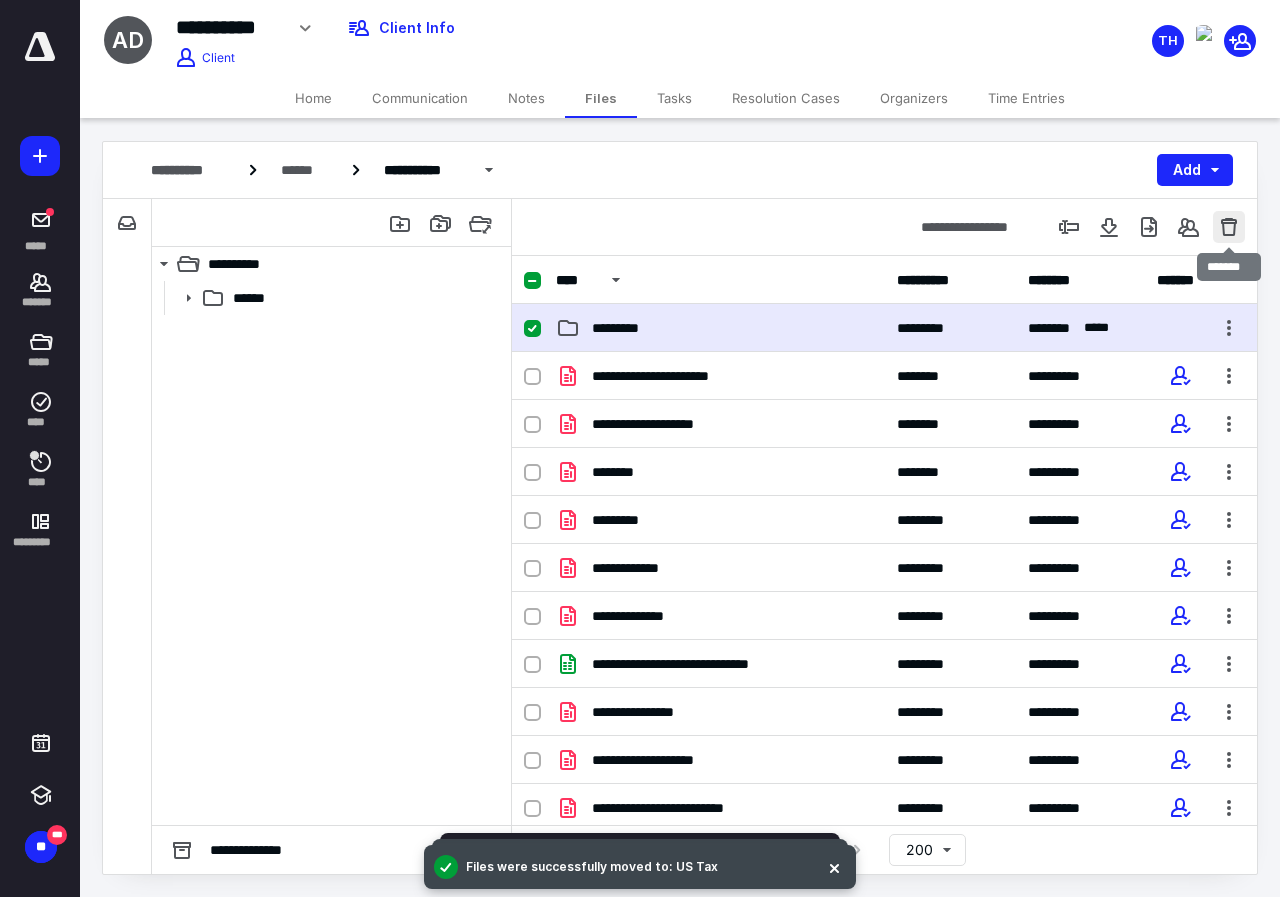 checkbox on "false" 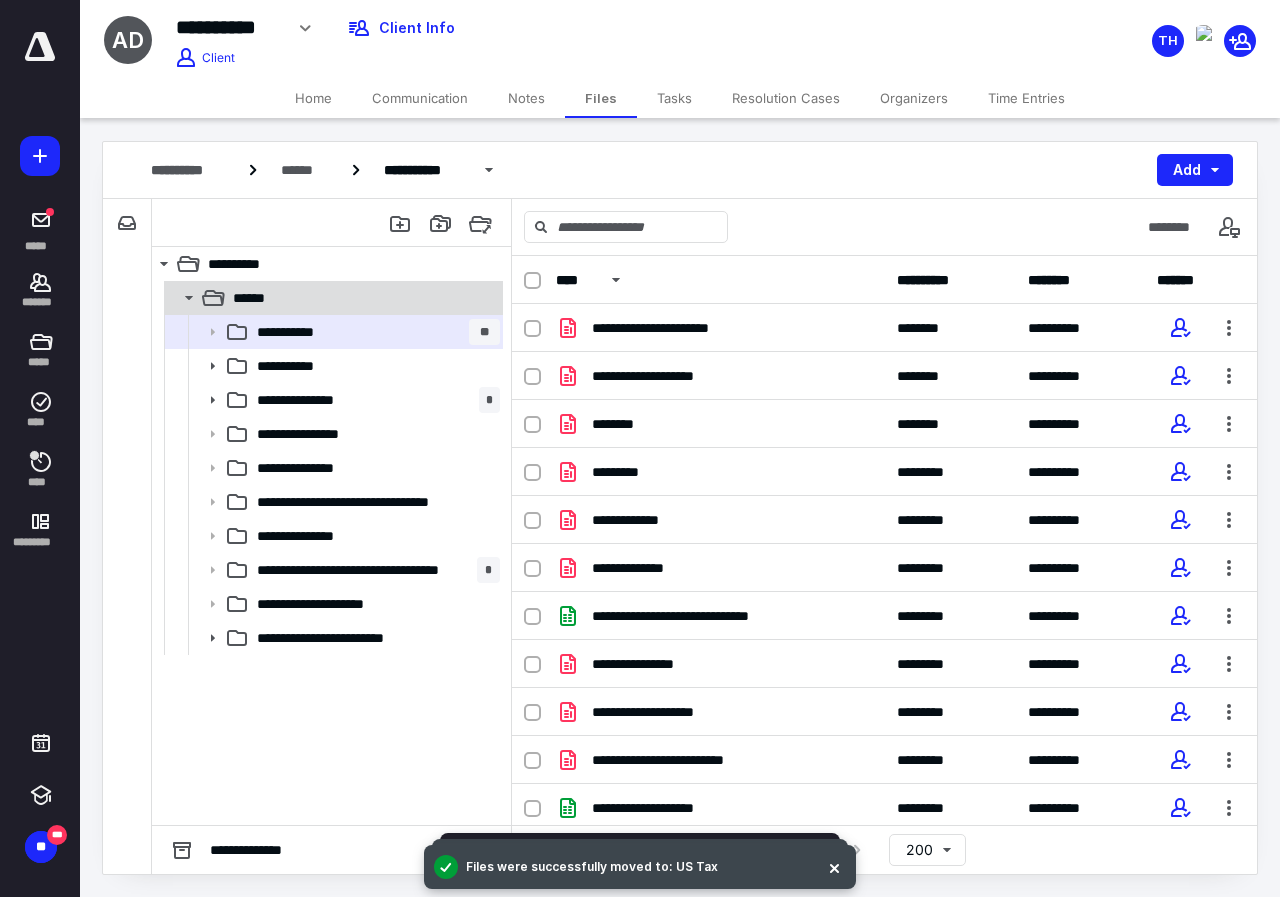 click 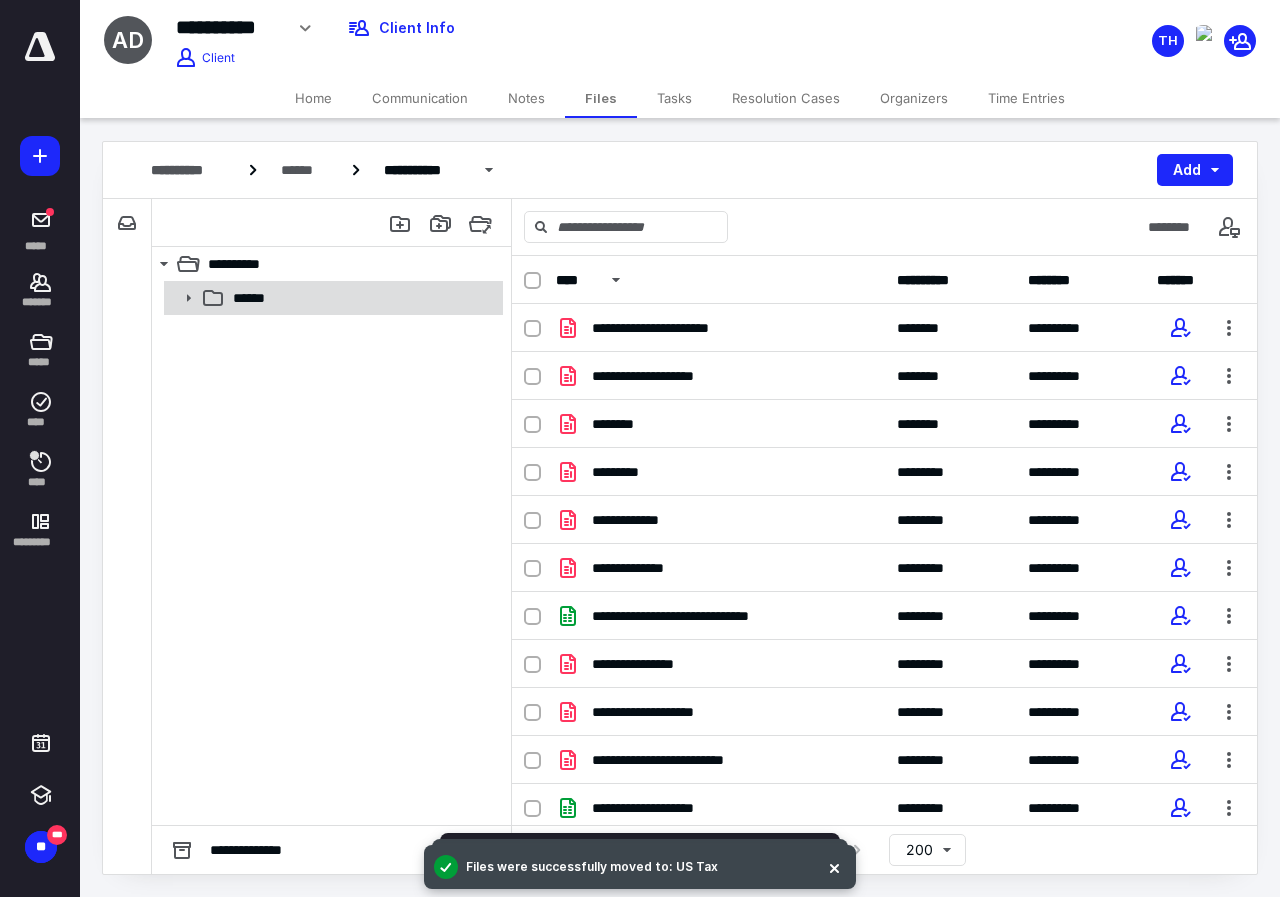 click 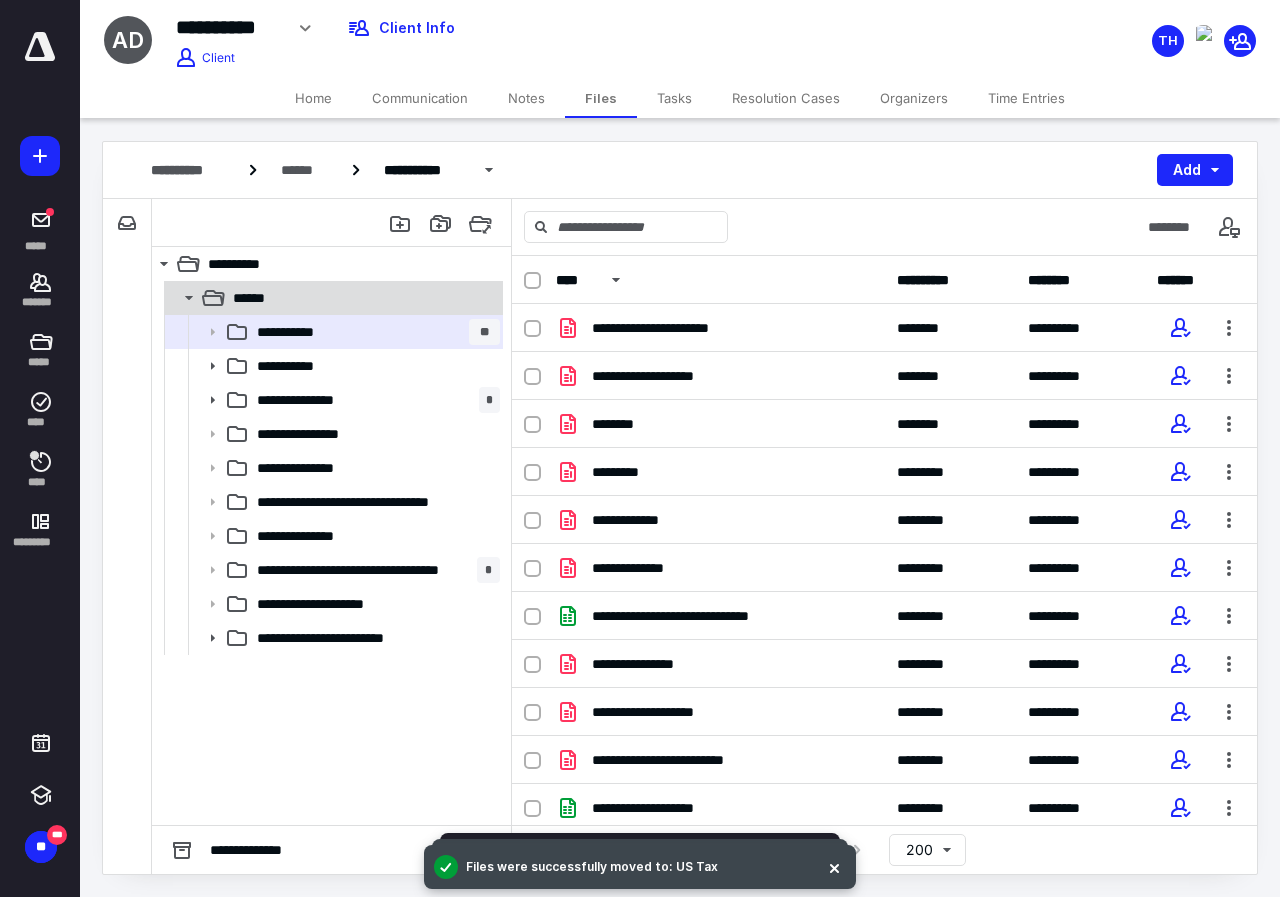 click 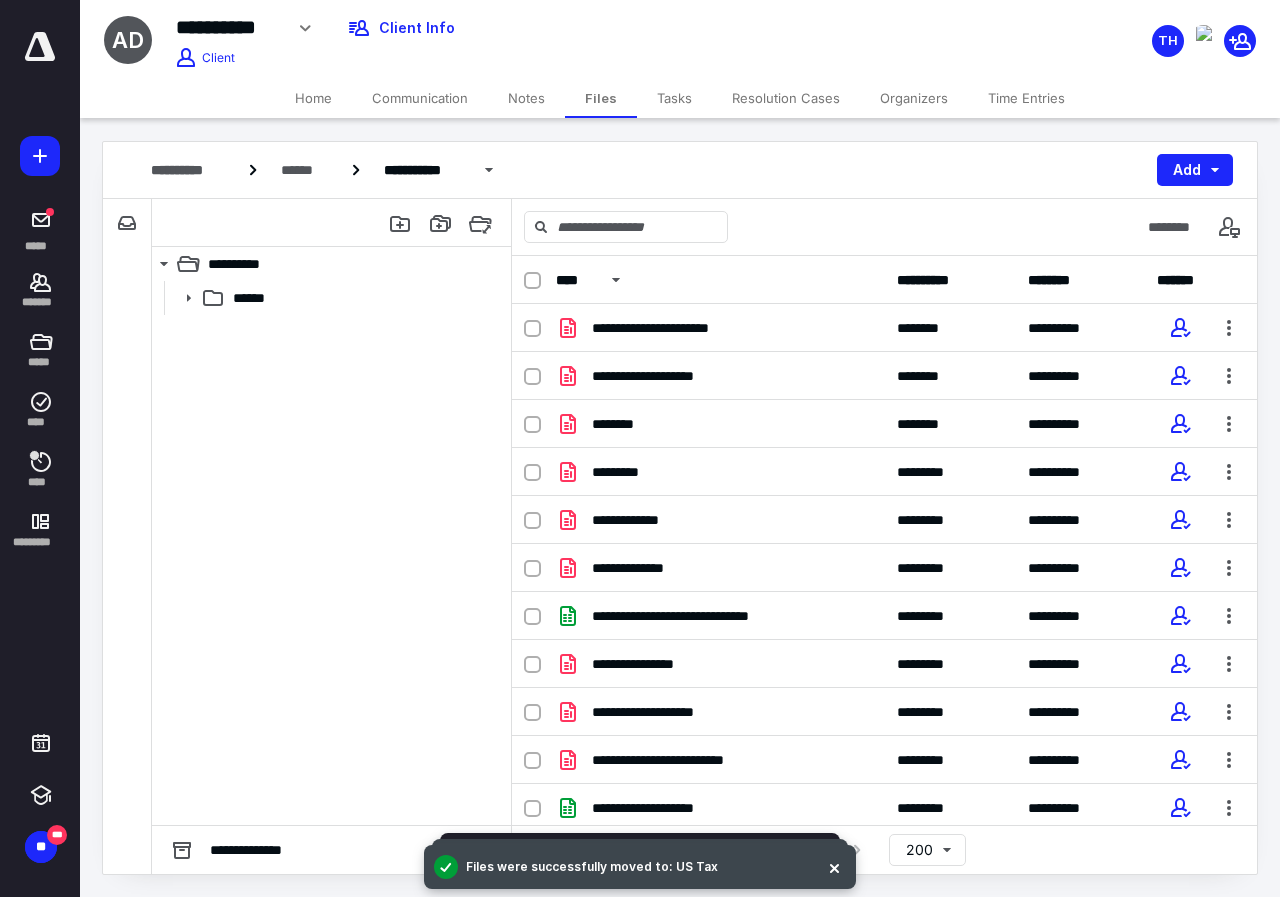 click on "Notes" at bounding box center [526, 98] 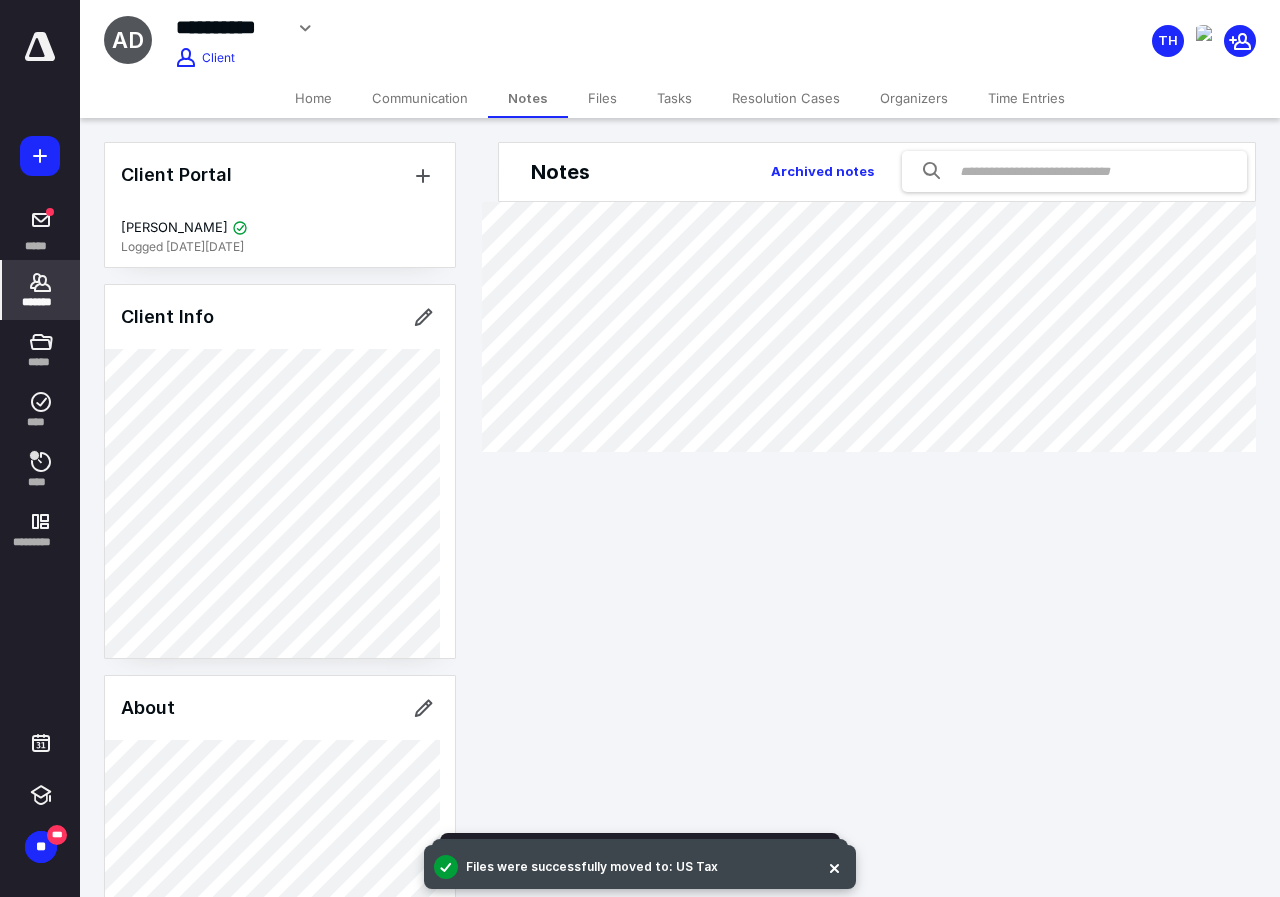 click on "Files" at bounding box center (602, 98) 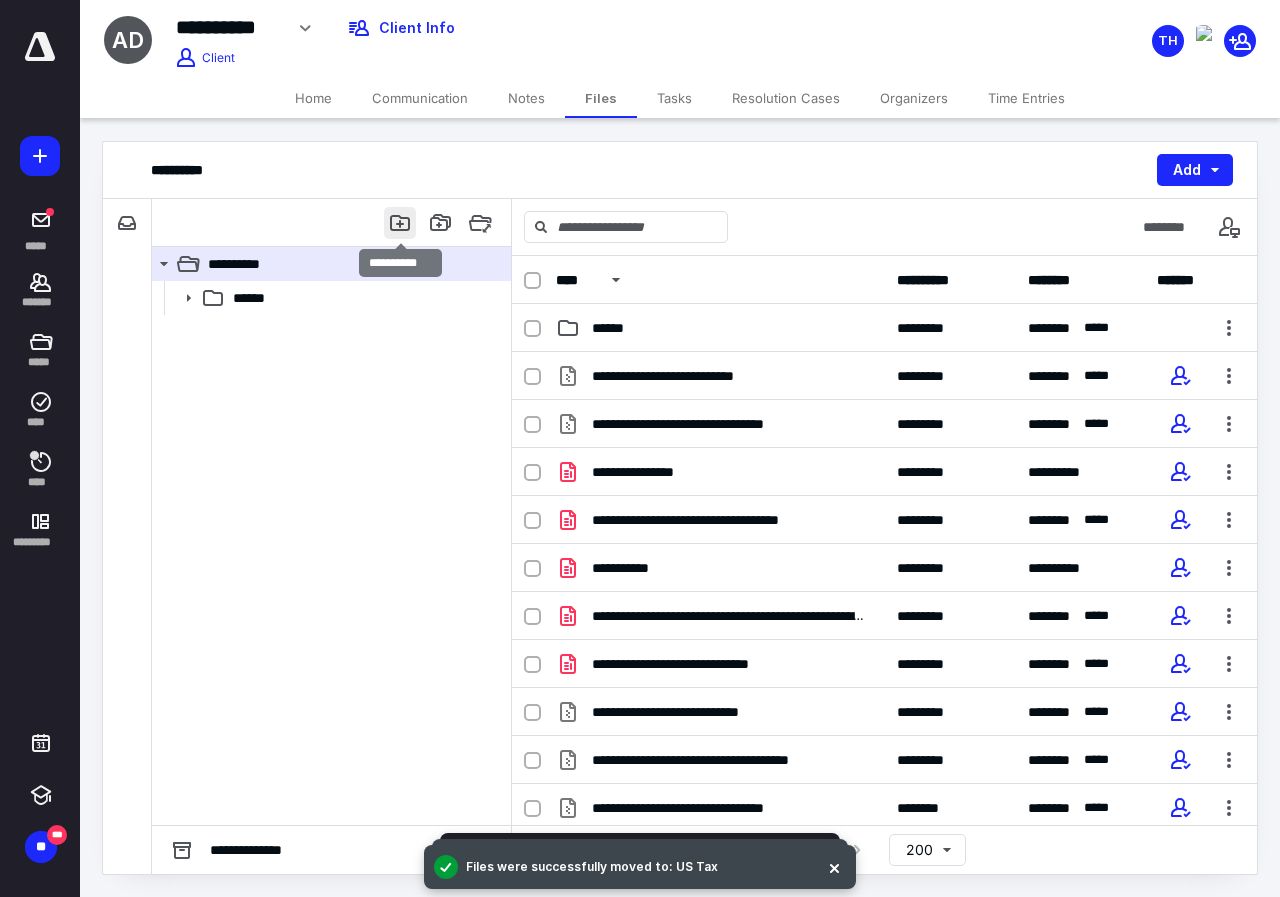 click at bounding box center [400, 223] 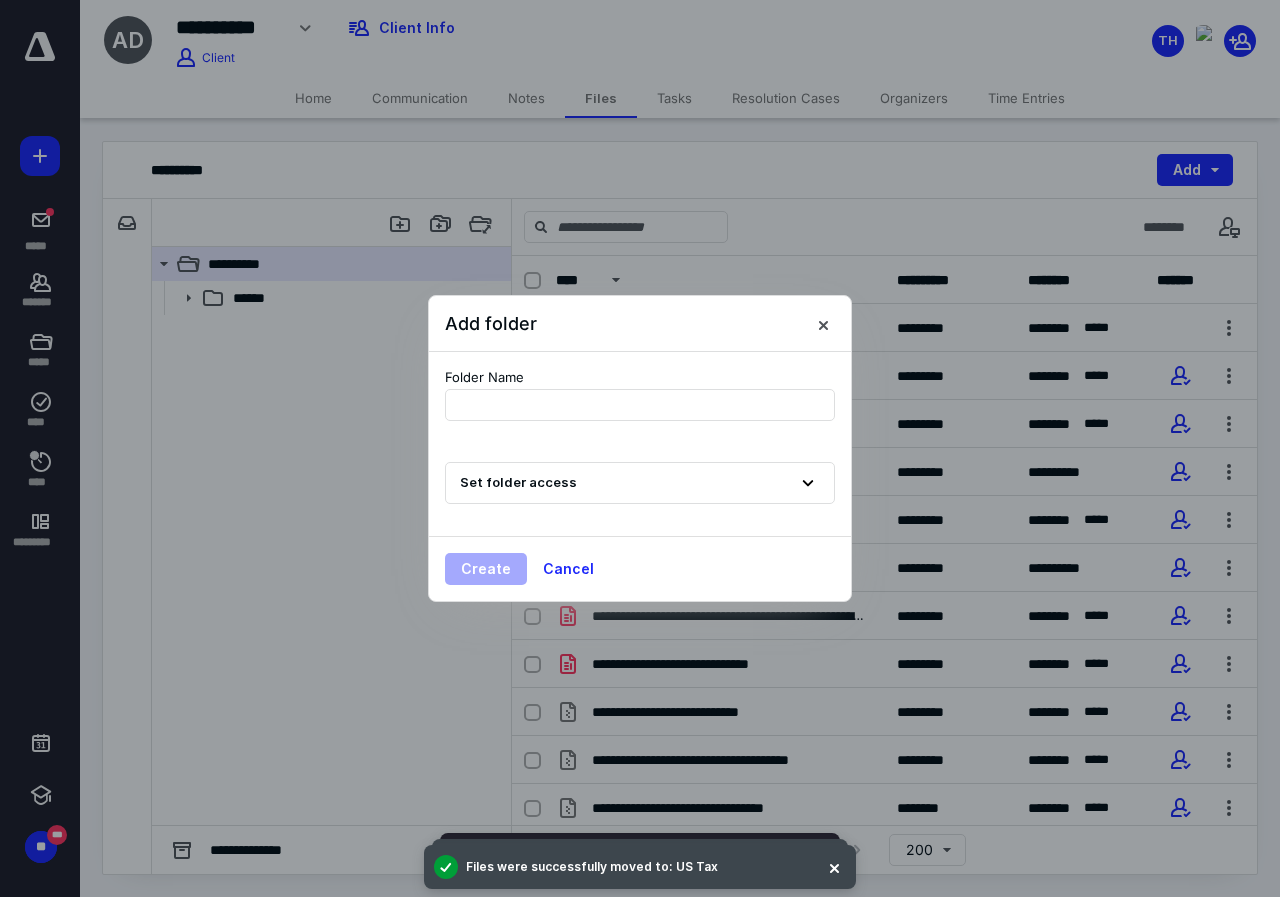 click at bounding box center (640, 448) 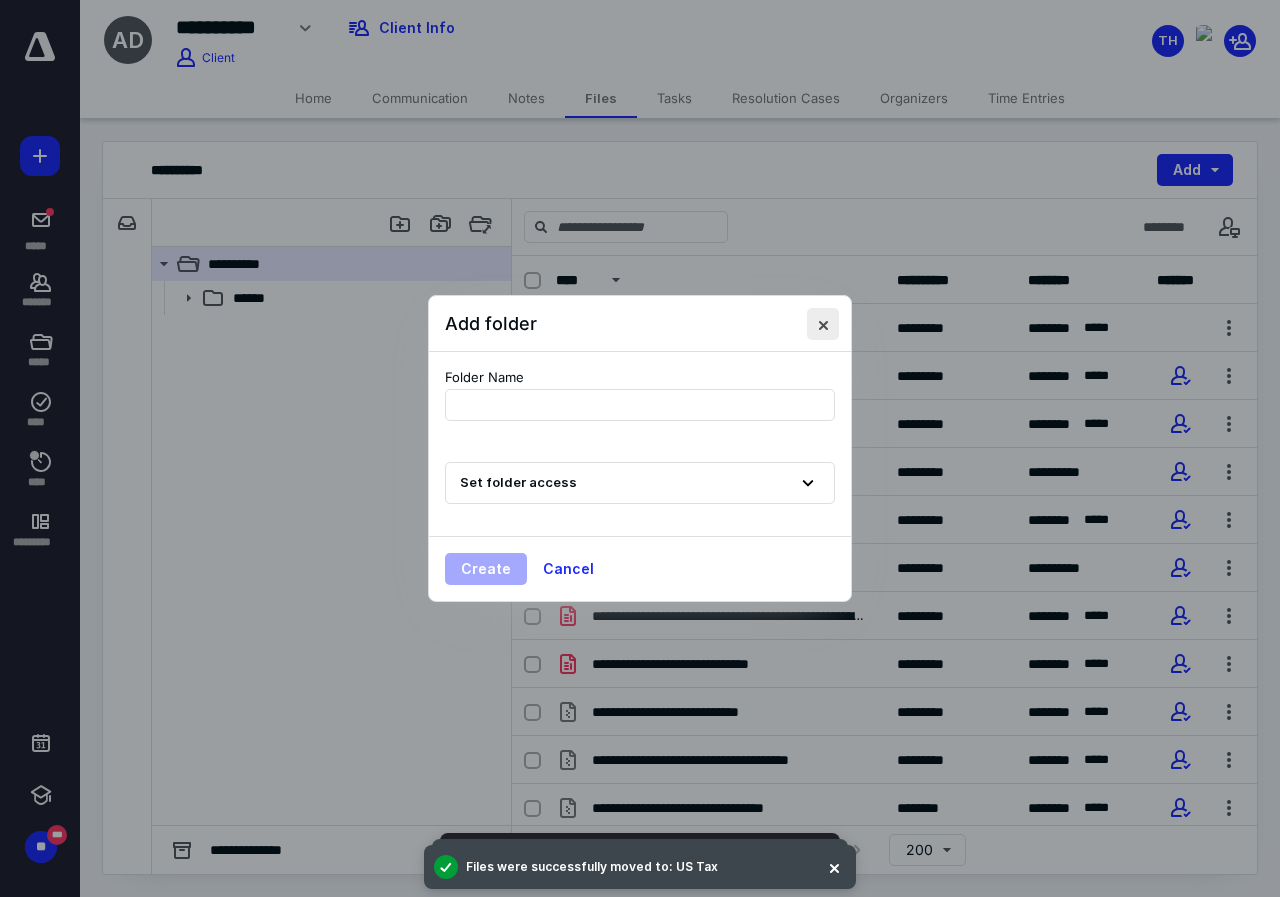 click at bounding box center [823, 324] 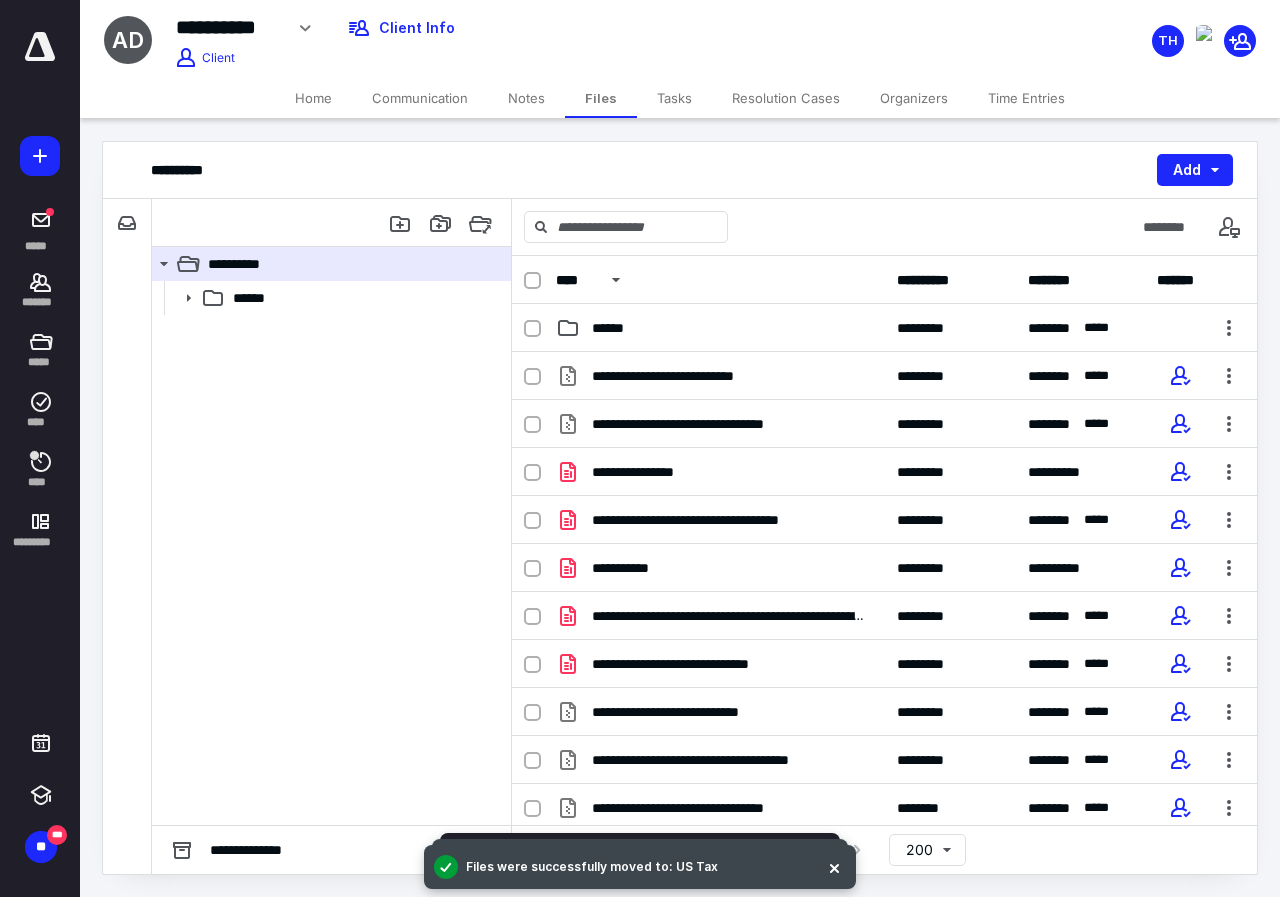 click on "******" at bounding box center [331, 553] 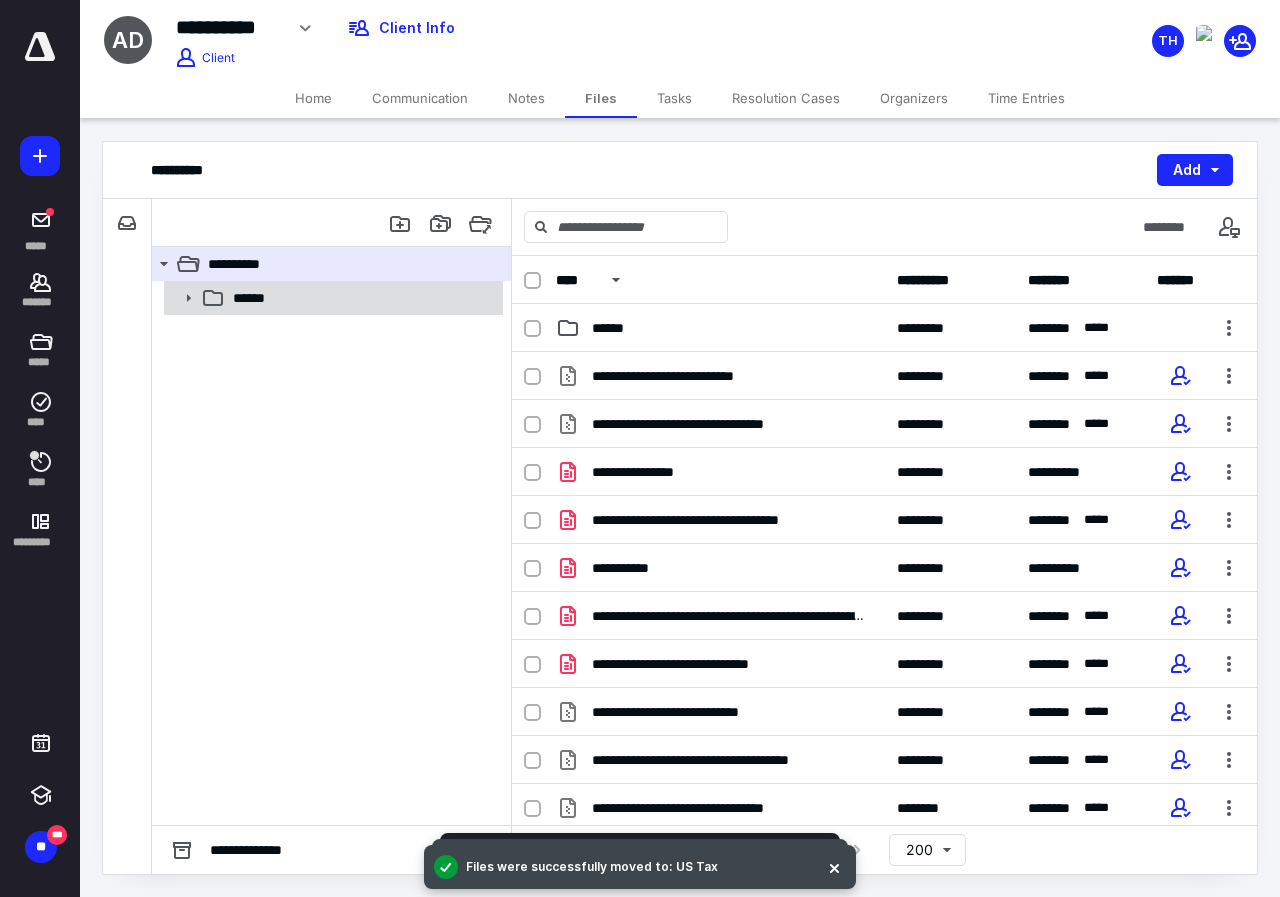 click at bounding box center [182, 298] 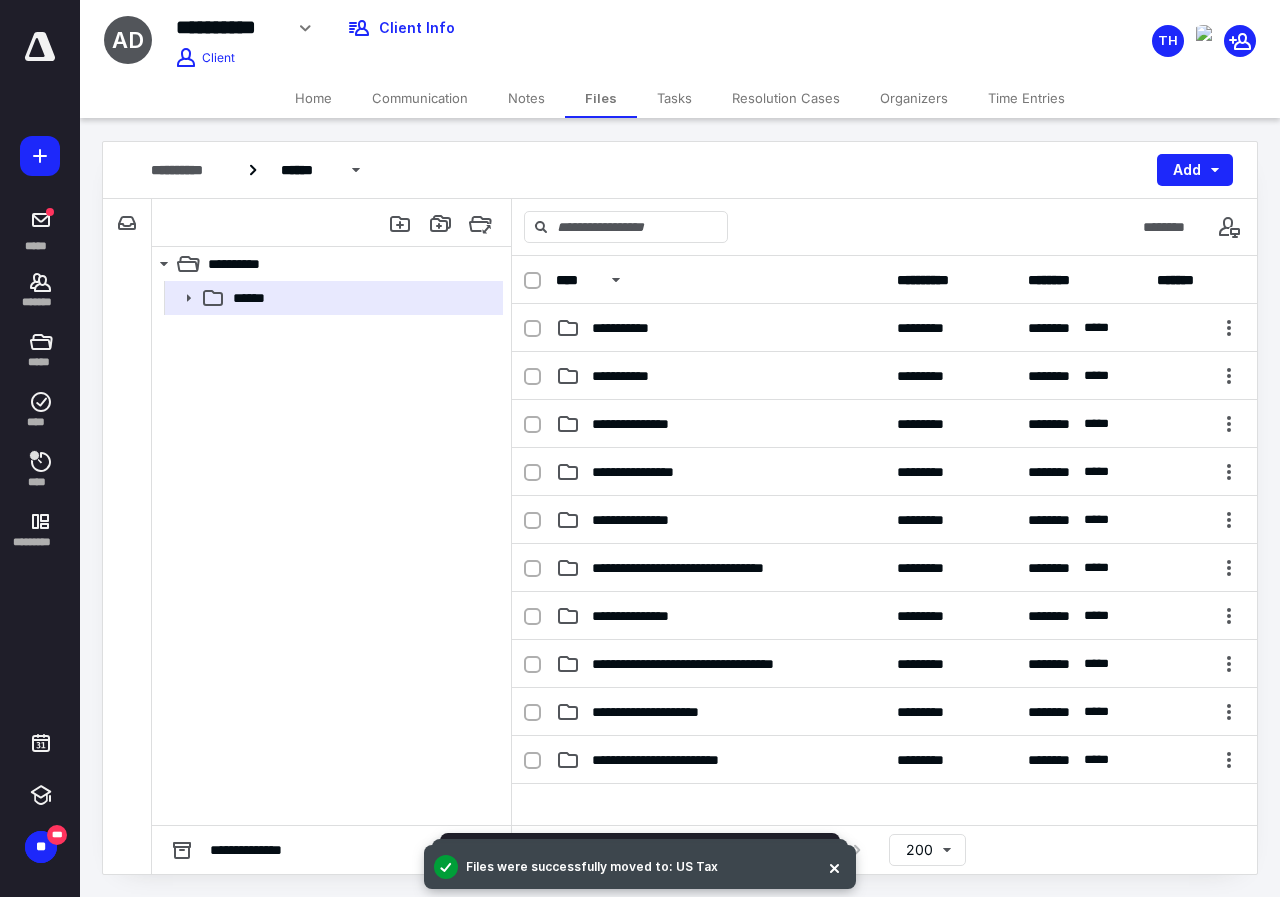 click on "******" at bounding box center (331, 553) 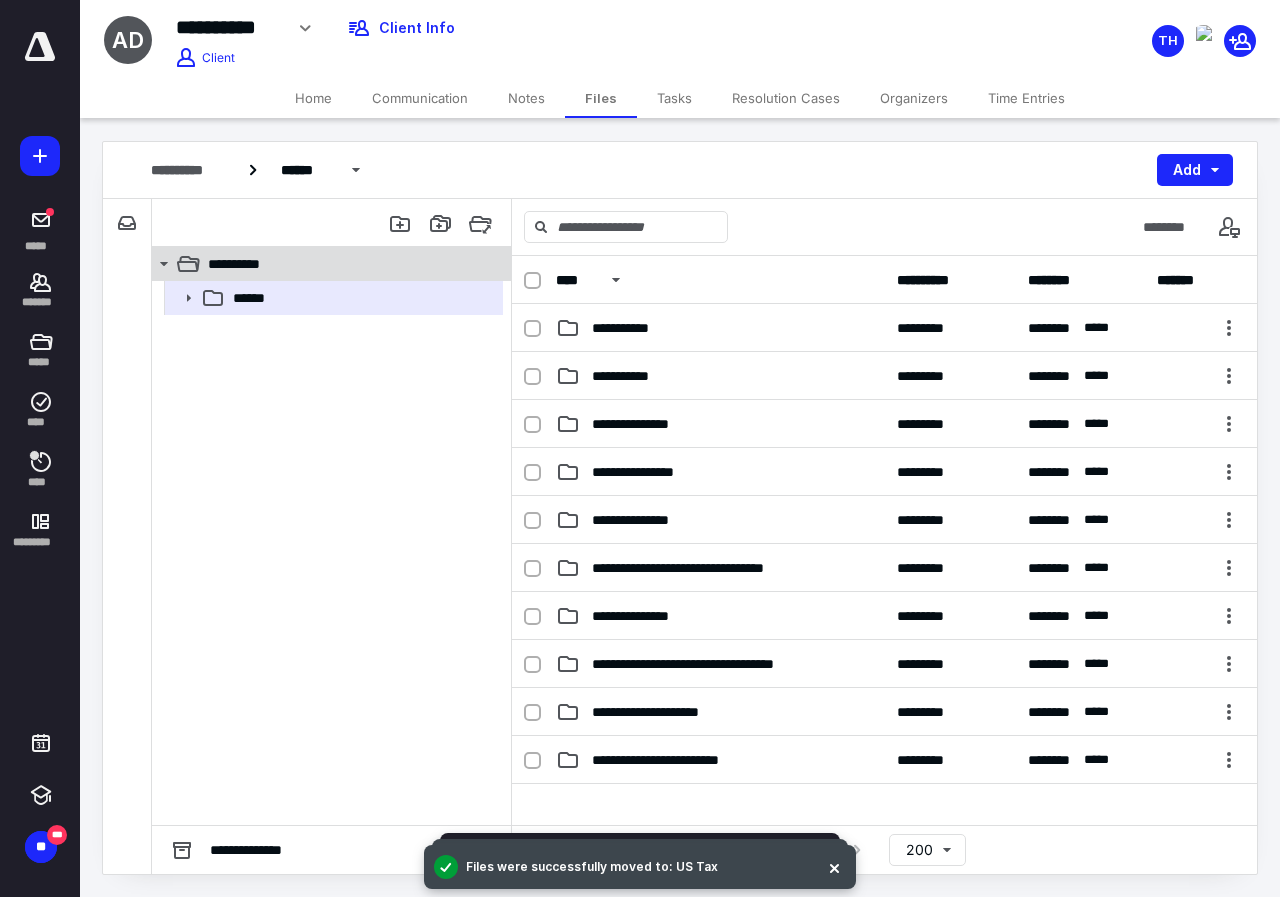 click 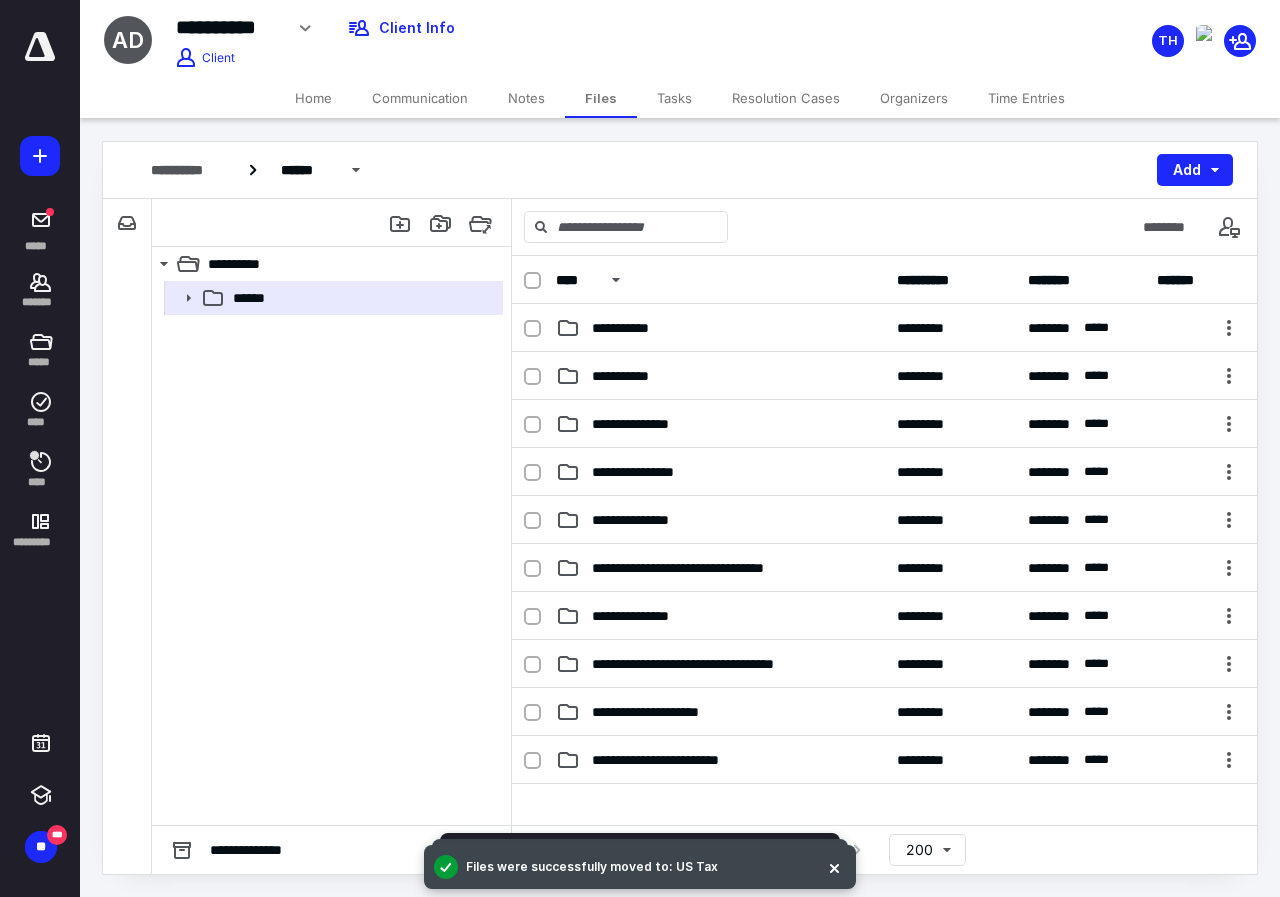 click on "******" at bounding box center (331, 553) 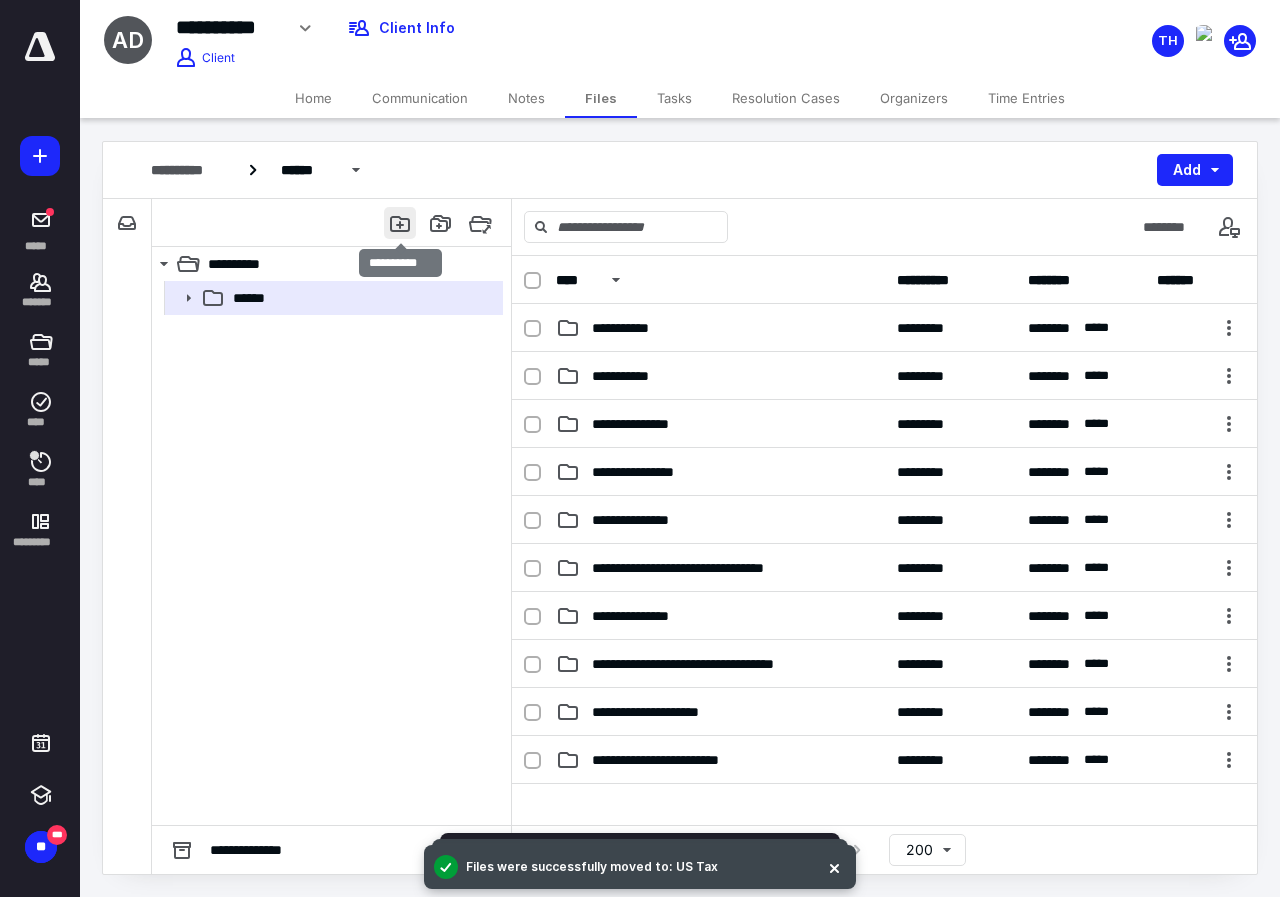 click at bounding box center [400, 223] 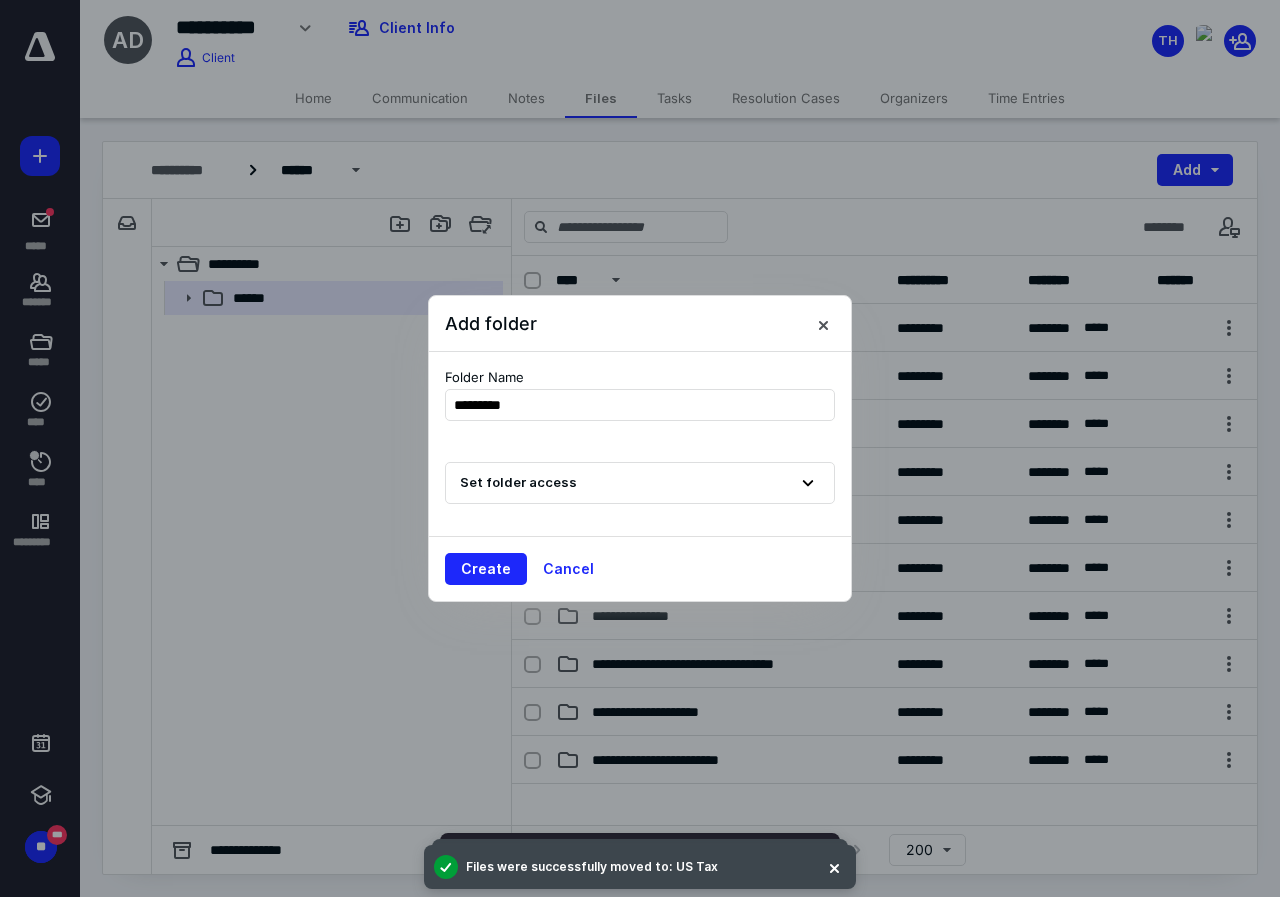 type on "*********" 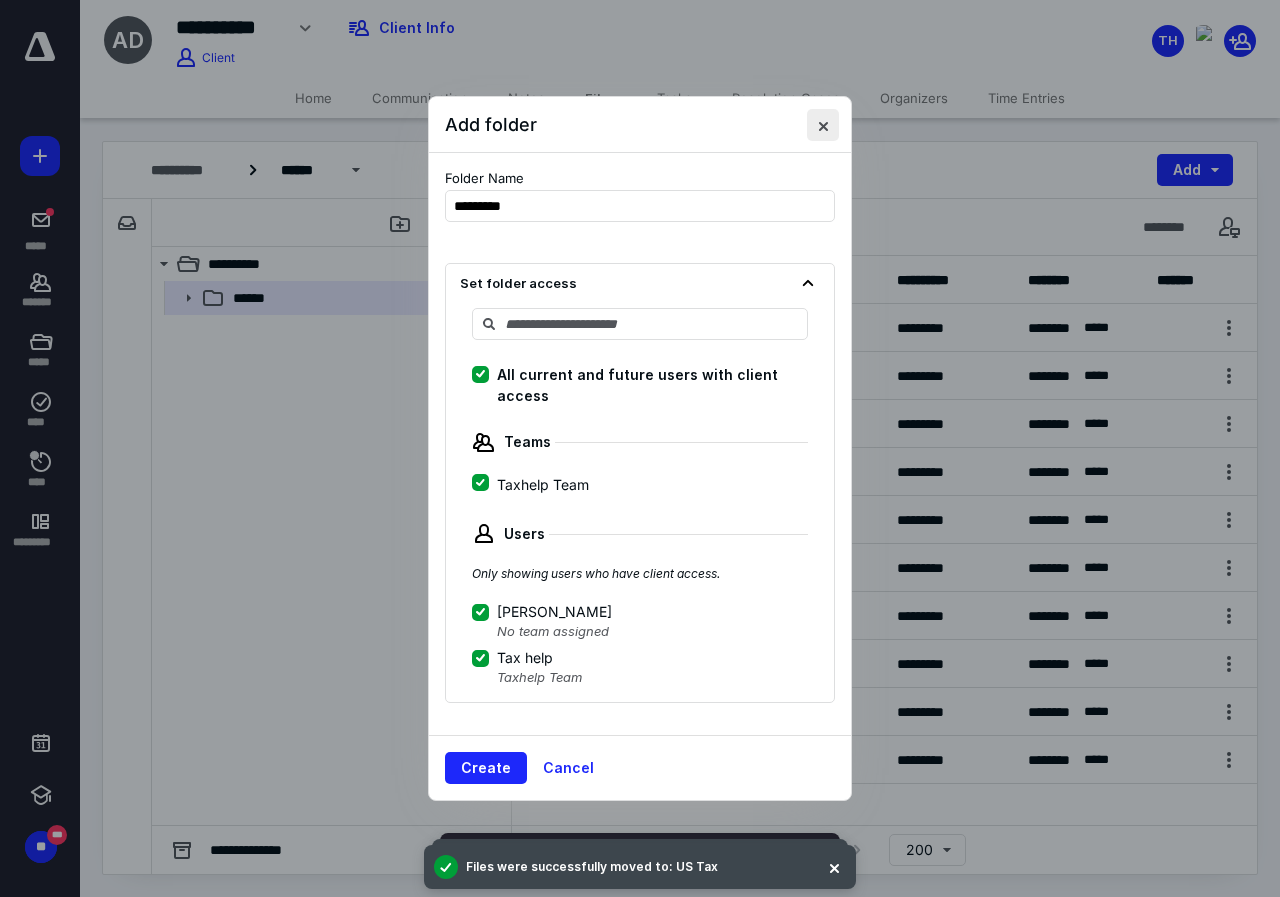 click at bounding box center (823, 125) 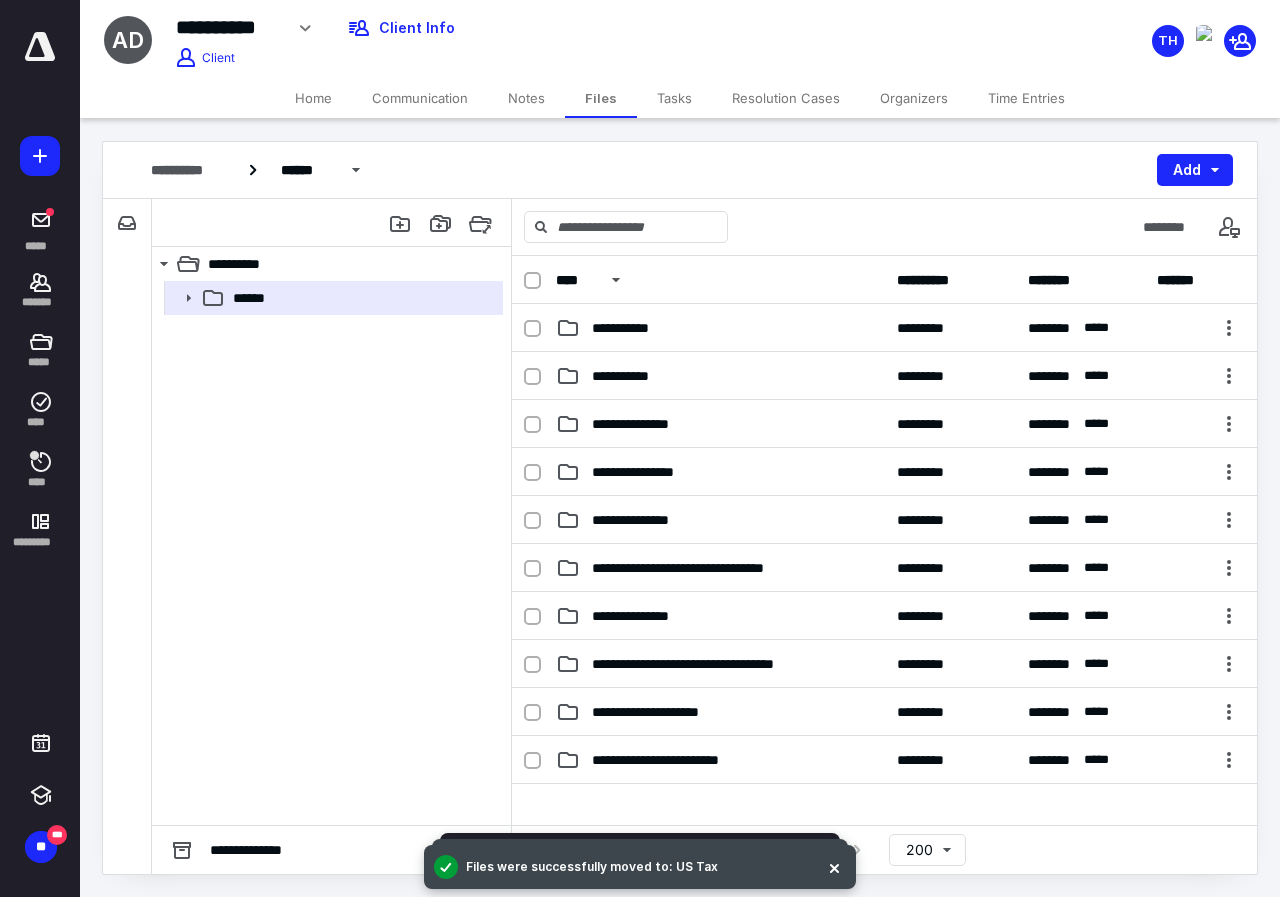 click on "******" at bounding box center (331, 553) 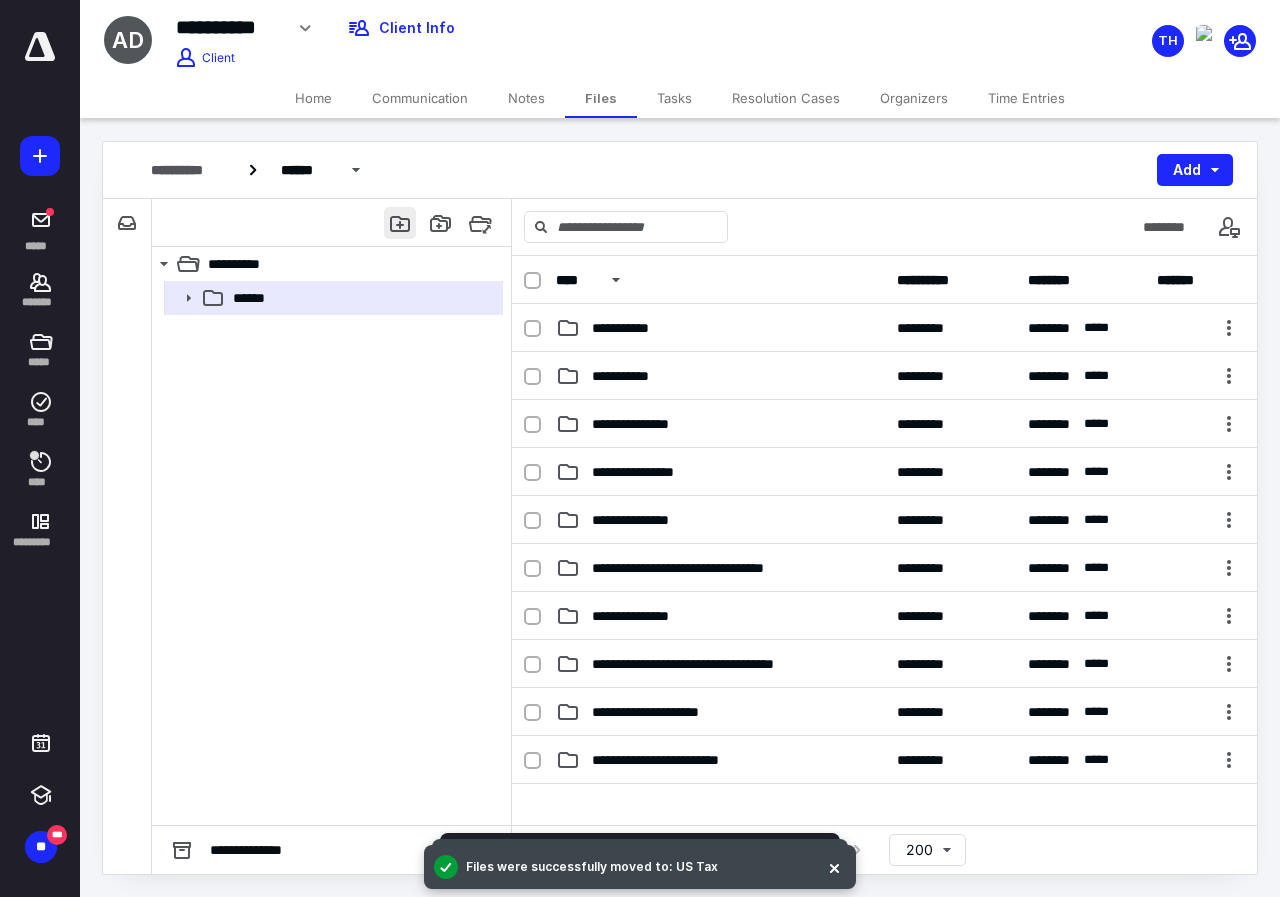 click at bounding box center (400, 223) 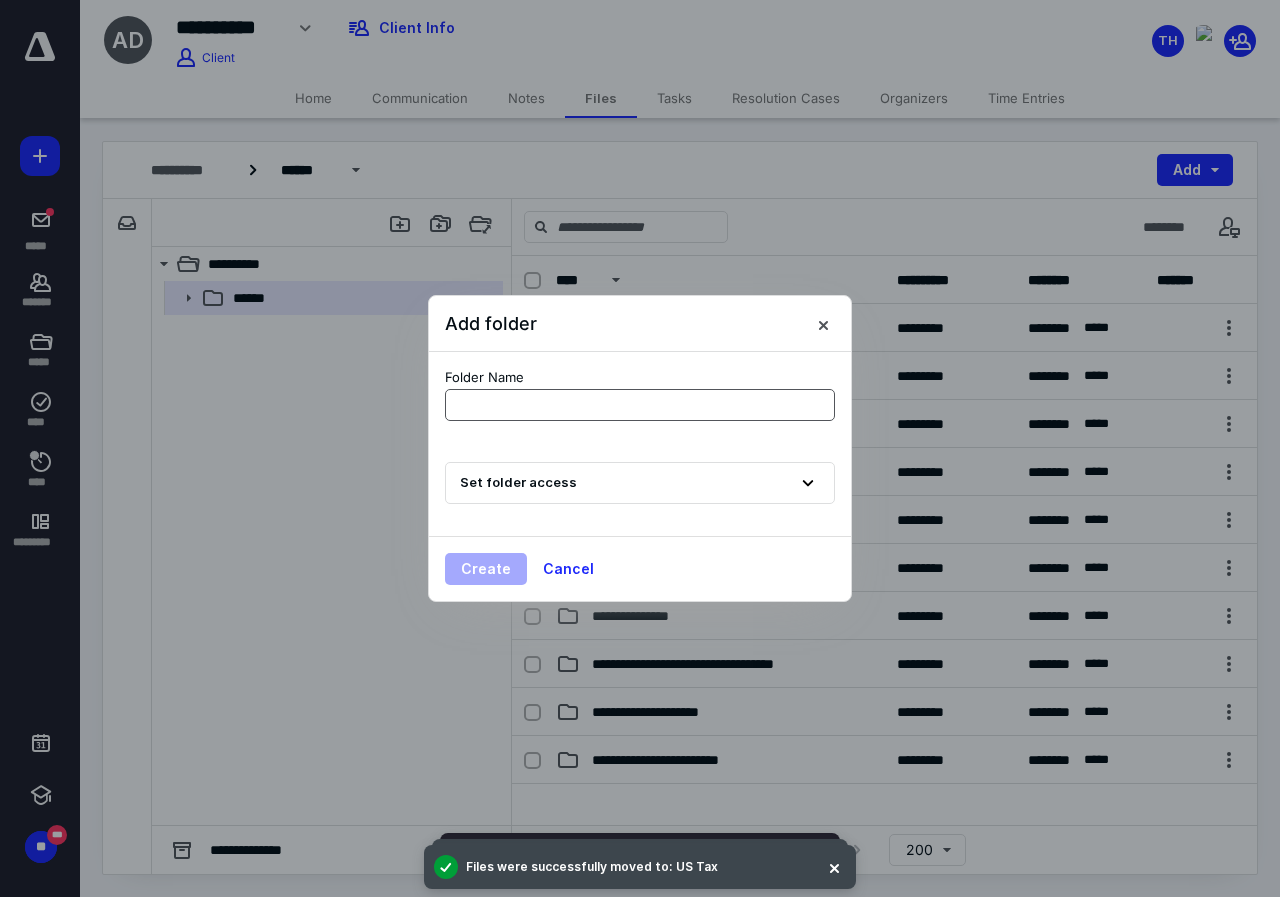 click at bounding box center (640, 405) 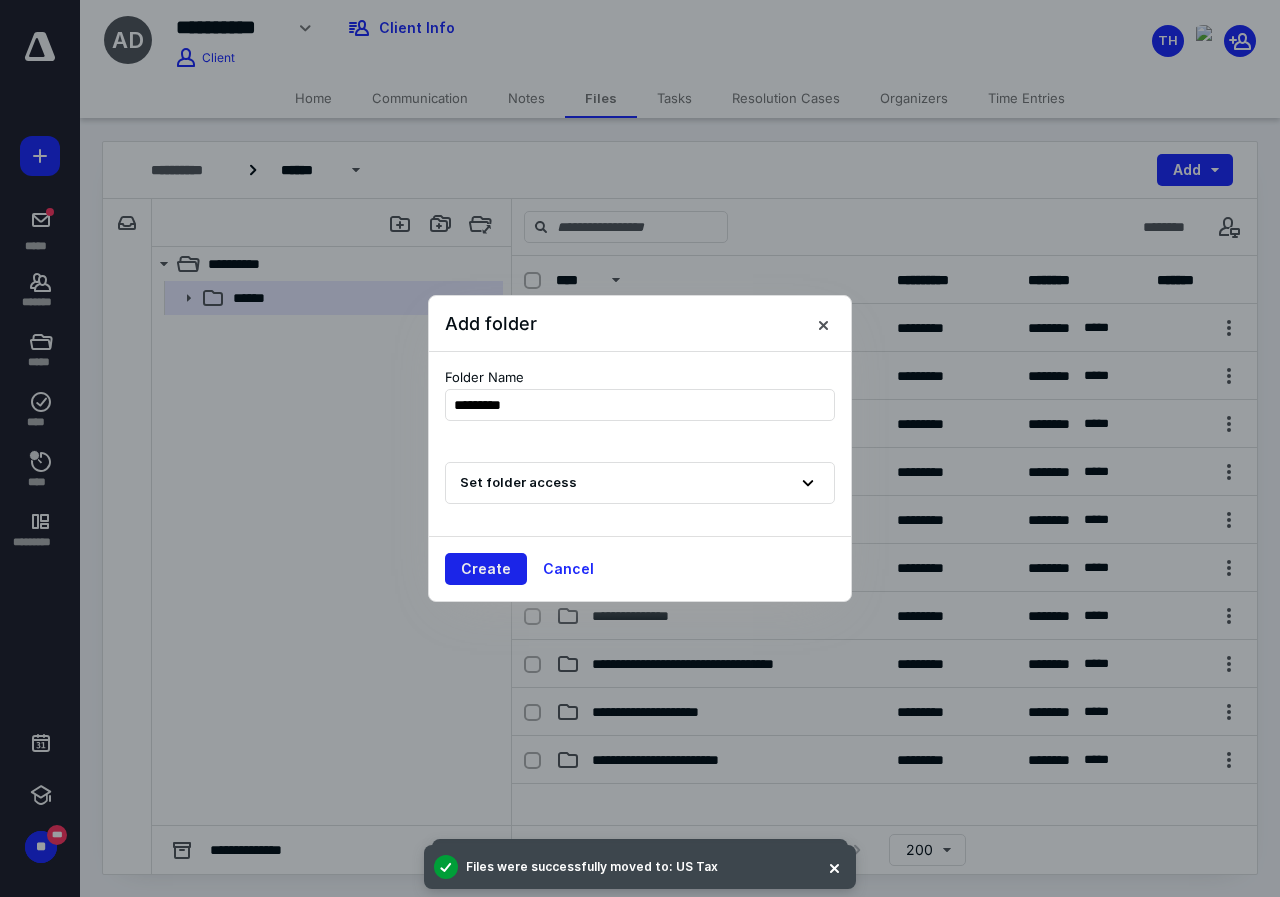 type on "*********" 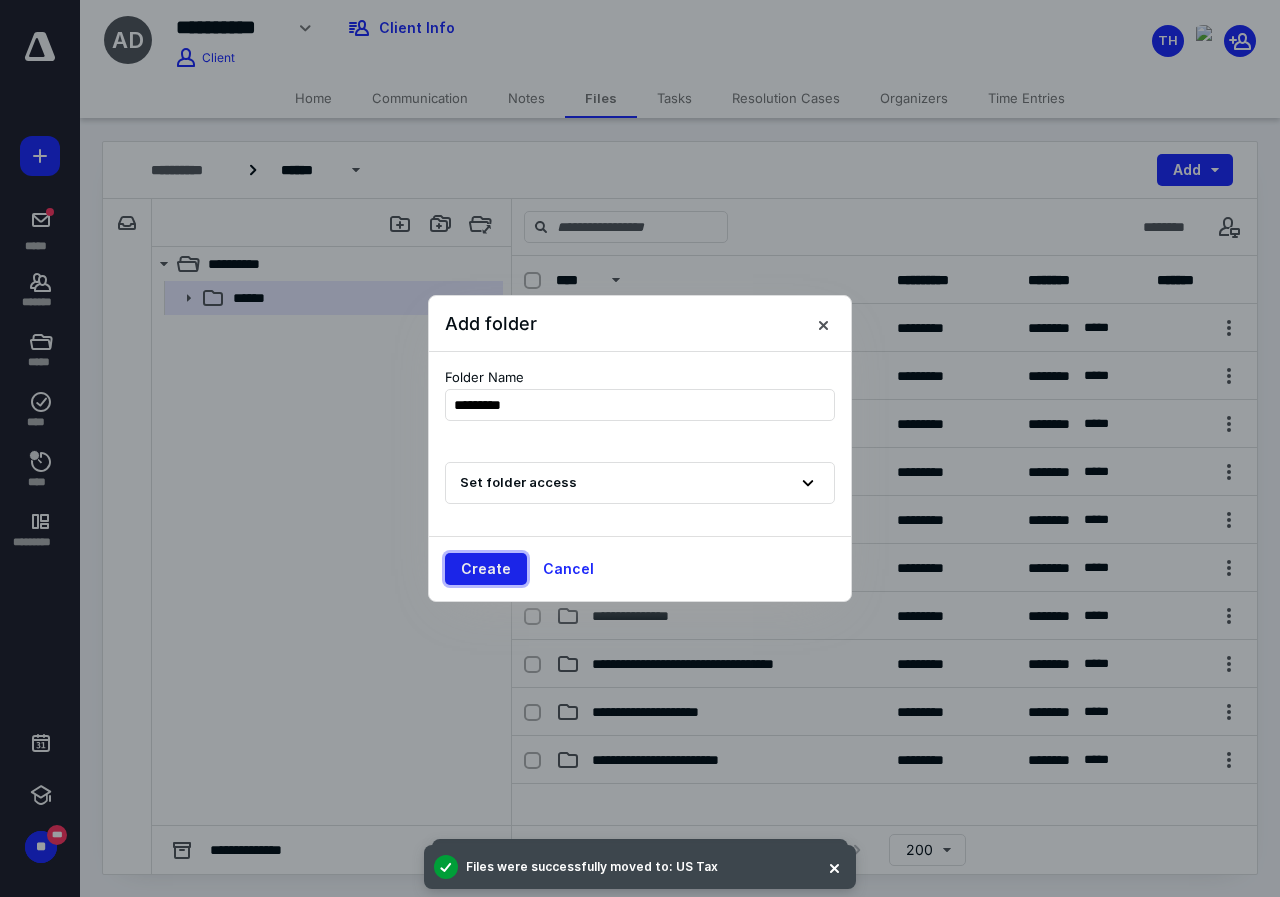 click on "Create" at bounding box center [486, 569] 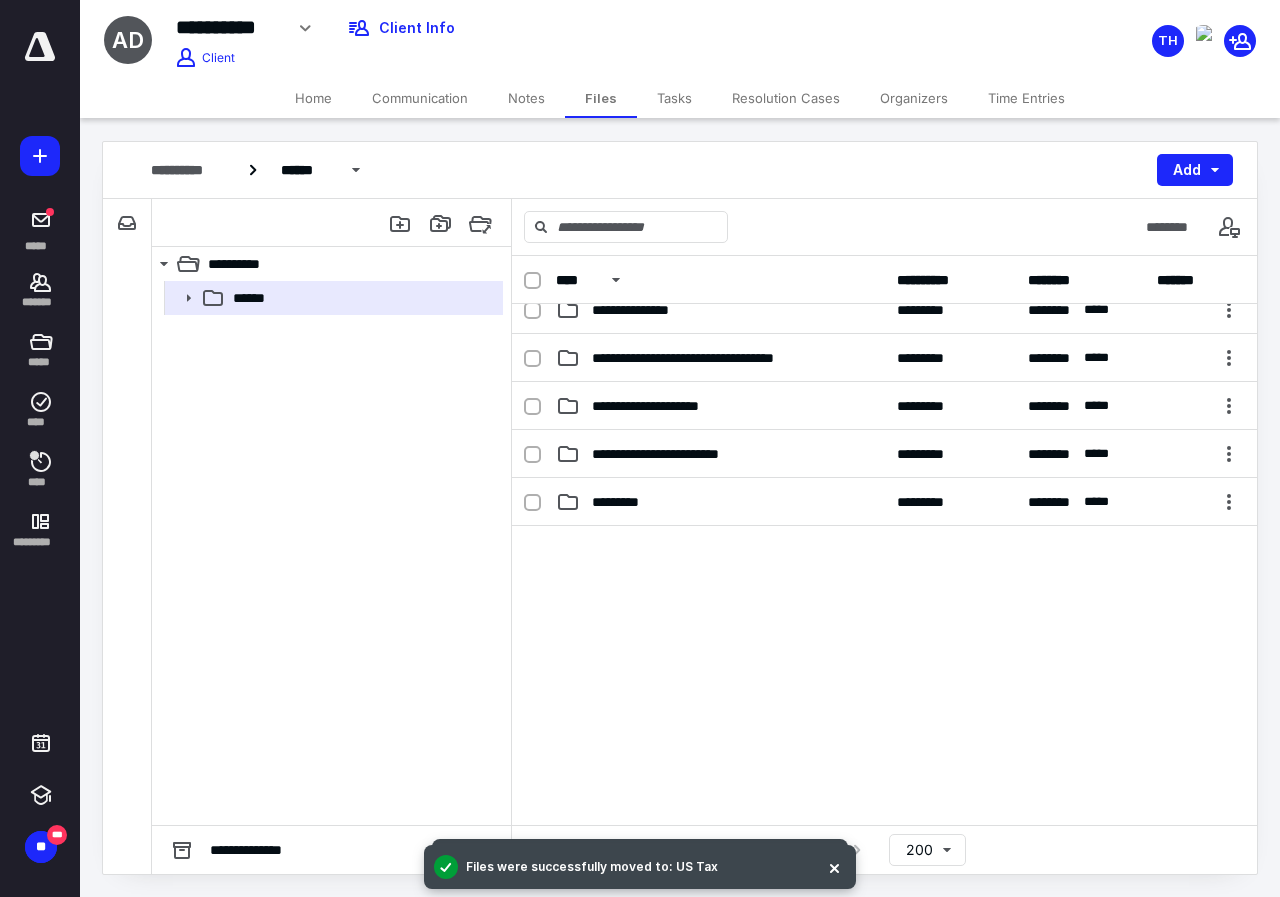 scroll, scrollTop: 307, scrollLeft: 0, axis: vertical 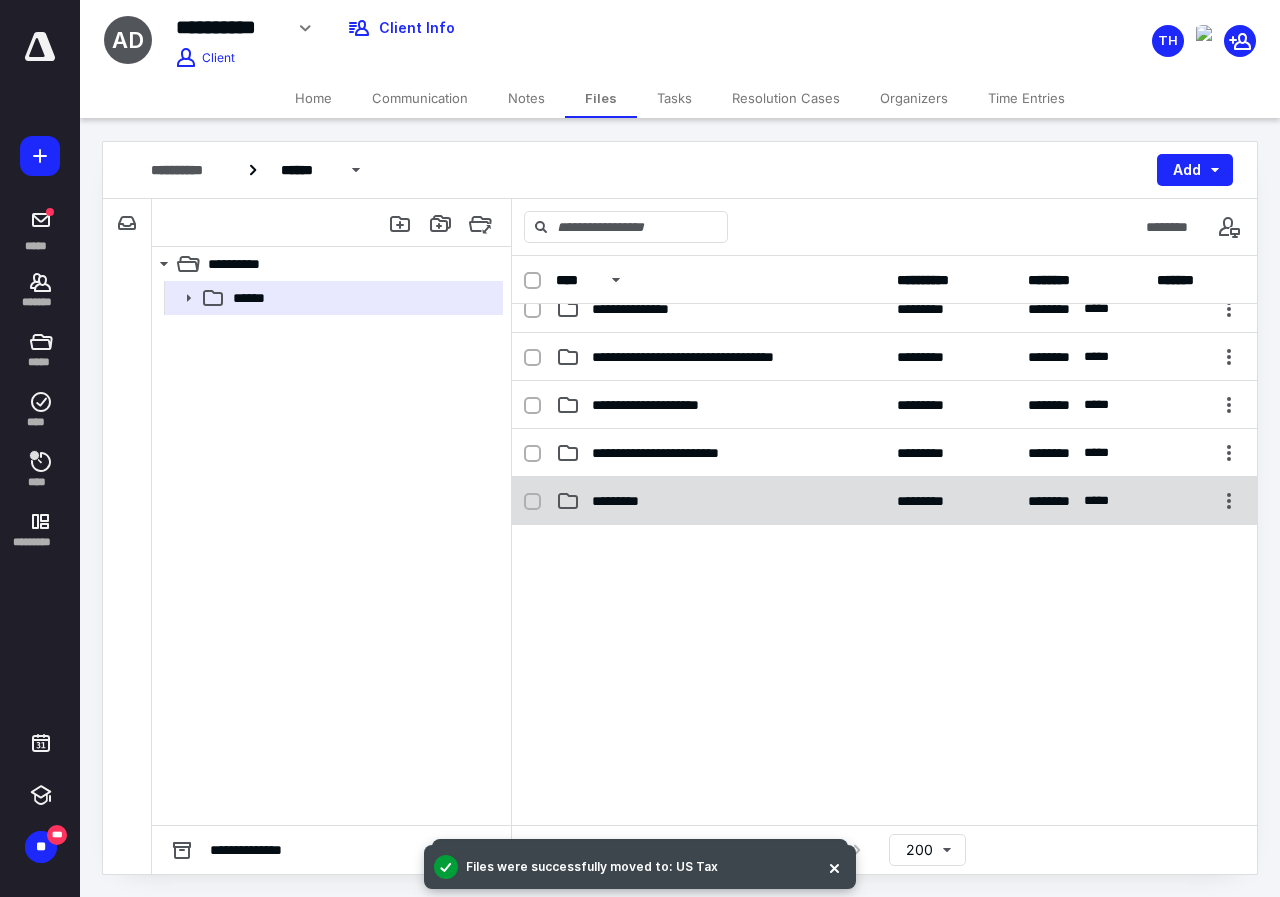 click on "*********" at bounding box center [720, 501] 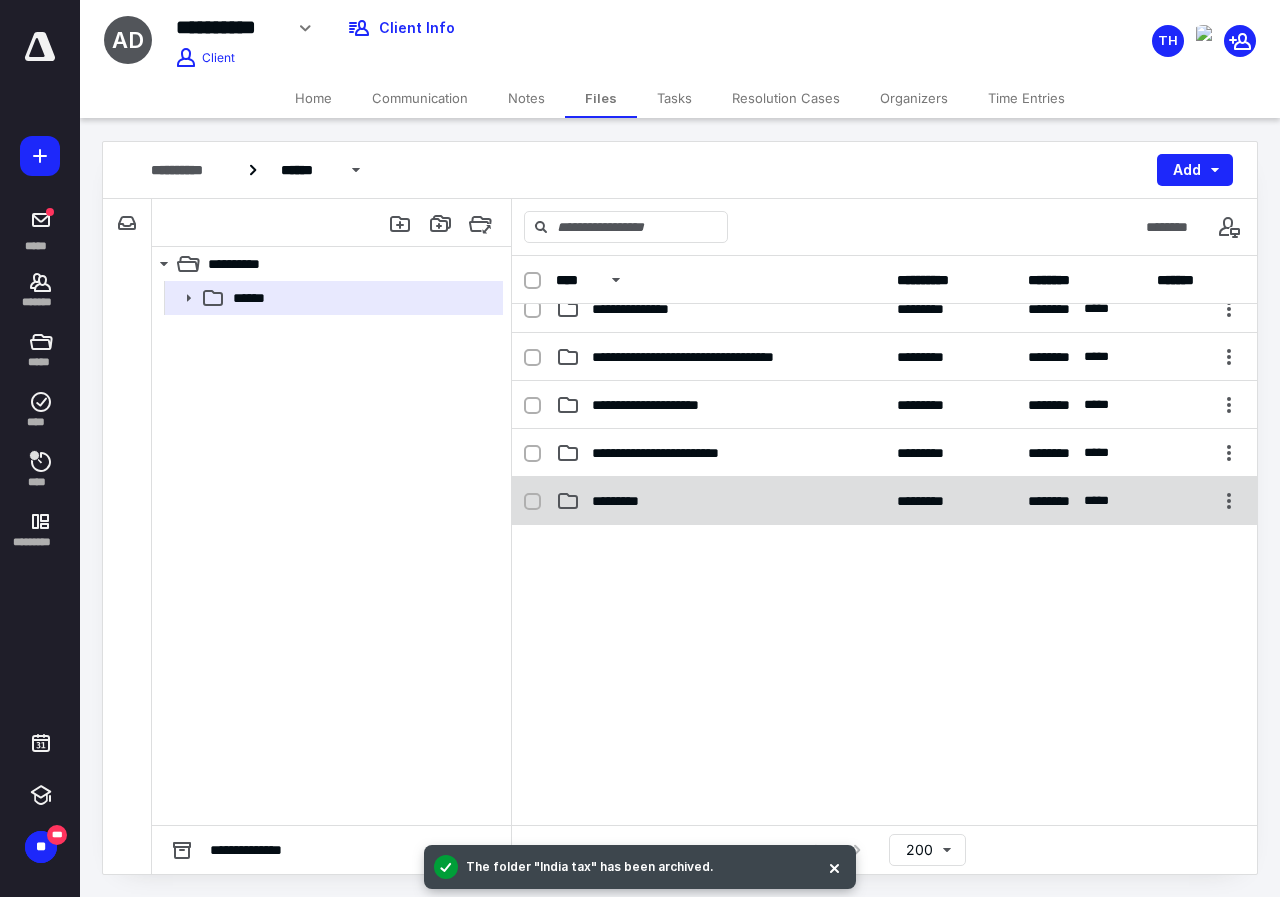 click on "*********" at bounding box center (720, 501) 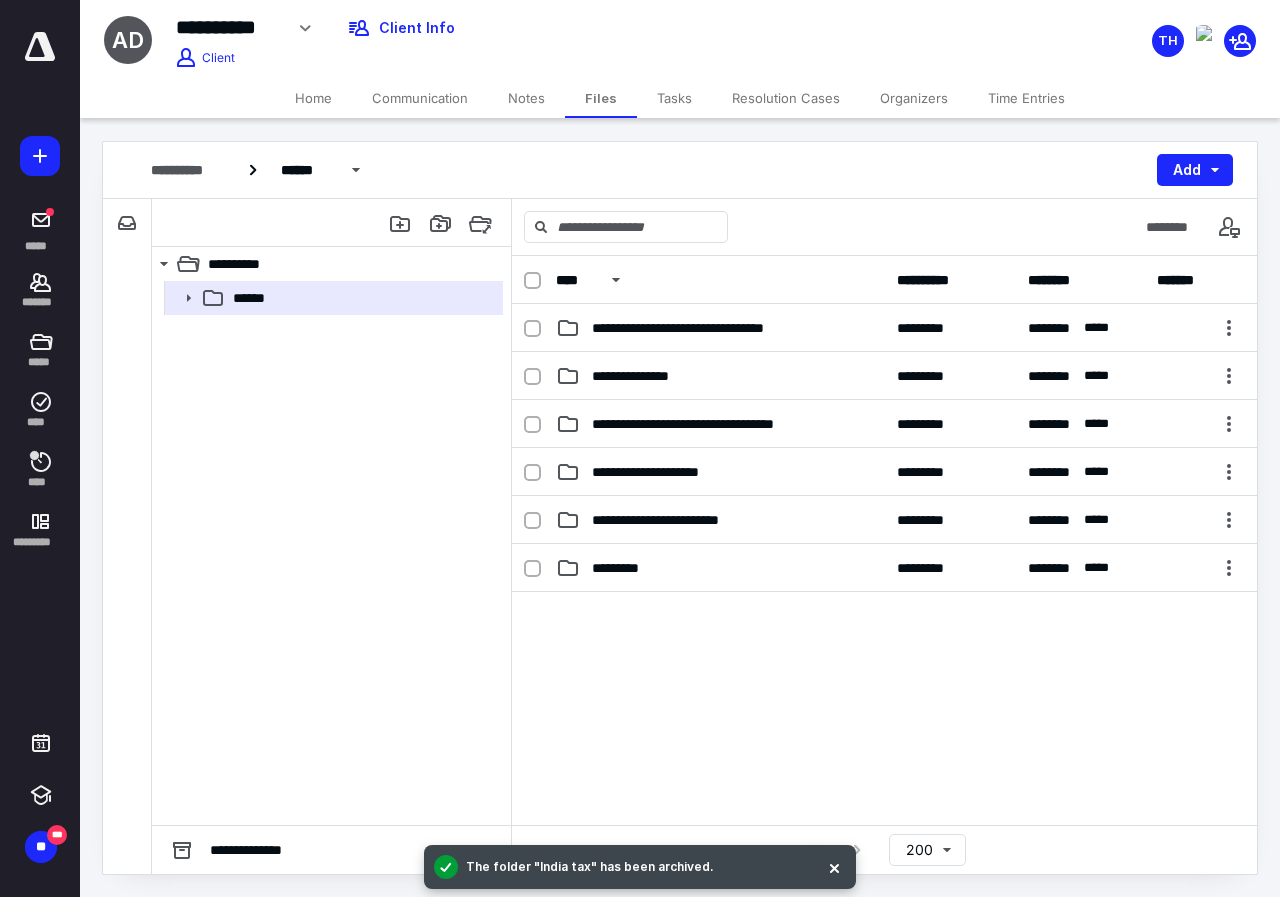 scroll, scrollTop: 207, scrollLeft: 0, axis: vertical 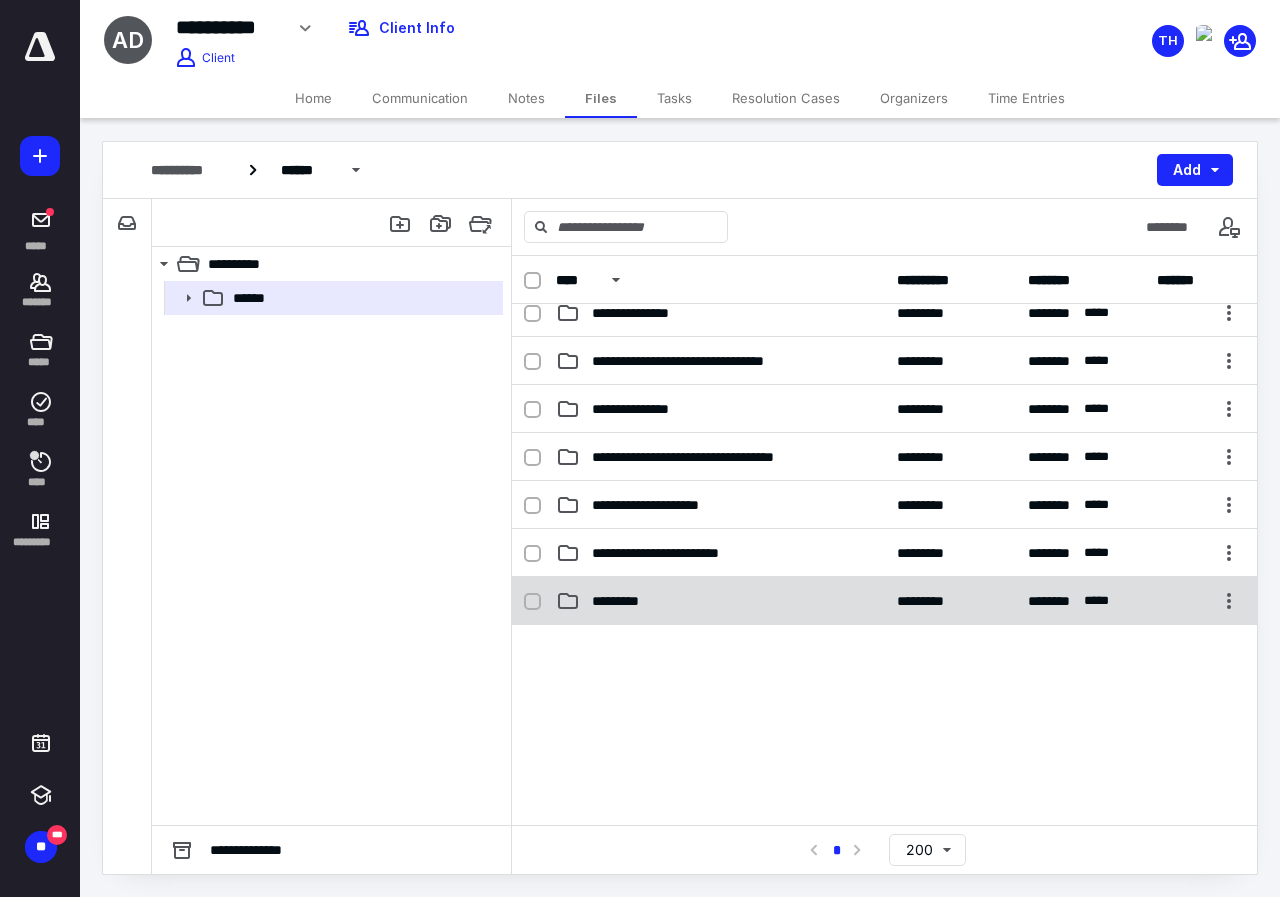 click on "********* ********* ******** ****" at bounding box center [884, 601] 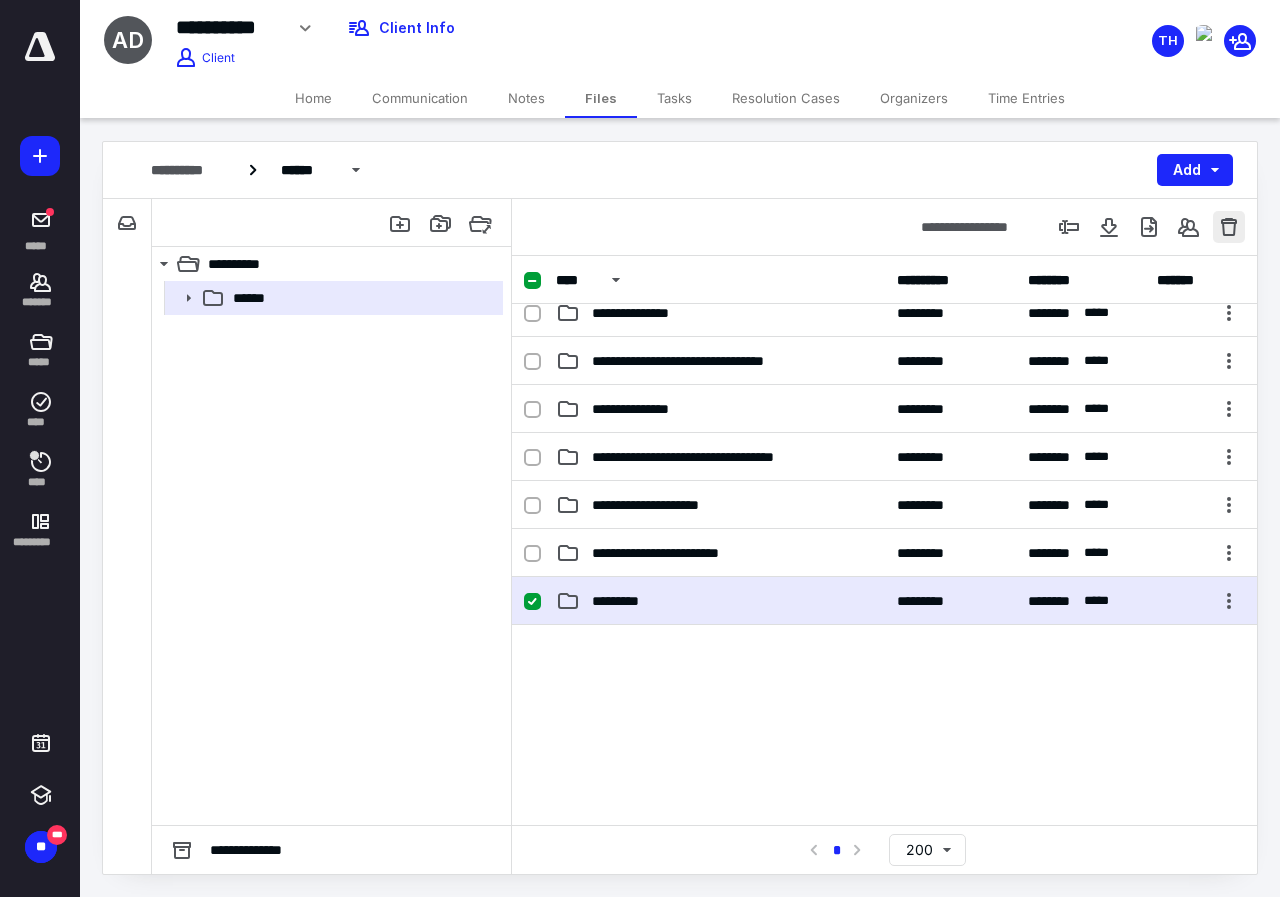 click at bounding box center [1229, 227] 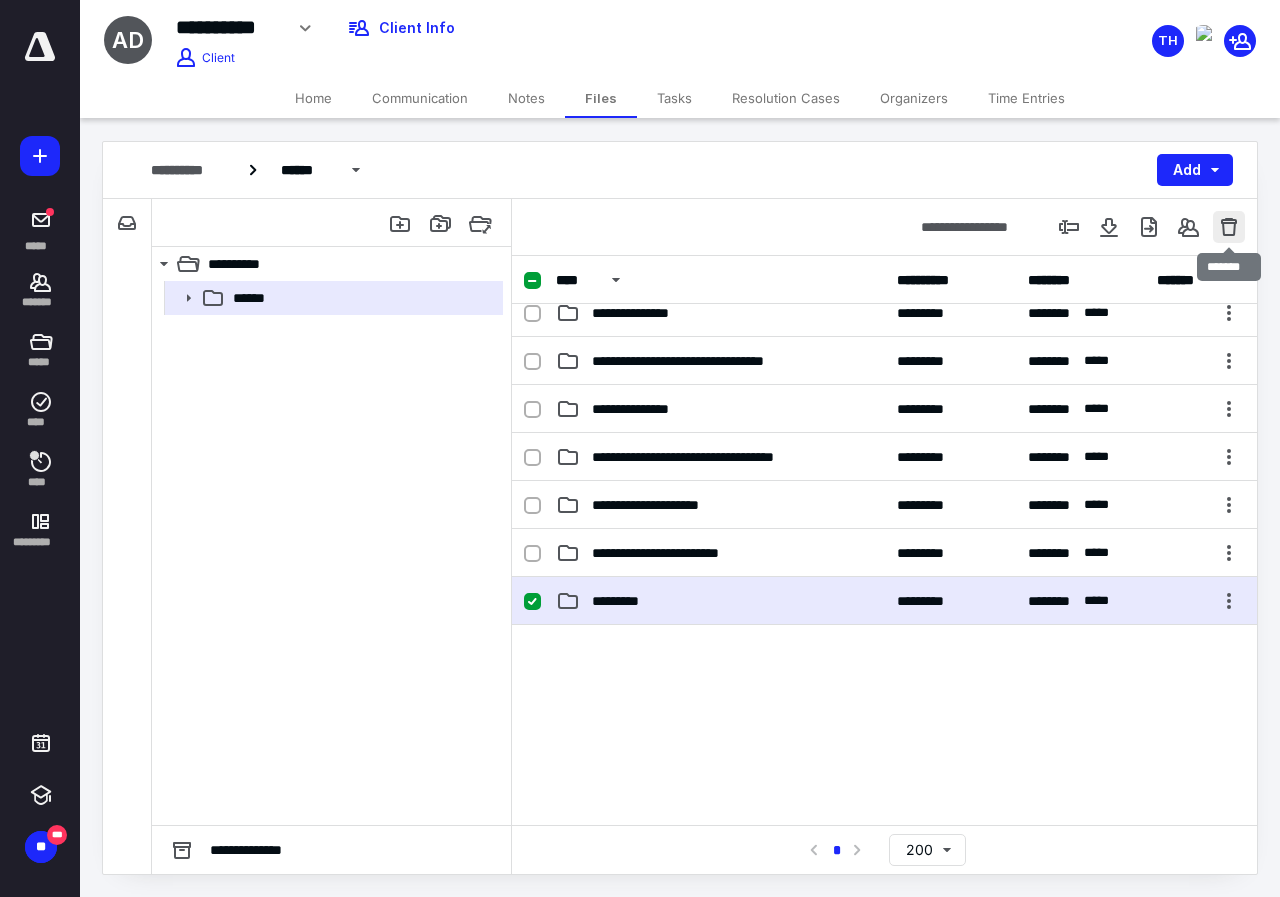 checkbox on "false" 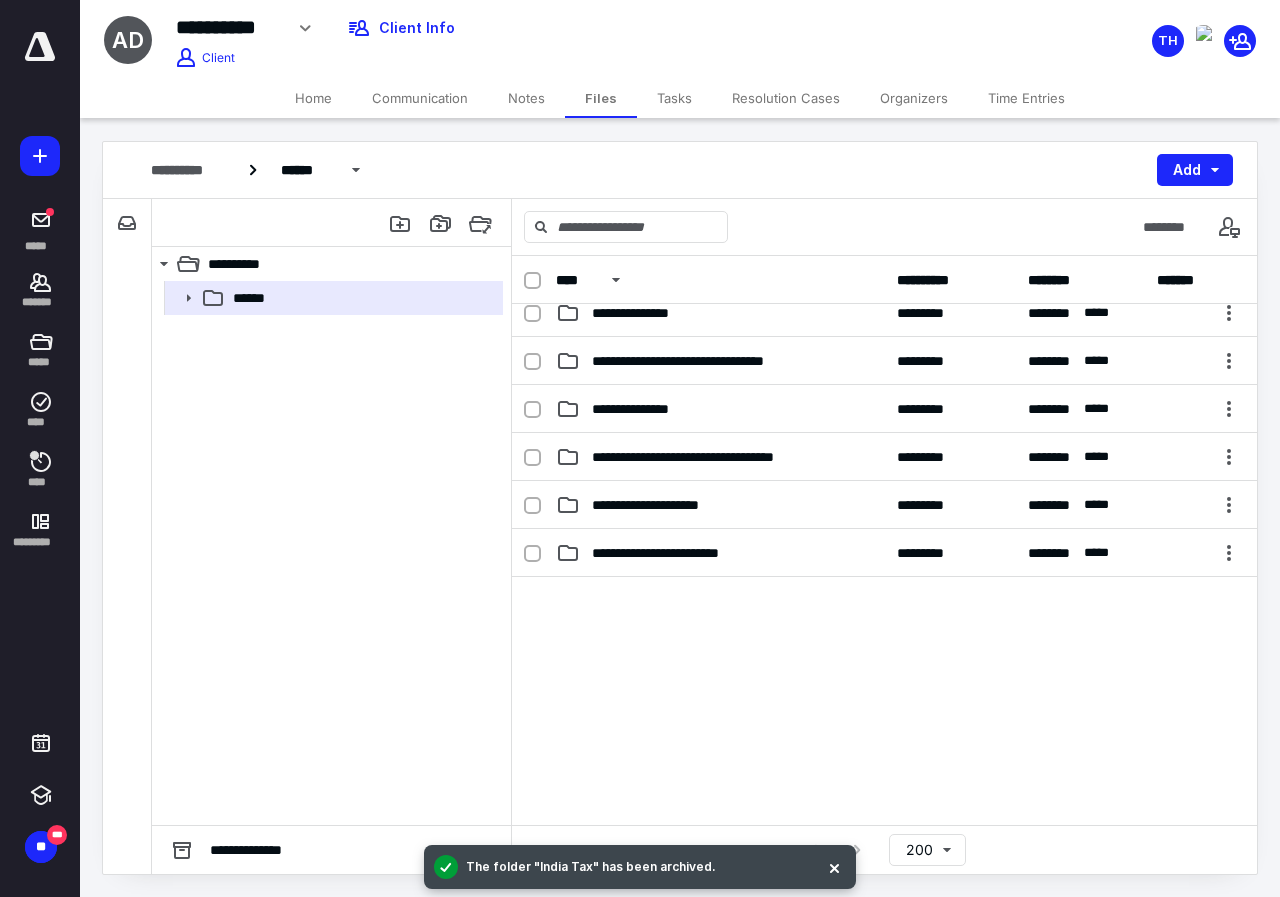 click on "******" at bounding box center [331, 553] 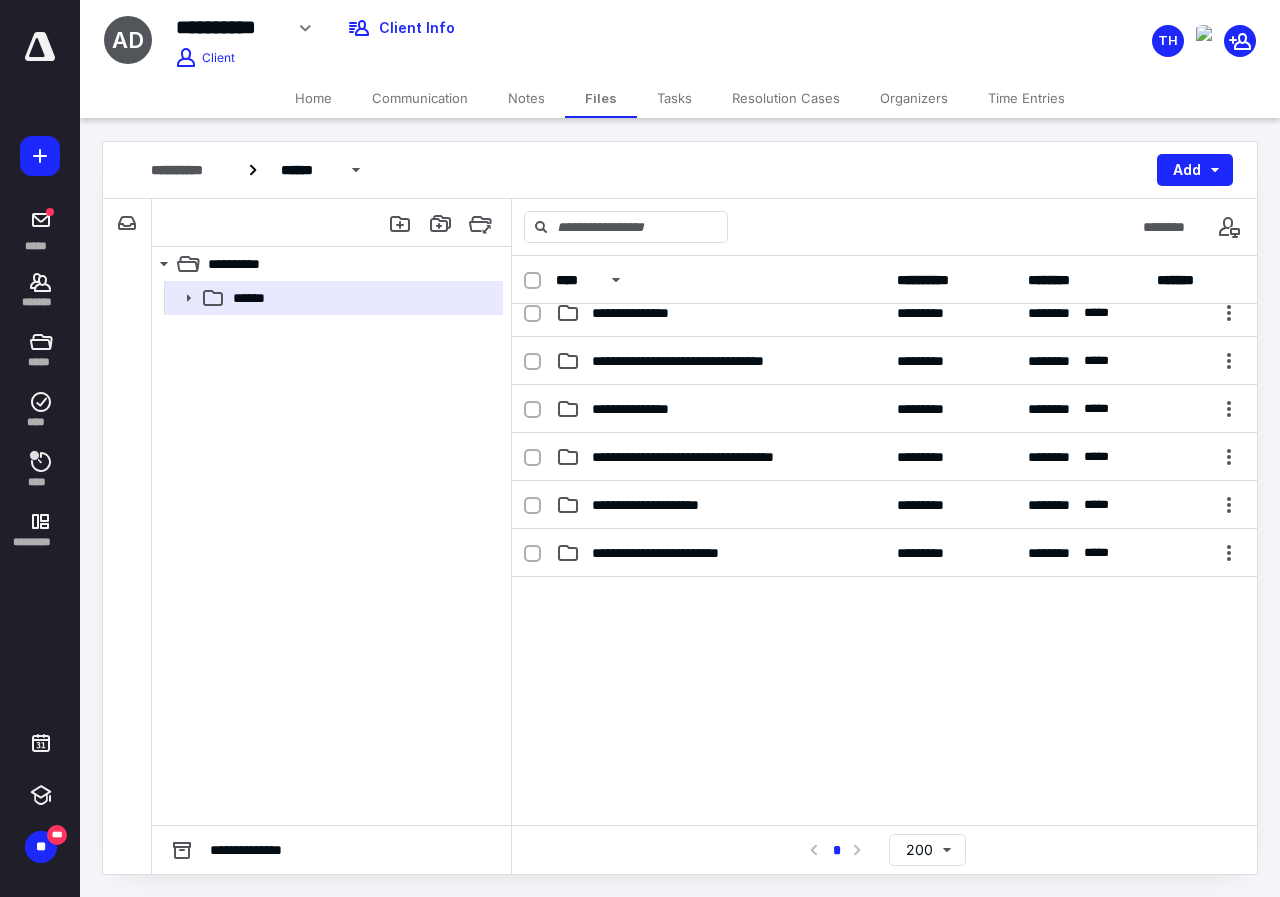 click on "******" at bounding box center [331, 553] 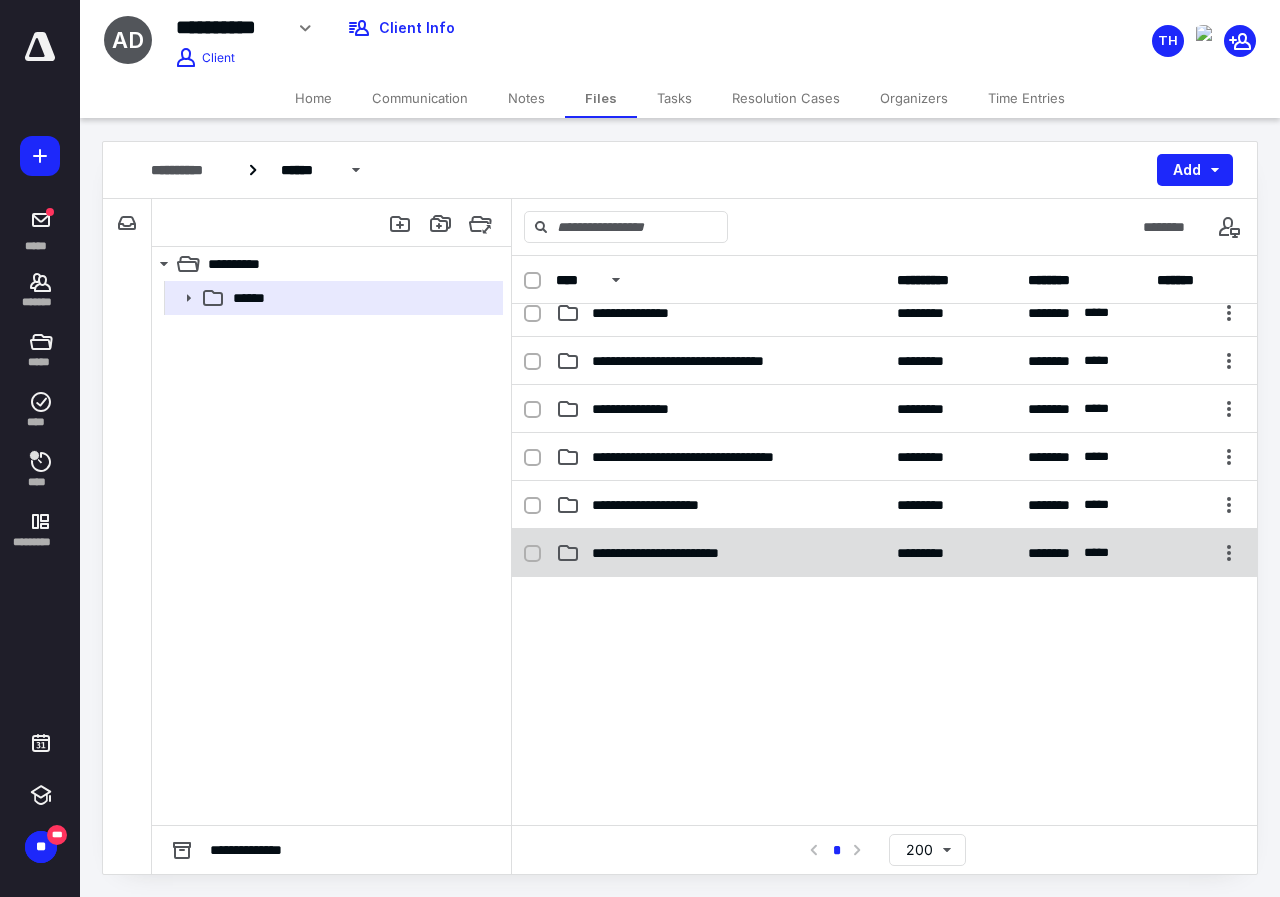 scroll, scrollTop: 0, scrollLeft: 0, axis: both 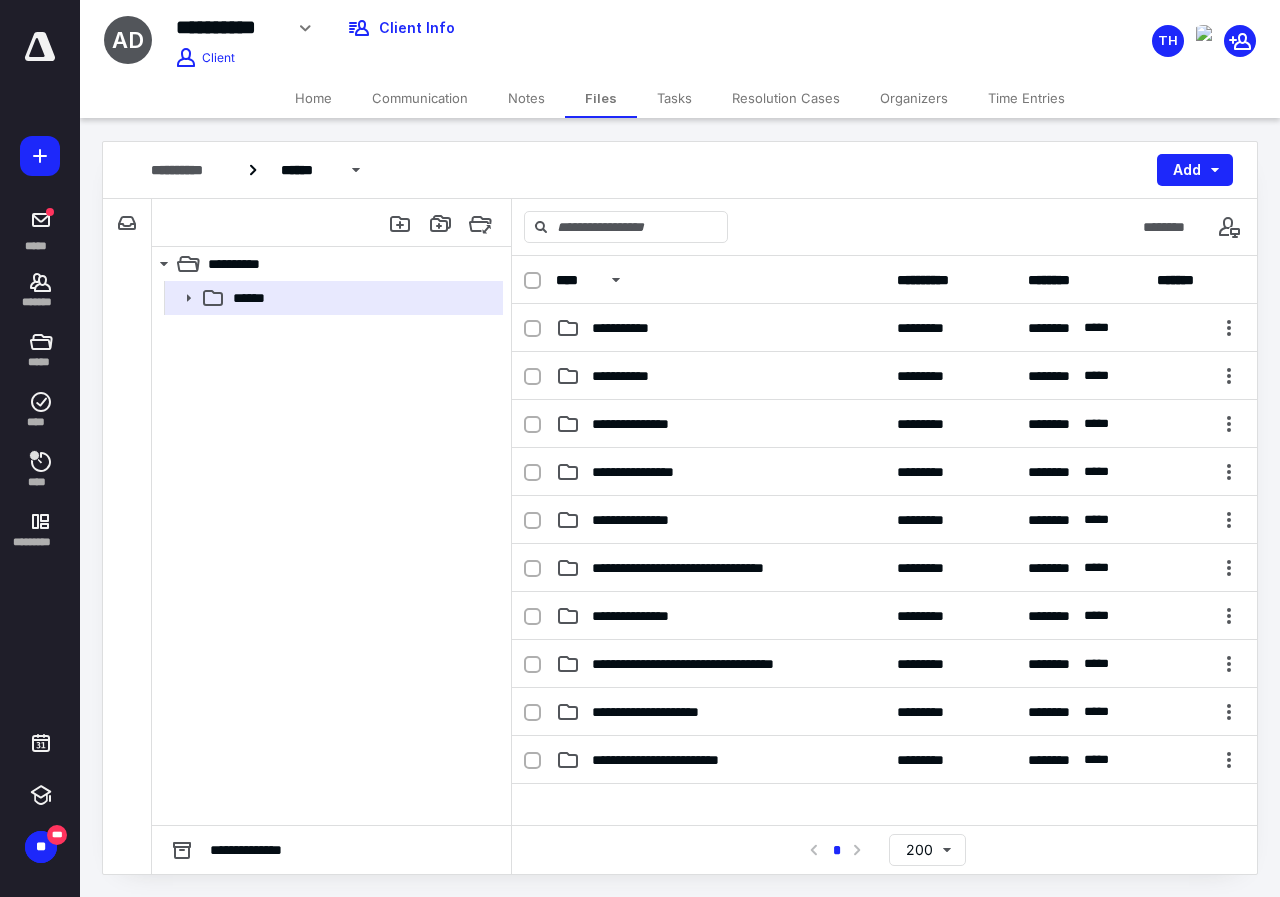 click on "******" at bounding box center [331, 553] 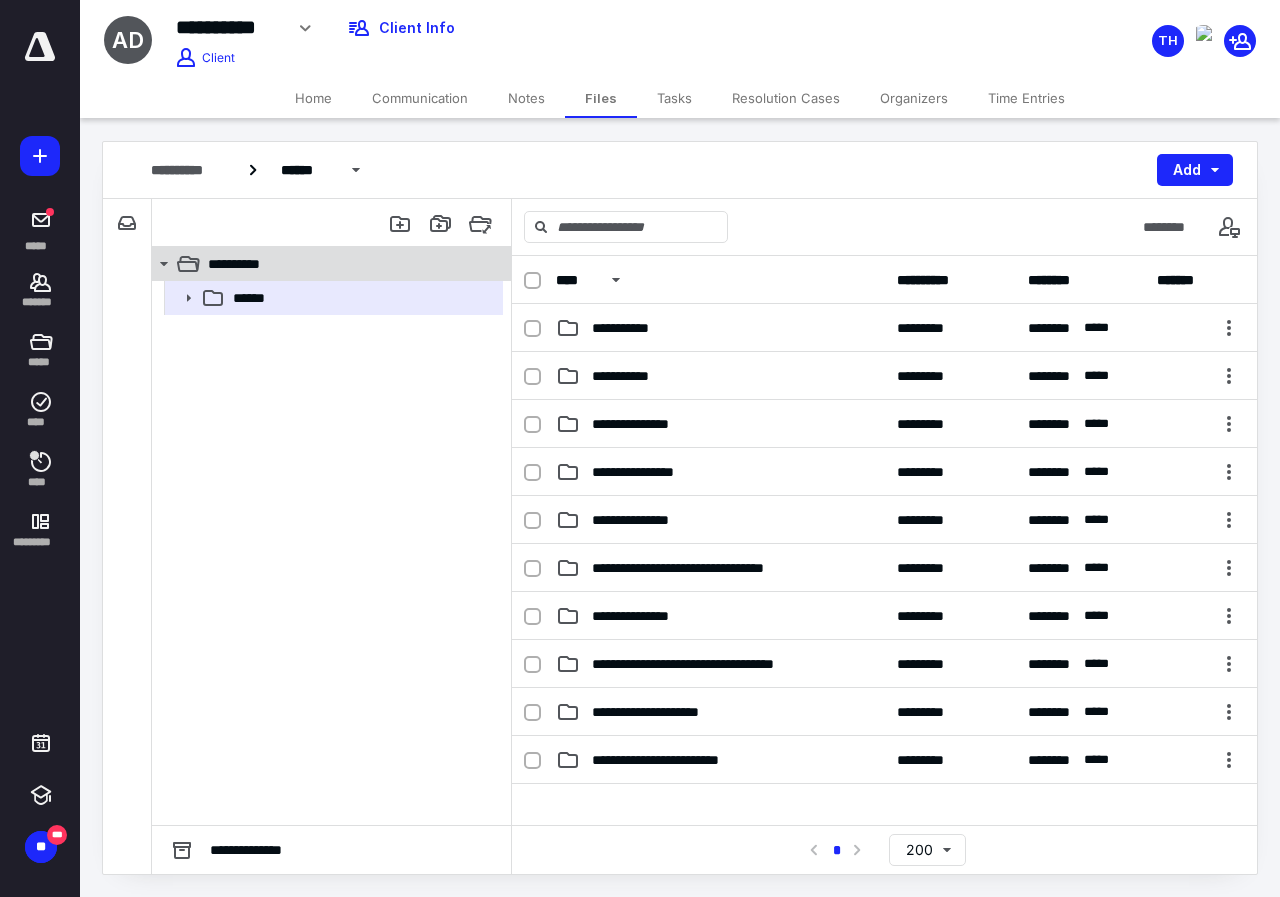 click on "**********" at bounding box center (320, 264) 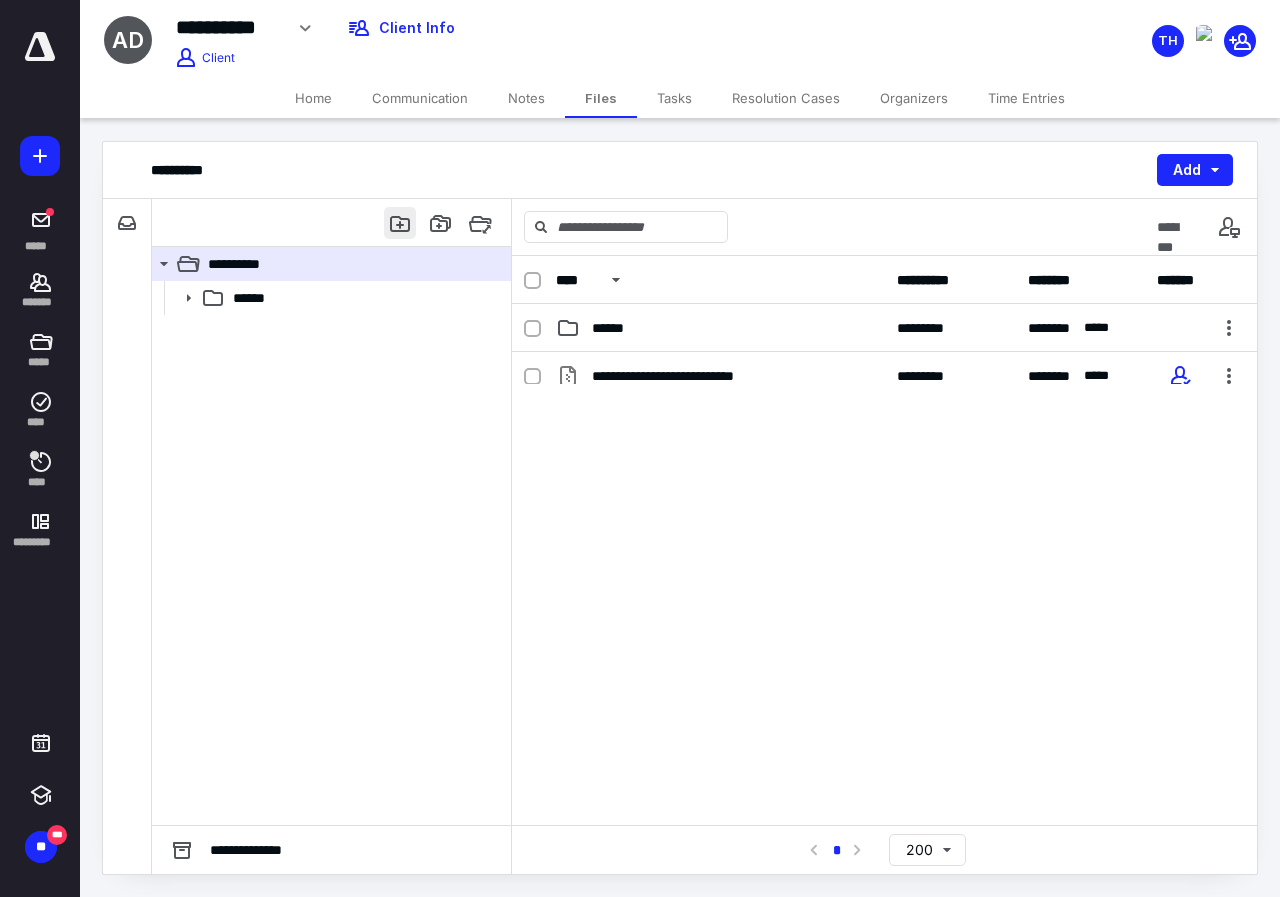 click at bounding box center (400, 223) 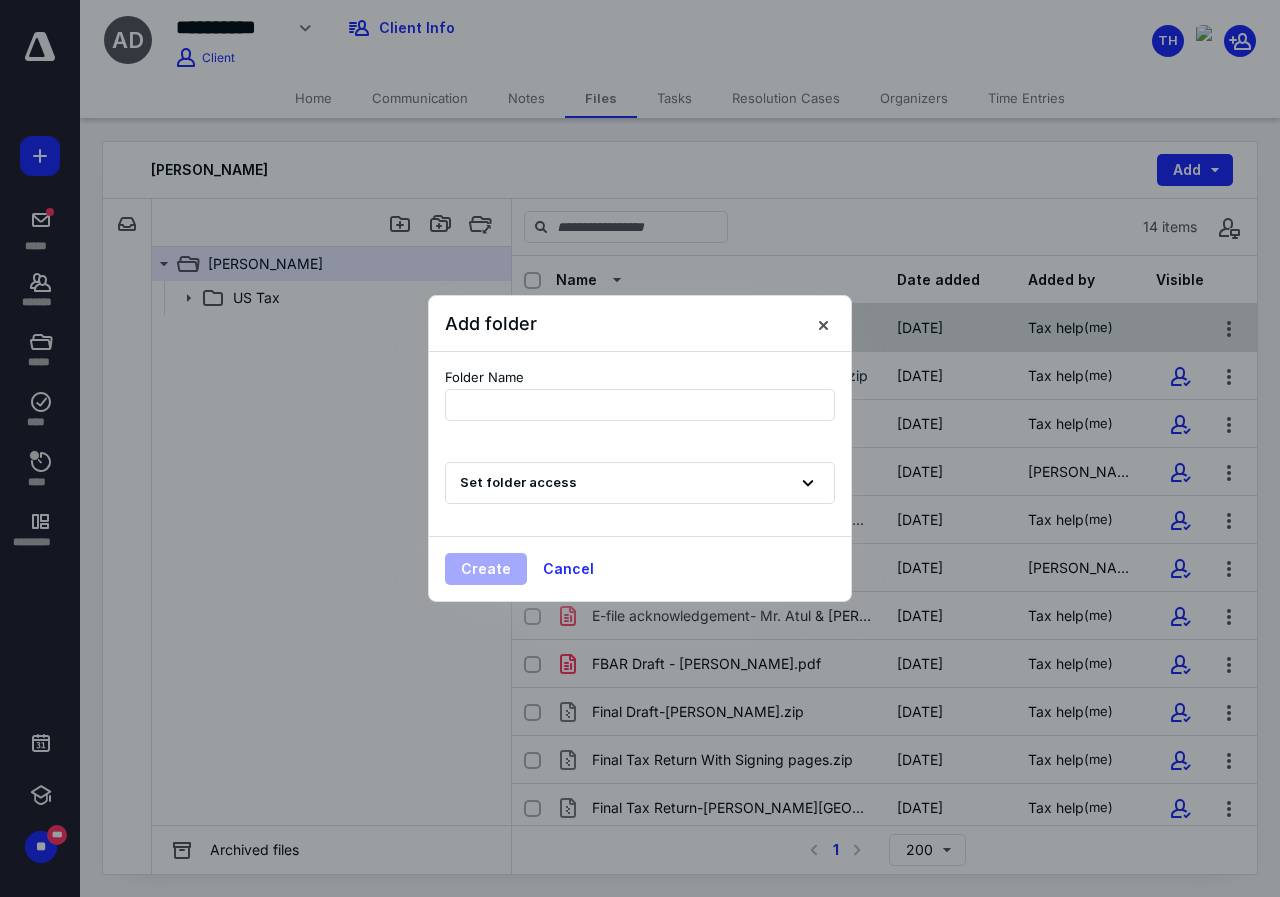 click at bounding box center (823, 324) 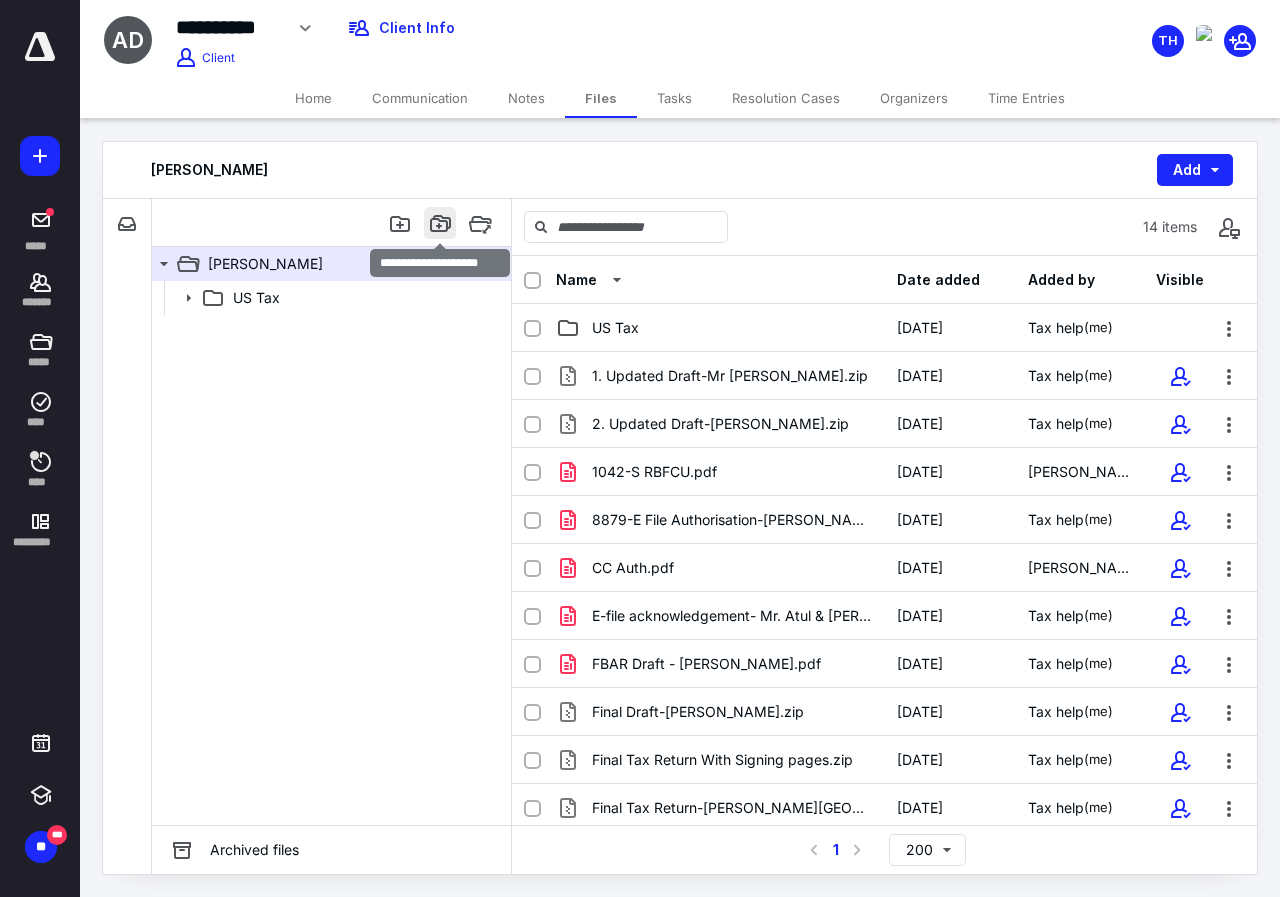 click at bounding box center [440, 223] 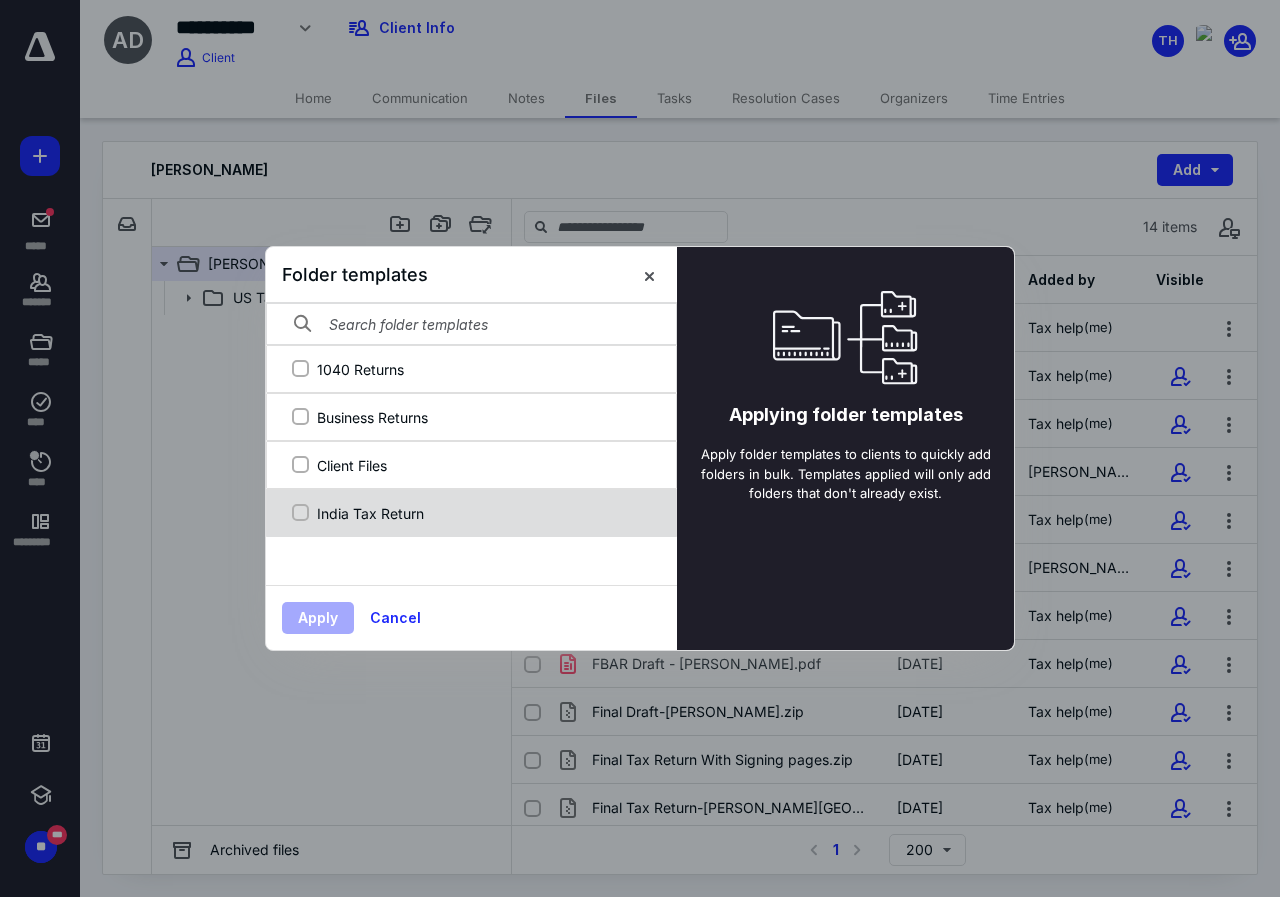 click on "India Tax Return" at bounding box center (482, 513) 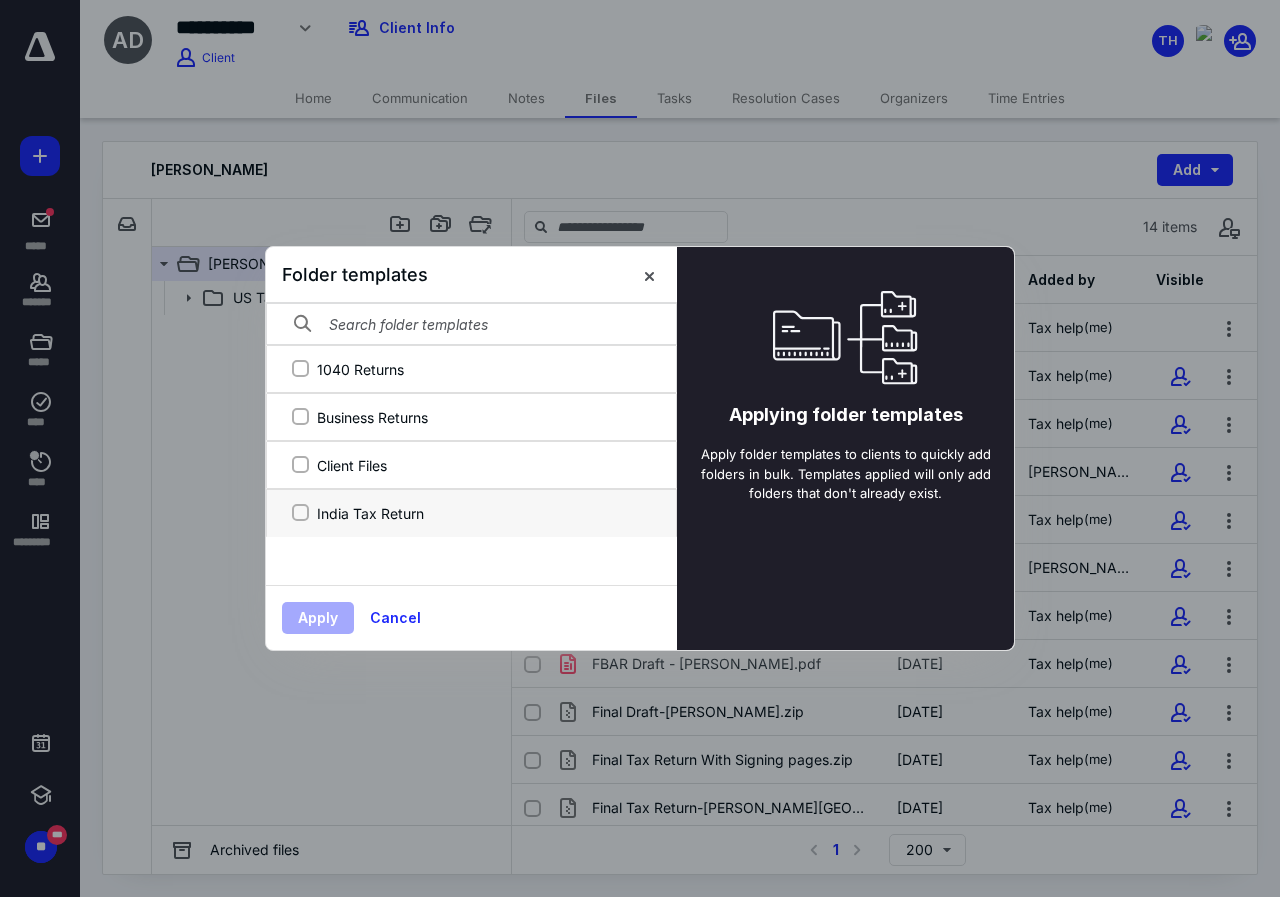 click on "India Tax Return" at bounding box center [300, 513] 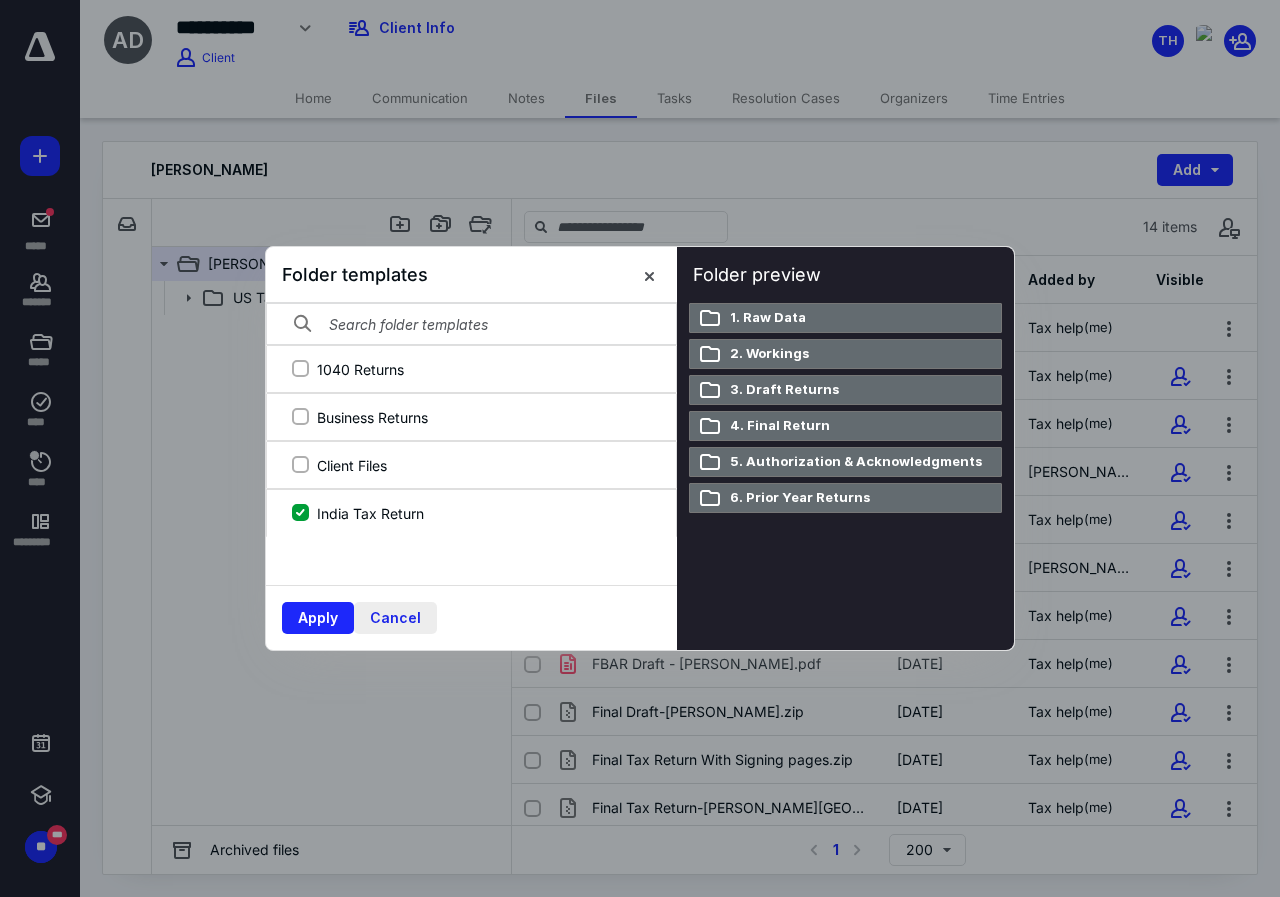 click on "Cancel" at bounding box center [395, 618] 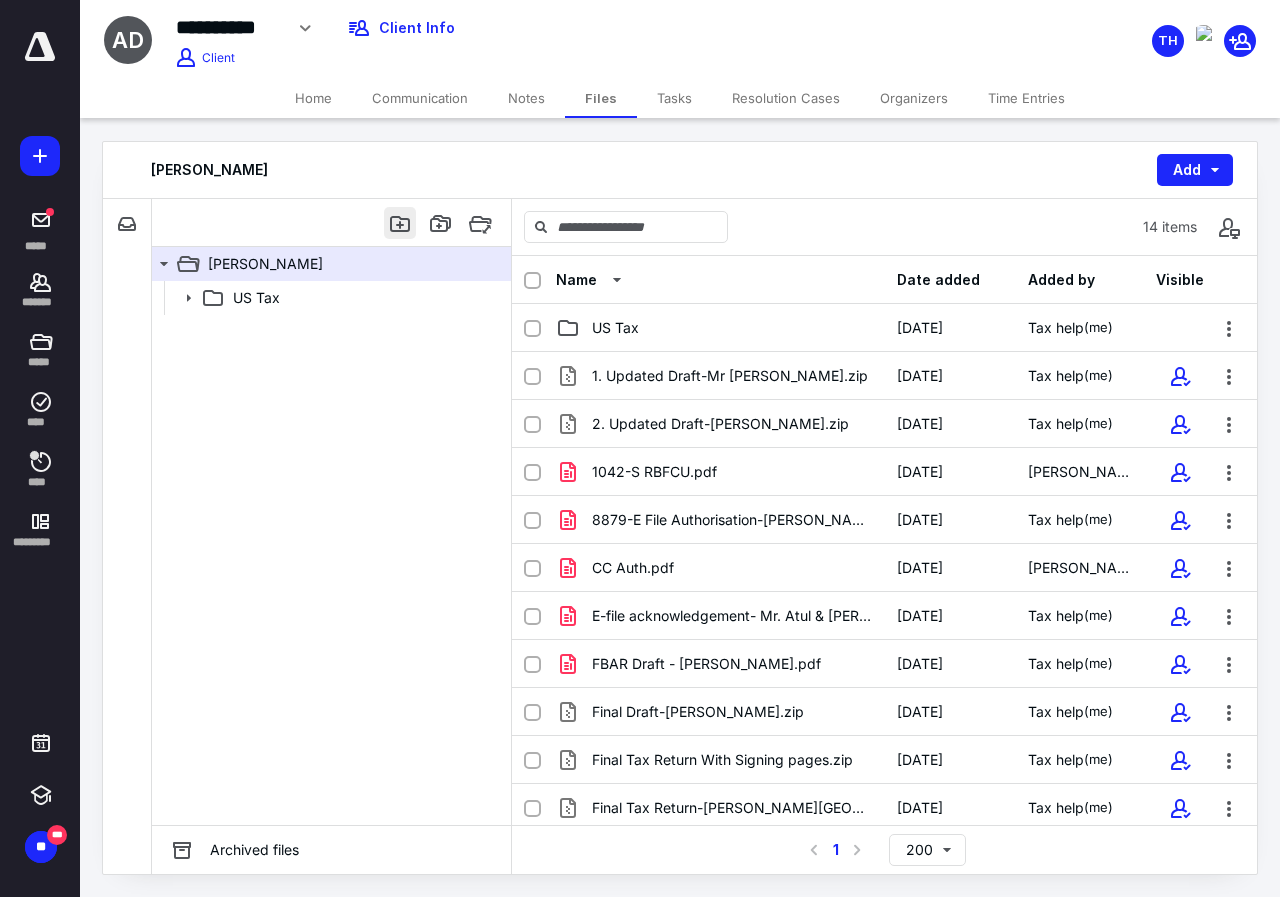 click at bounding box center [400, 223] 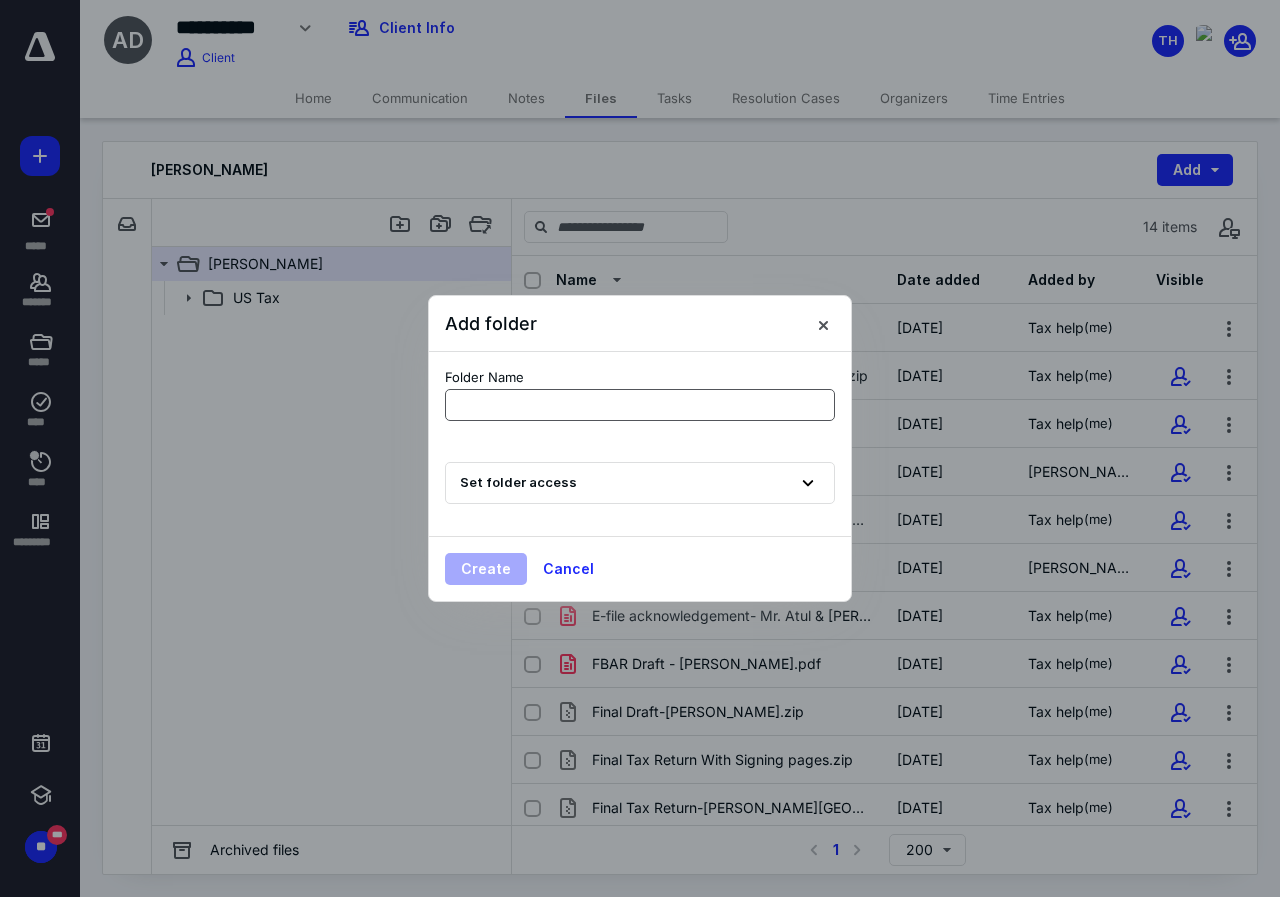 click at bounding box center (640, 405) 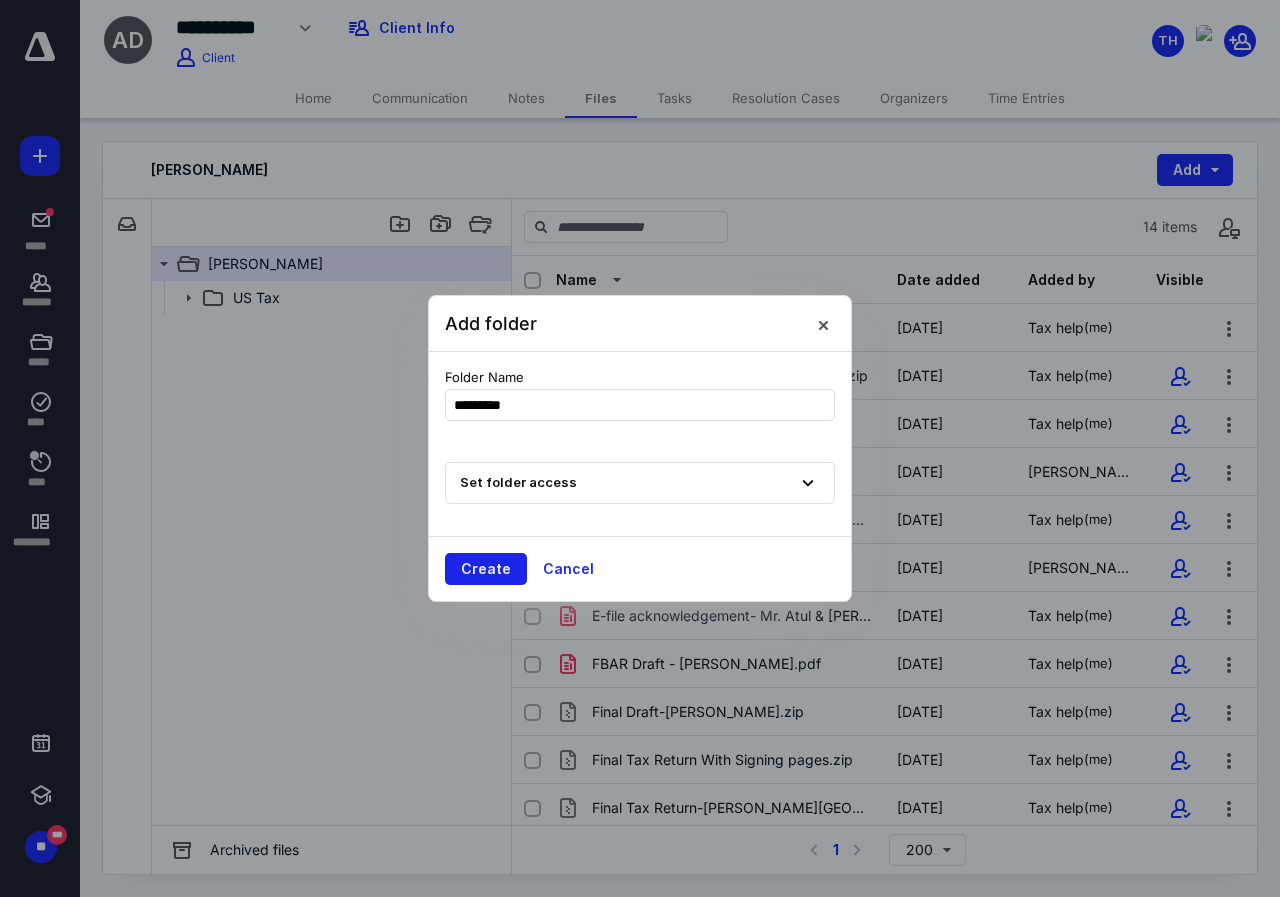 type on "*********" 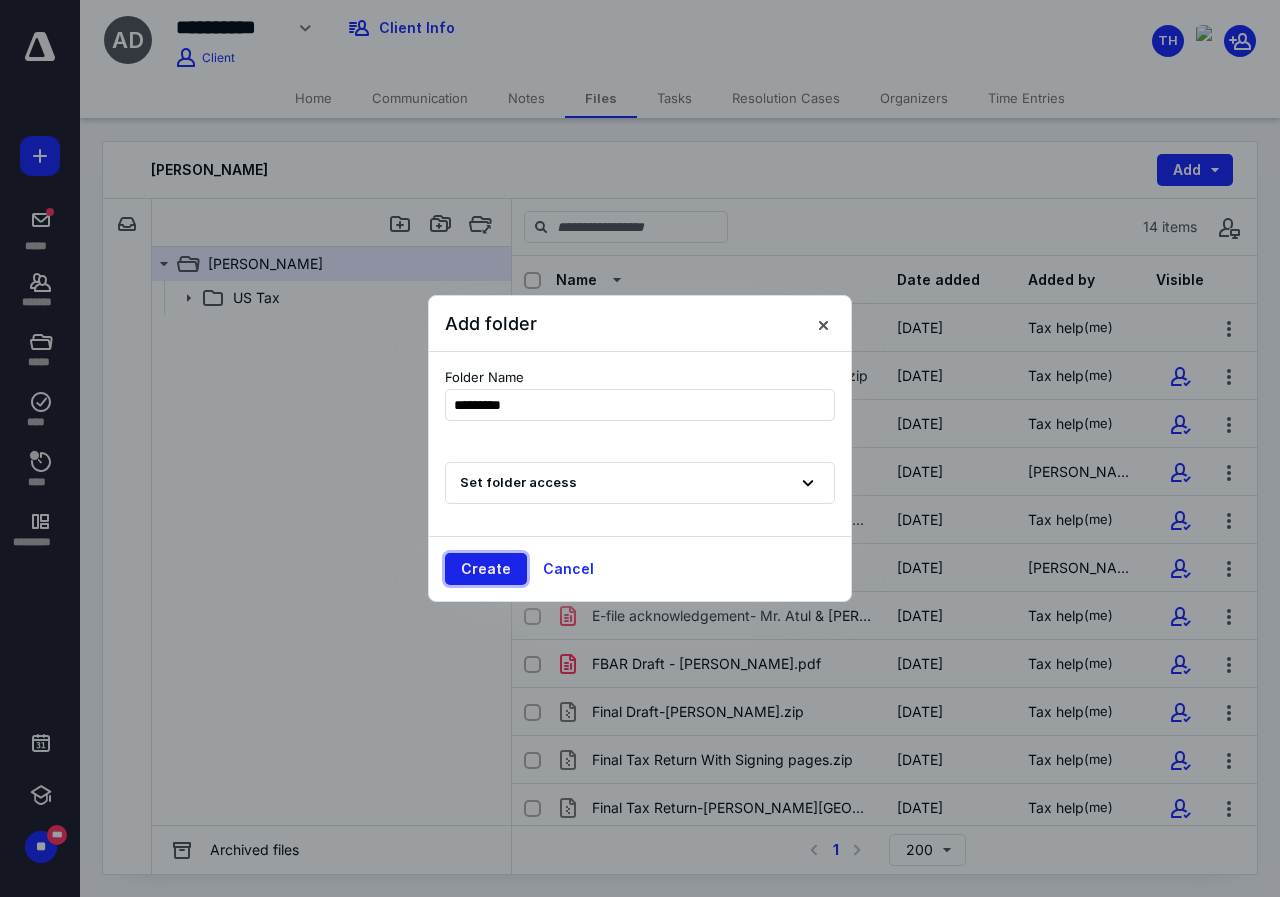 click on "Create" at bounding box center [486, 569] 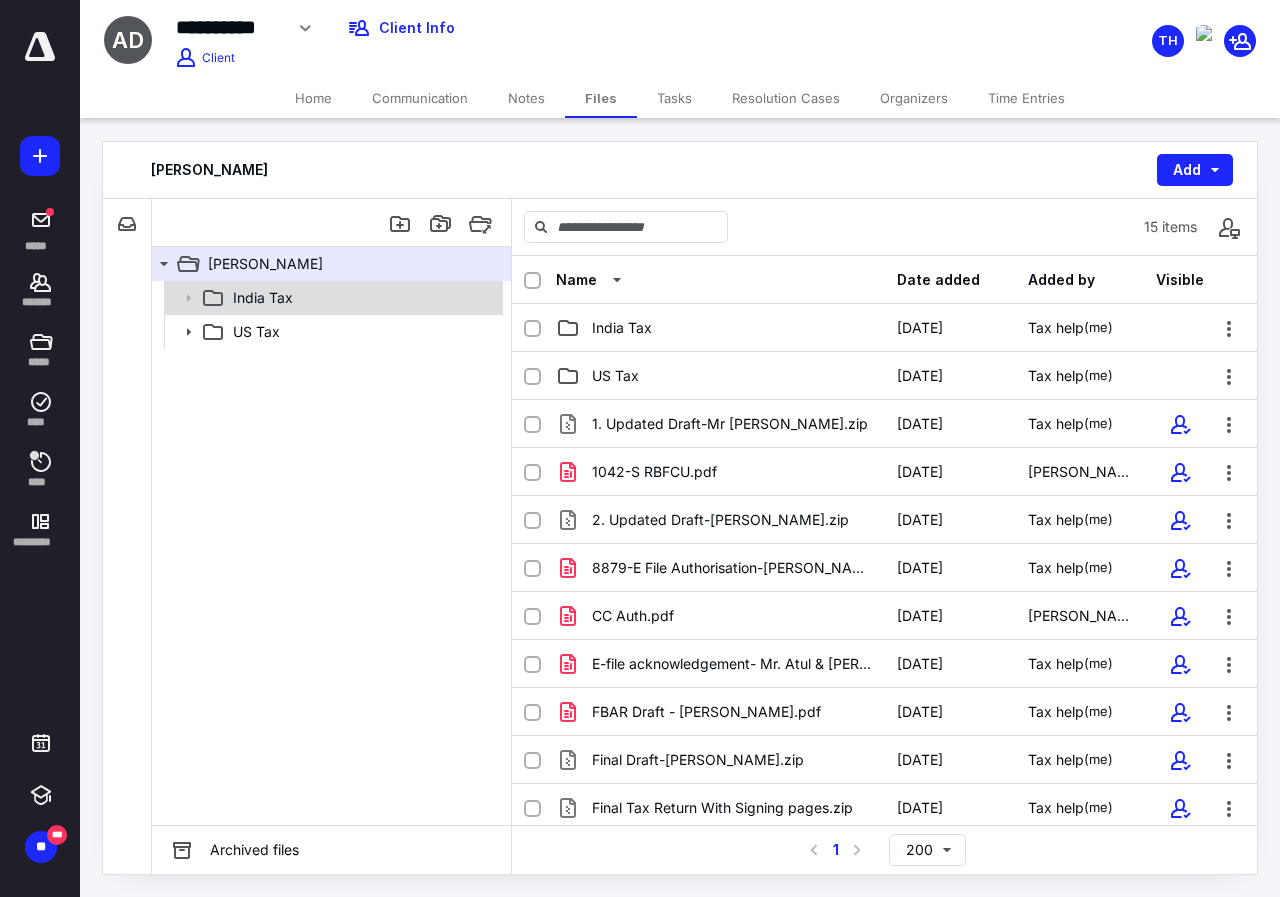 click on "India Tax" at bounding box center (362, 298) 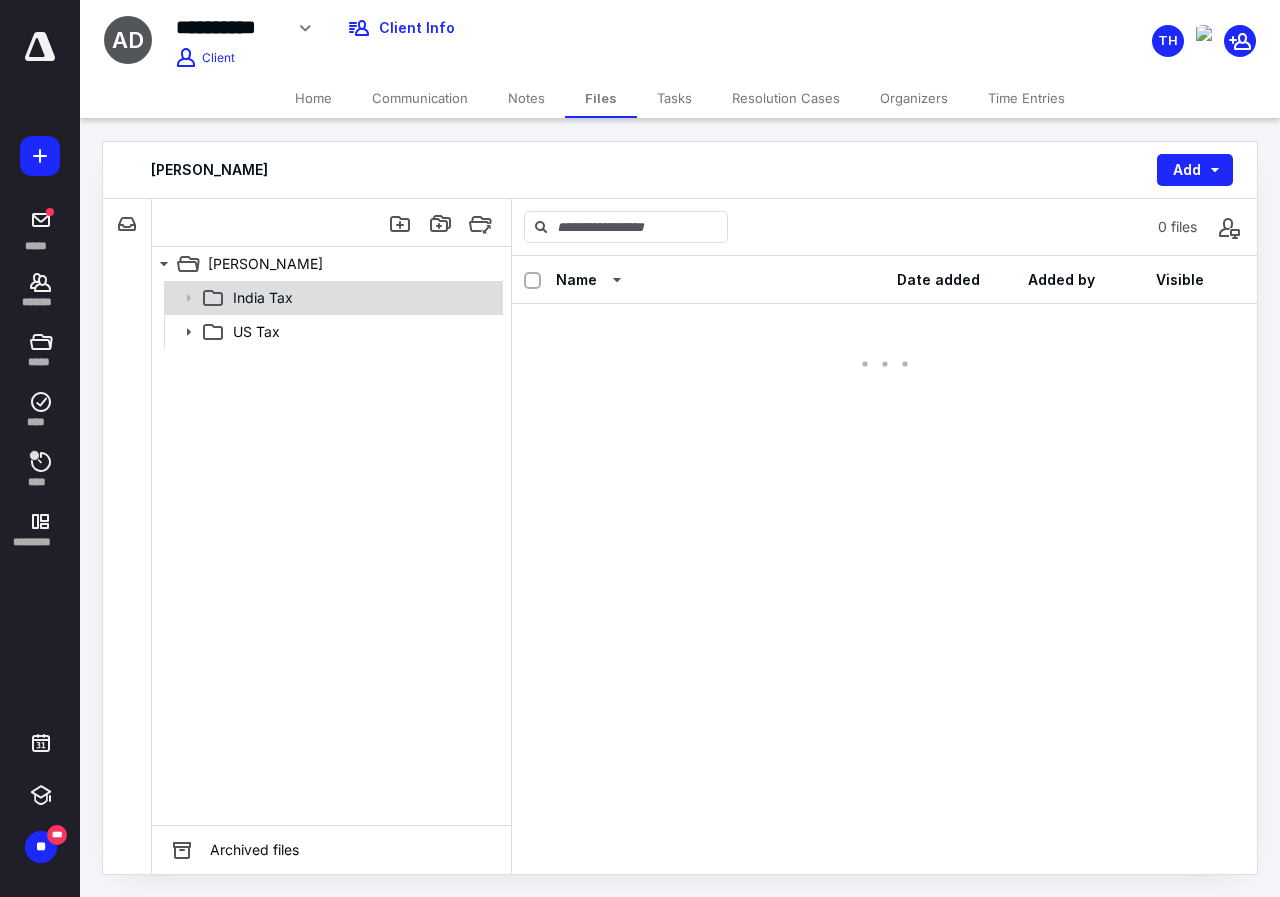 click on "India Tax" at bounding box center (362, 298) 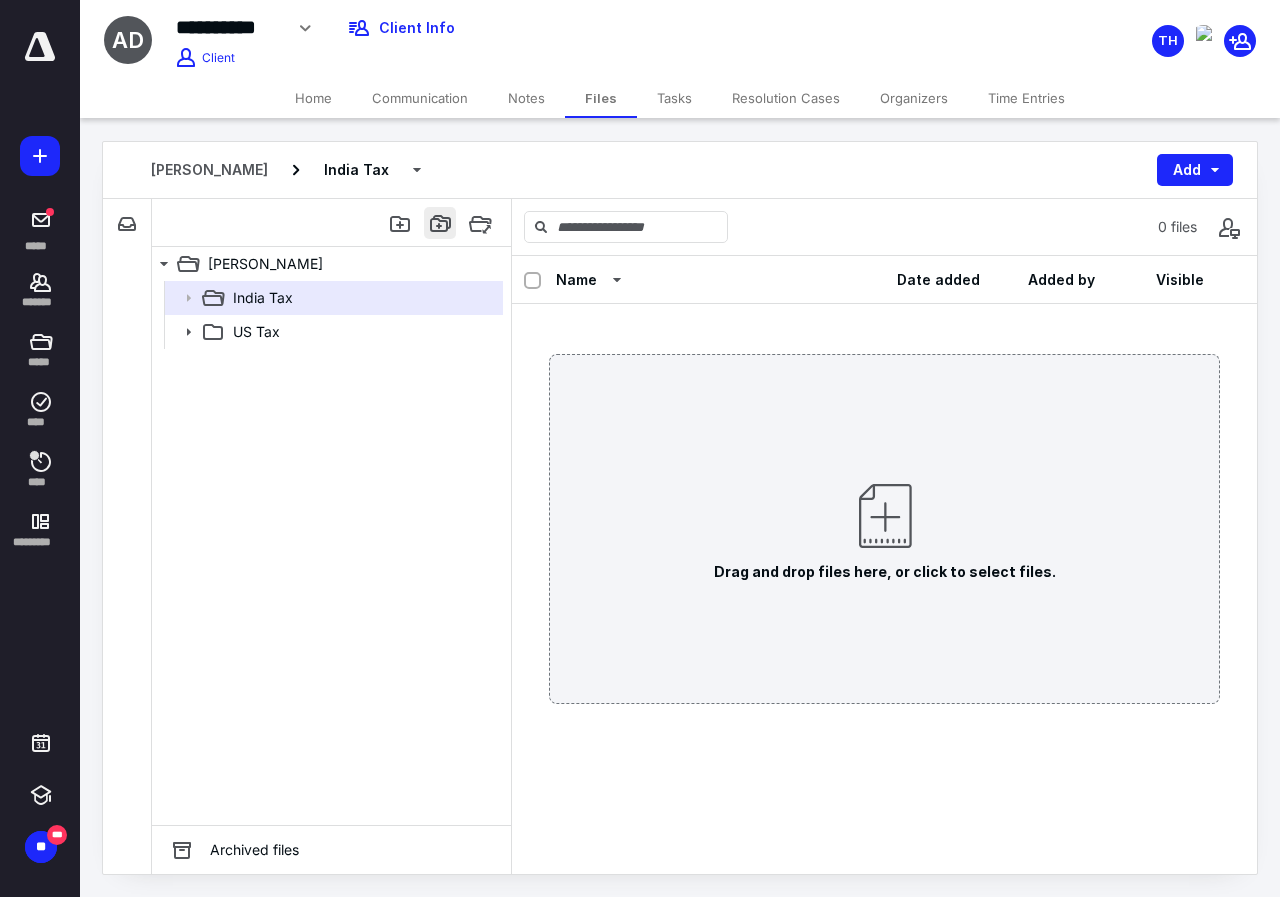 click at bounding box center (440, 223) 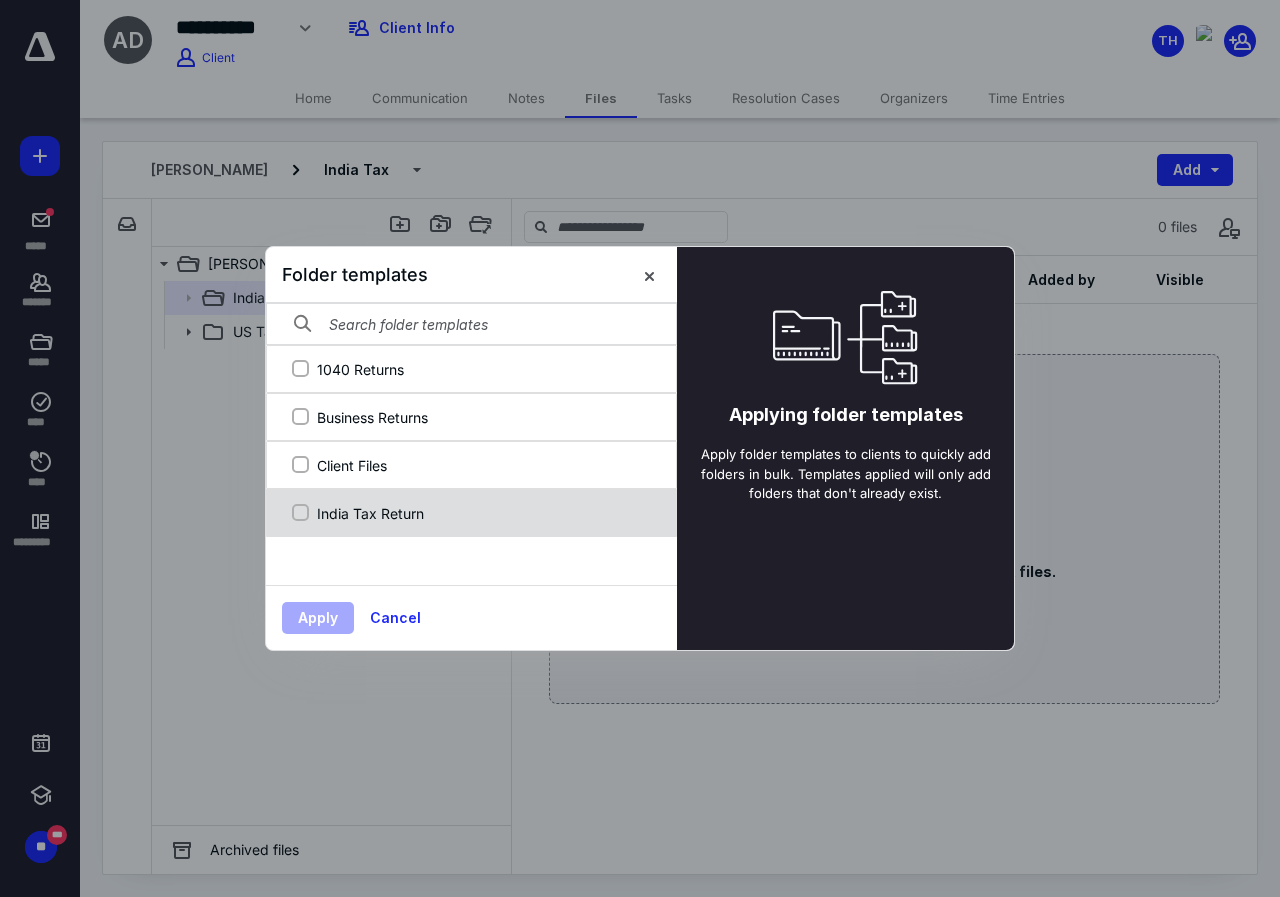 click on "India Tax Return" at bounding box center [482, 513] 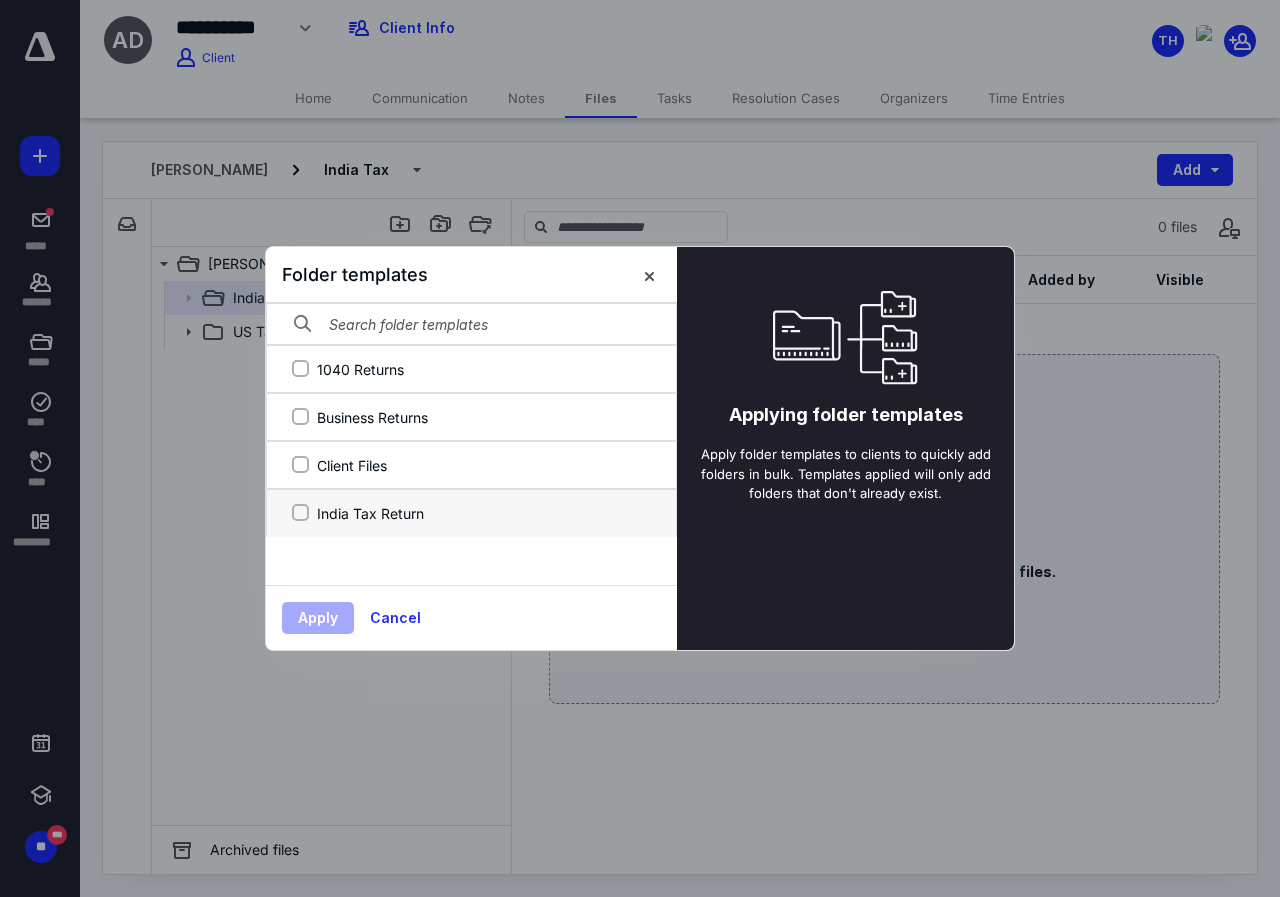 checkbox on "true" 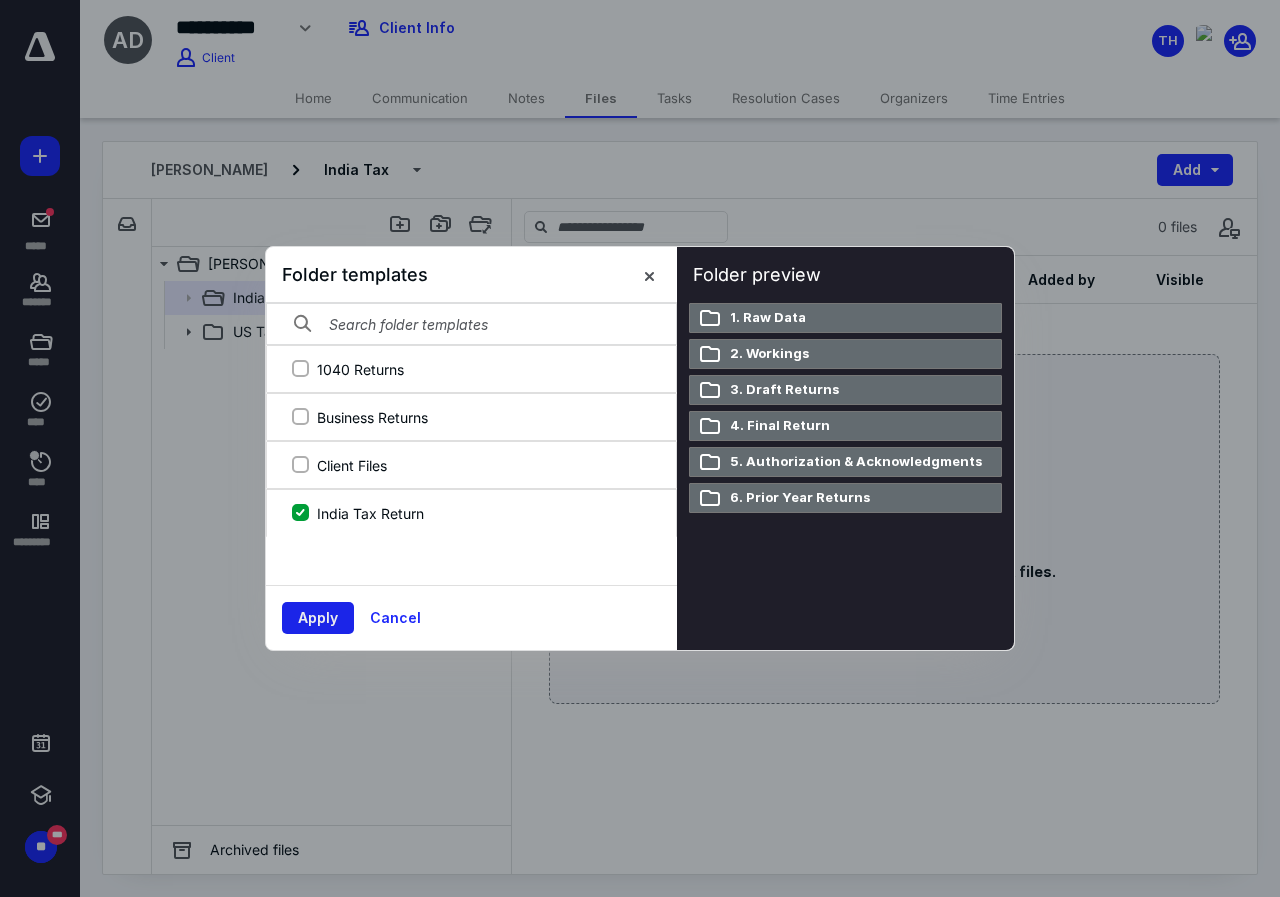 click on "Apply" at bounding box center [318, 618] 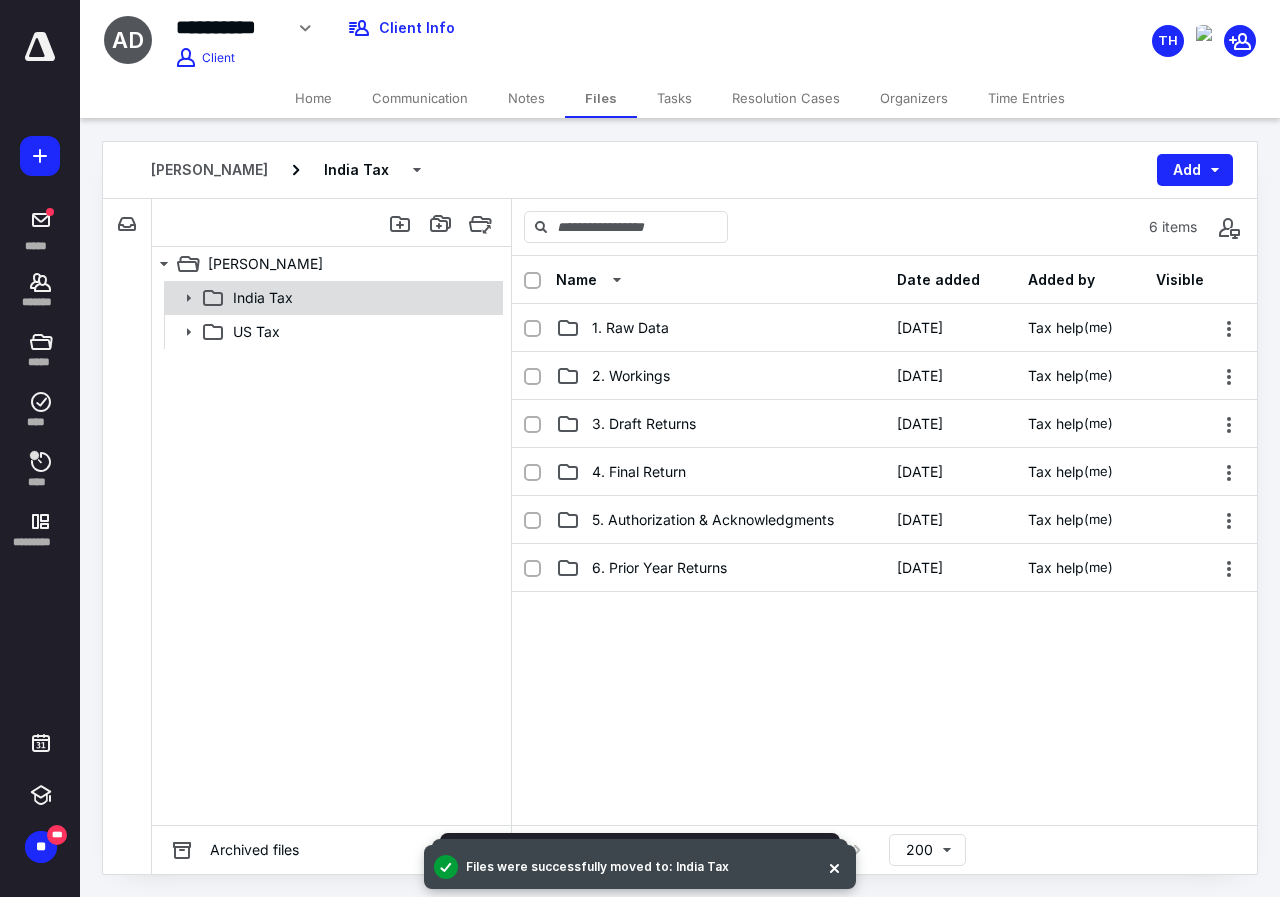 click on "India Tax" at bounding box center (362, 298) 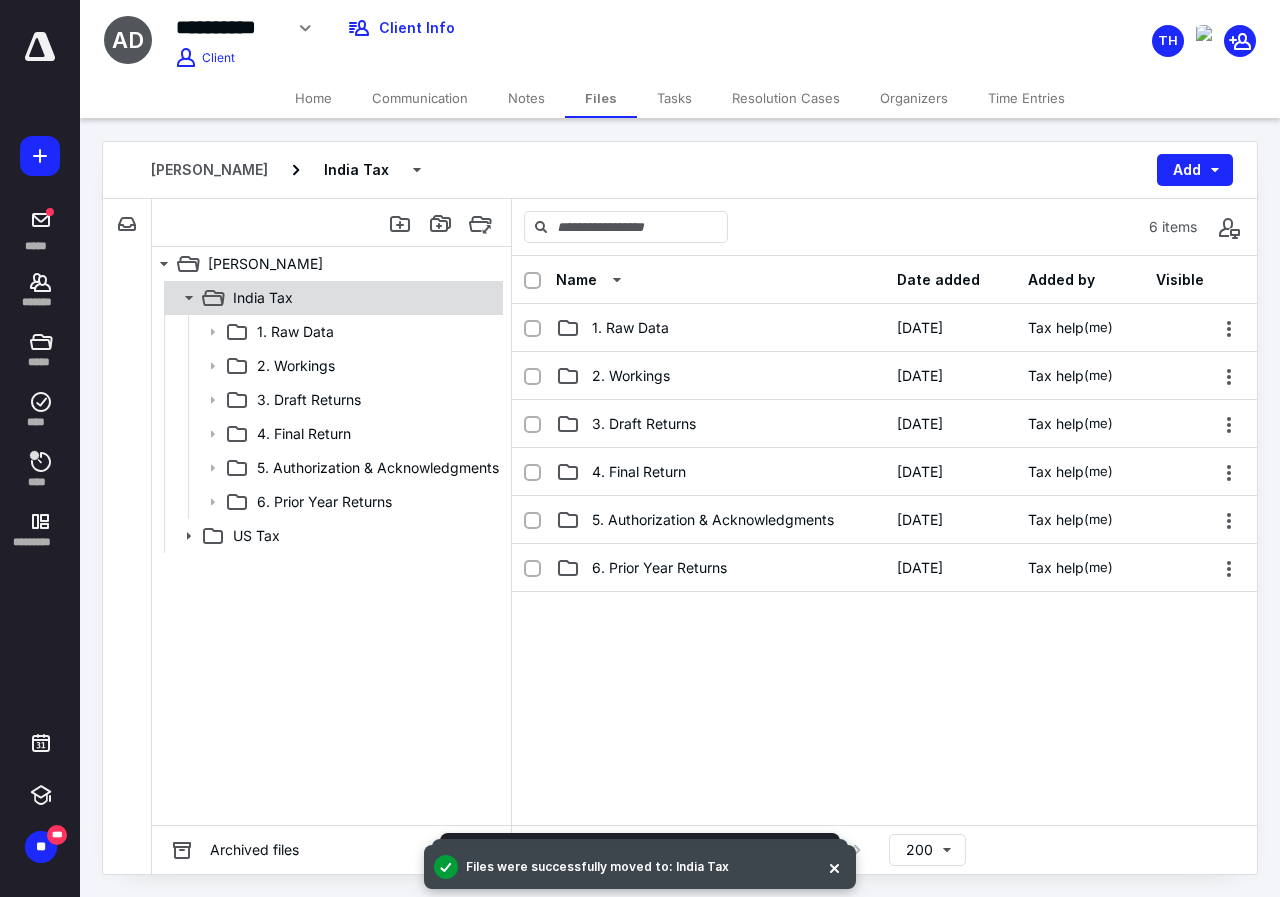 click on "India Tax" at bounding box center [362, 298] 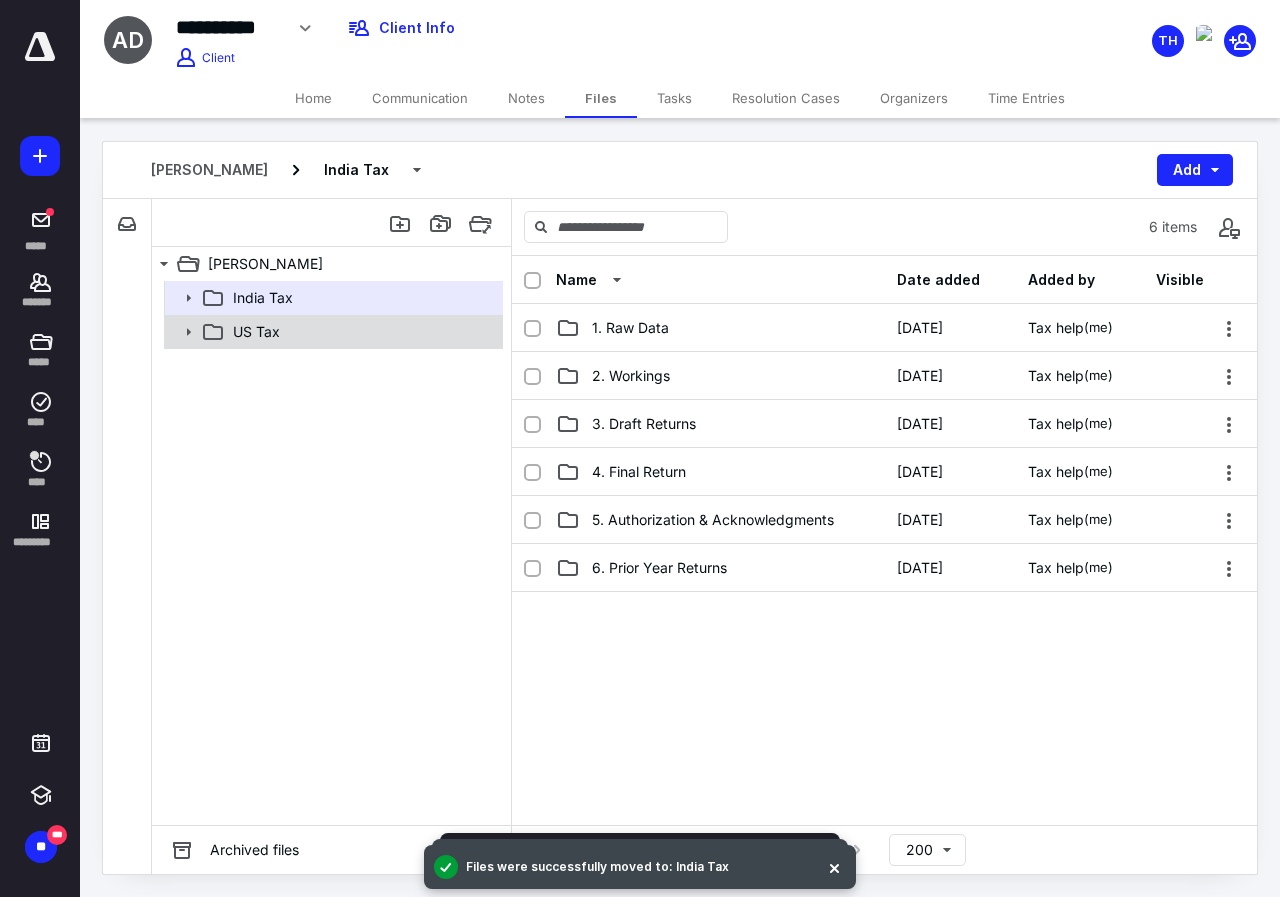 click on "US Tax" at bounding box center (362, 332) 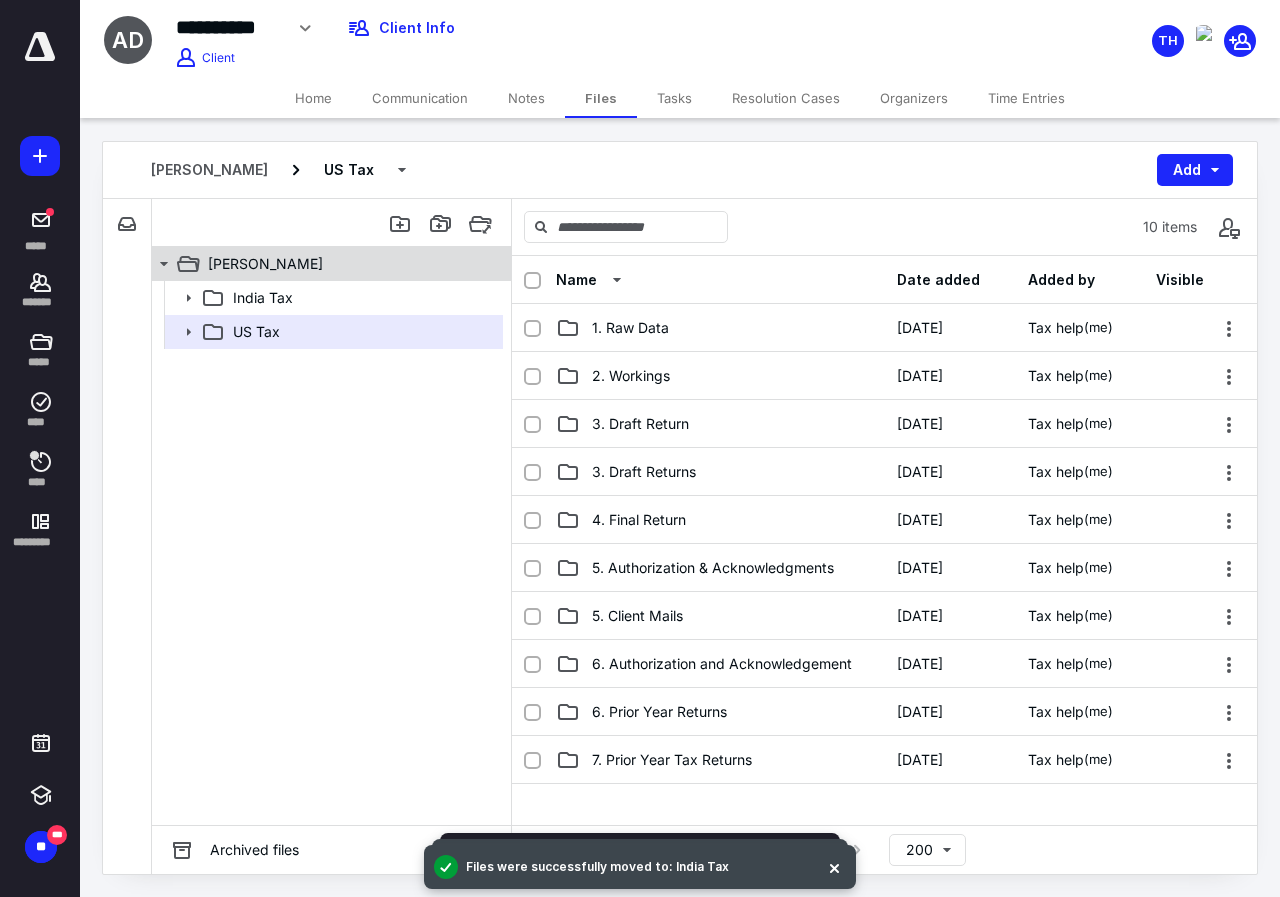 click on "[PERSON_NAME]" at bounding box center [344, 264] 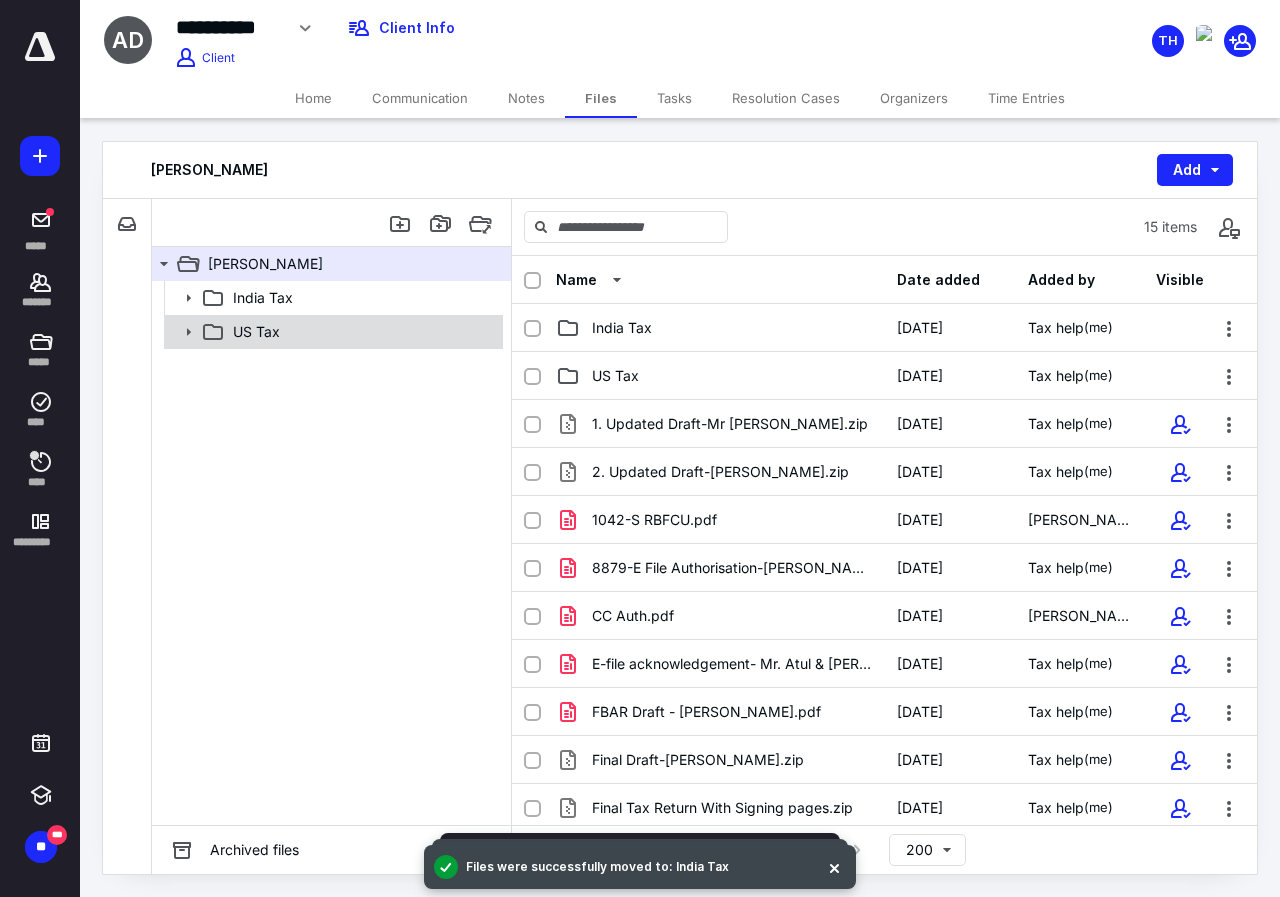 click on "US Tax" at bounding box center [332, 332] 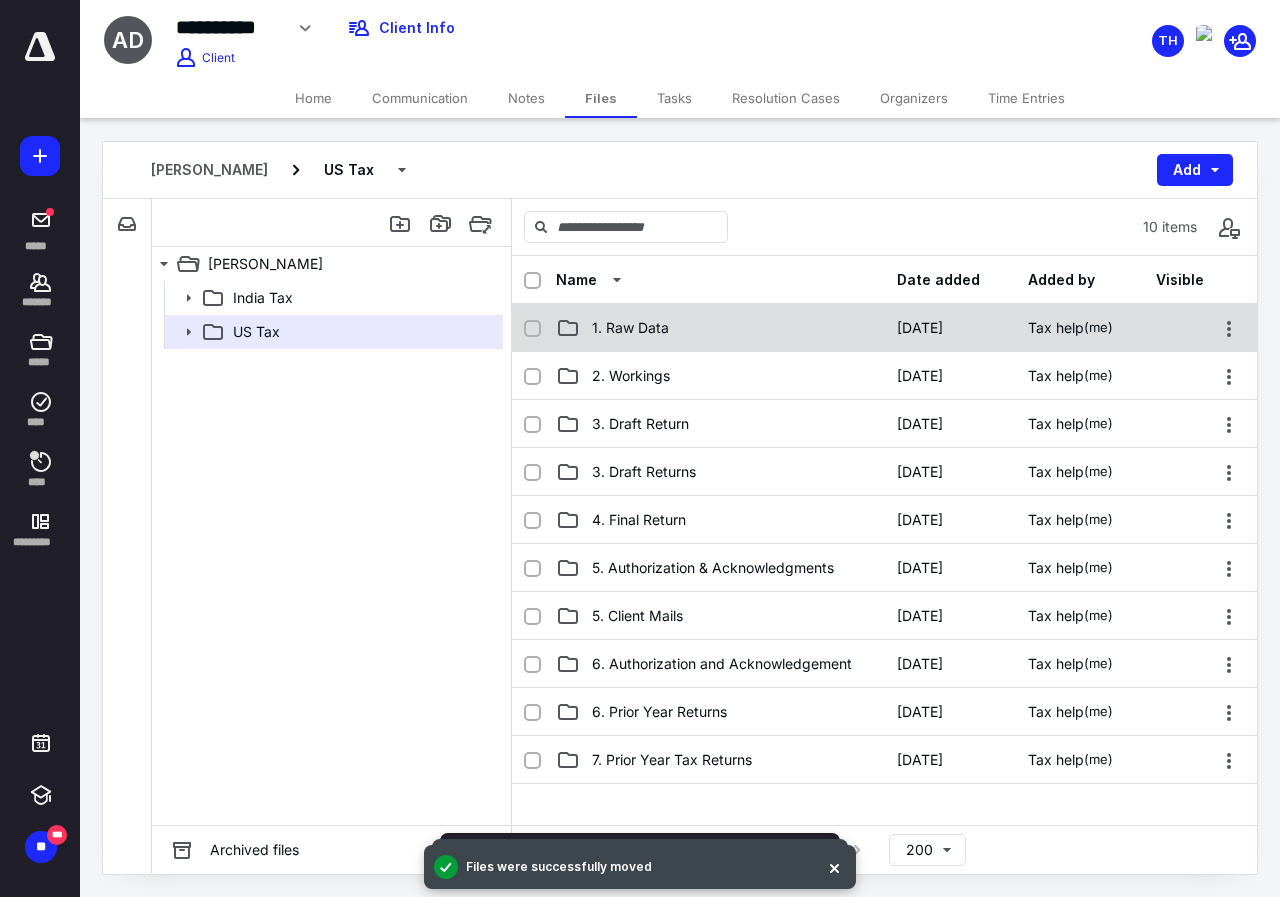 click on "1. Raw Data [DATE] Tax help  (me)" at bounding box center [884, 328] 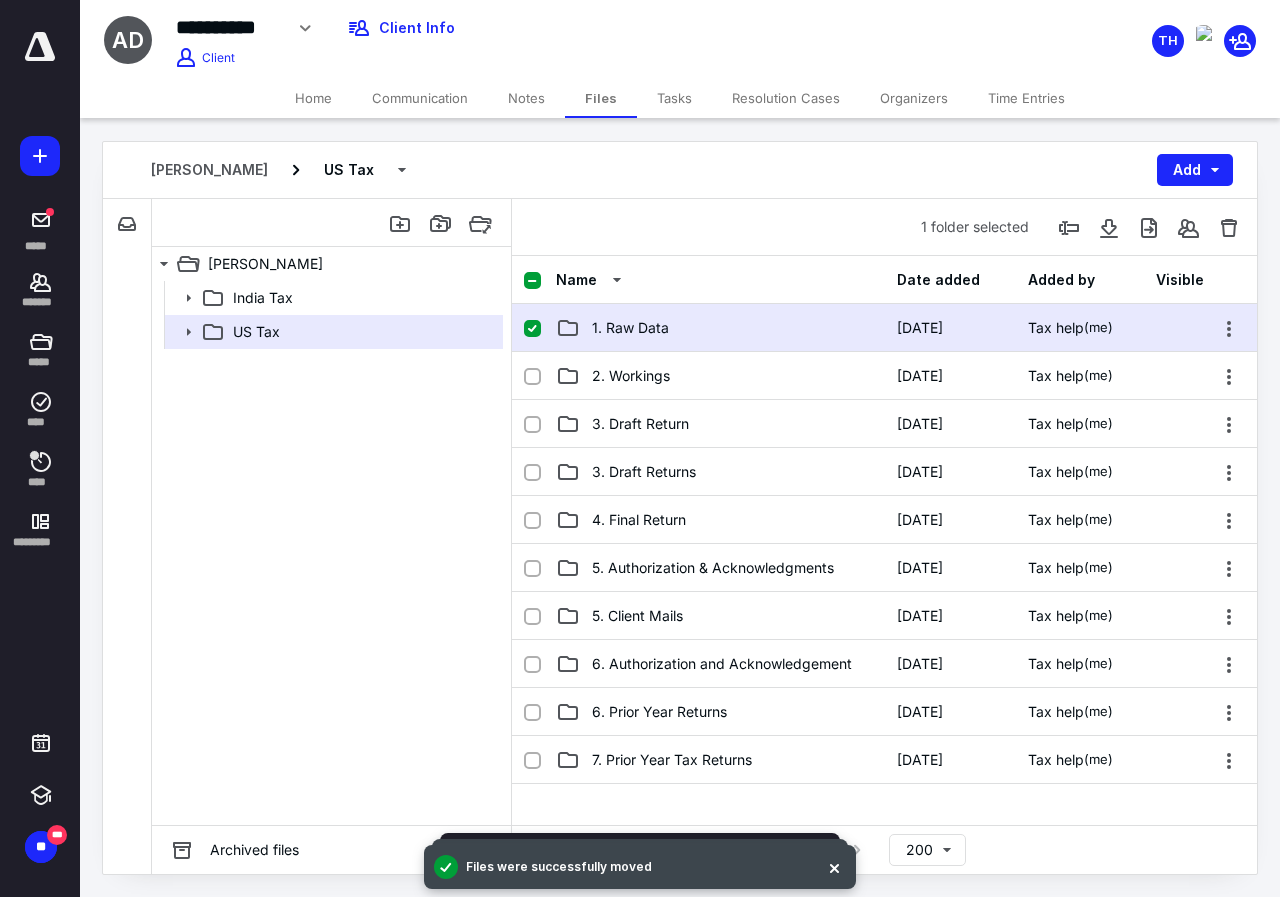 click on "1. Raw Data [DATE] Tax help  (me)" at bounding box center (884, 328) 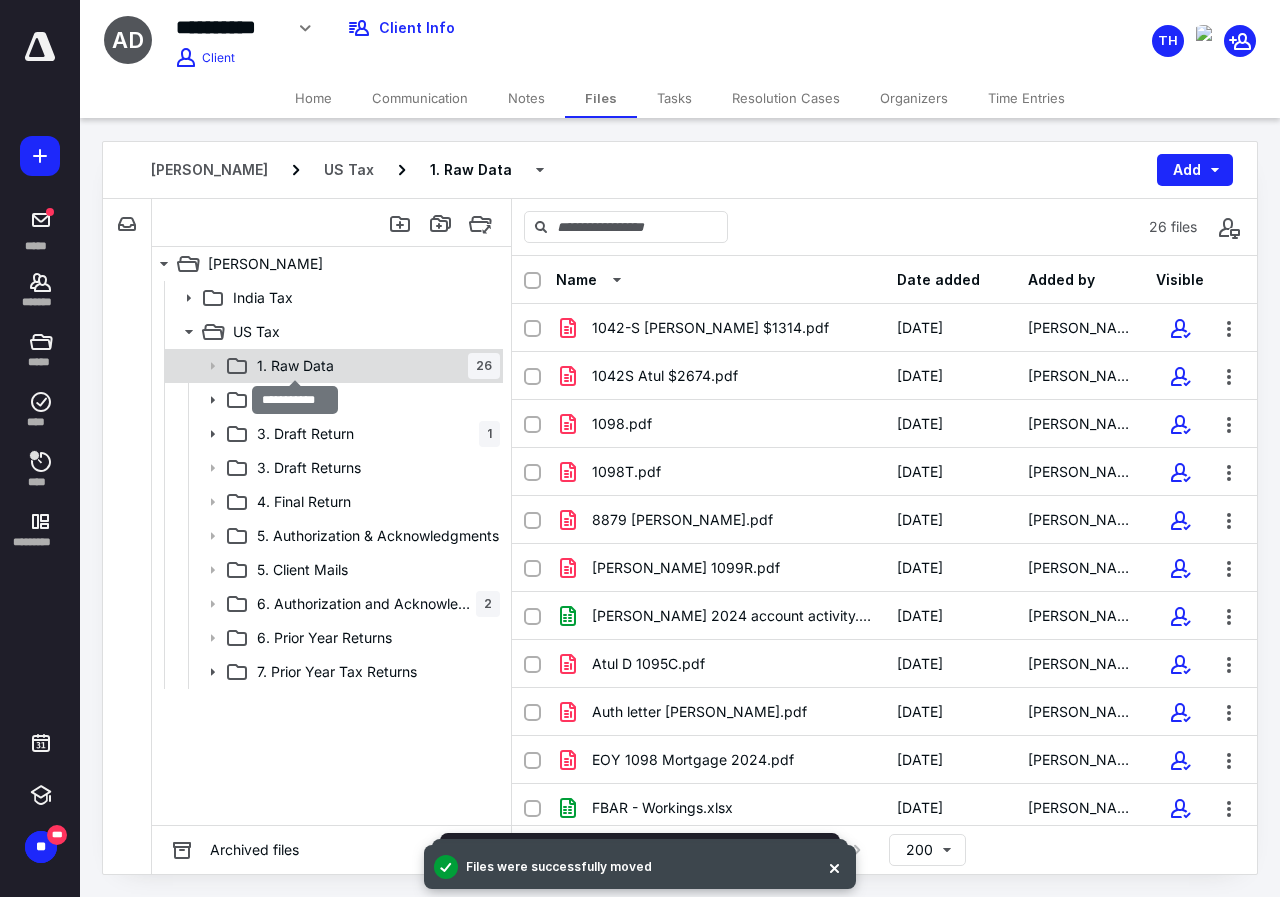 click on "1. Raw Data" at bounding box center [295, 366] 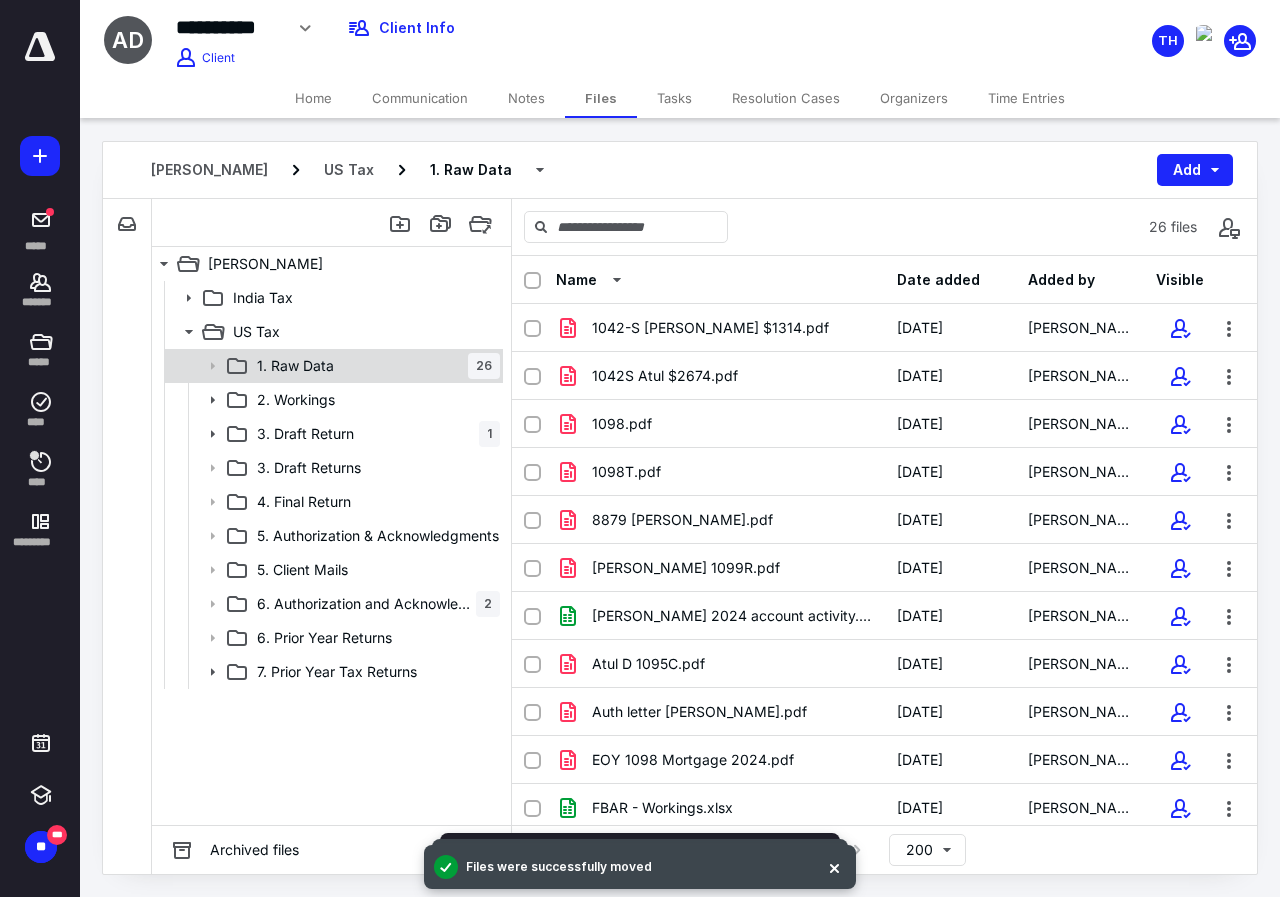 click 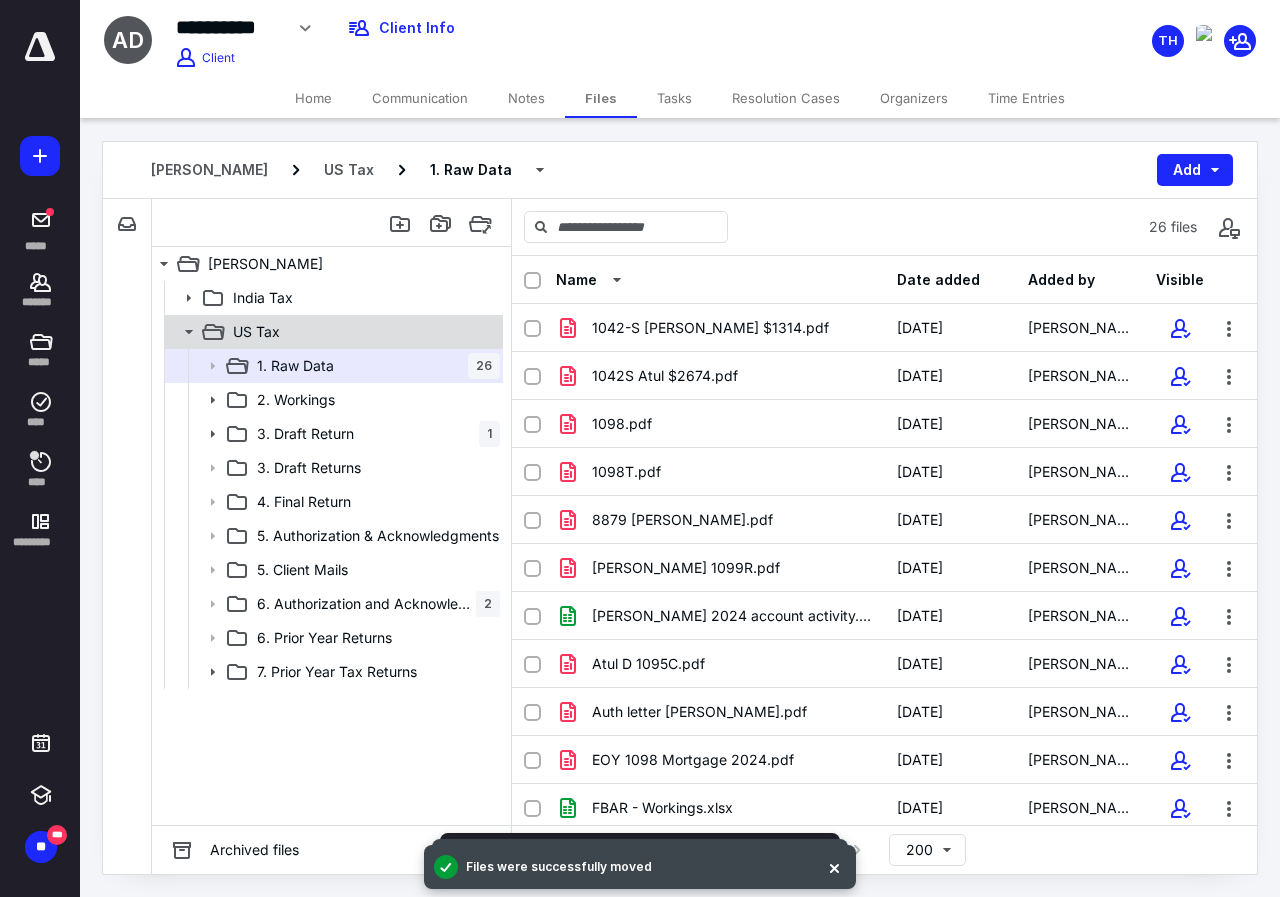 click on "US Tax" at bounding box center [256, 332] 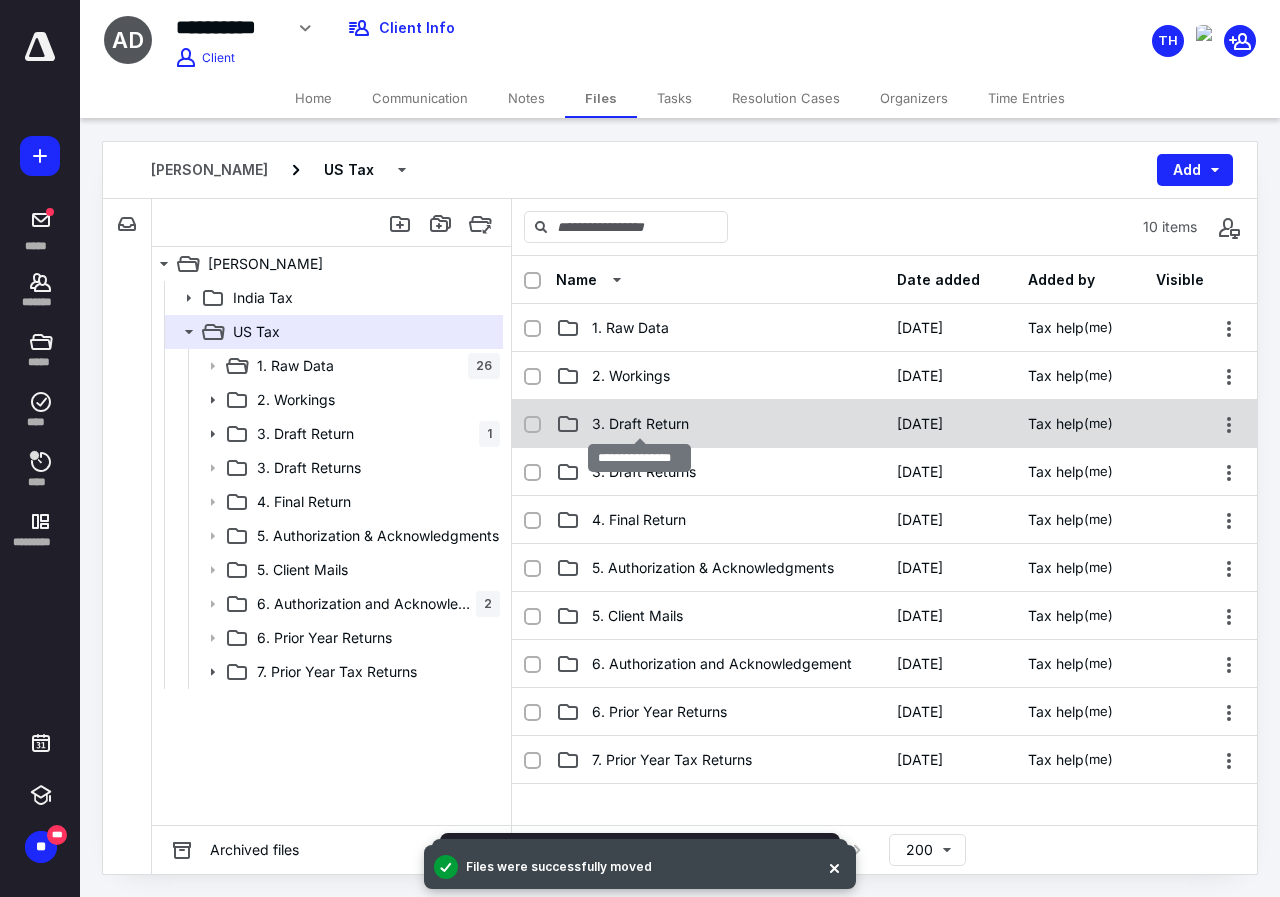 click on "3. Draft Return" at bounding box center [640, 424] 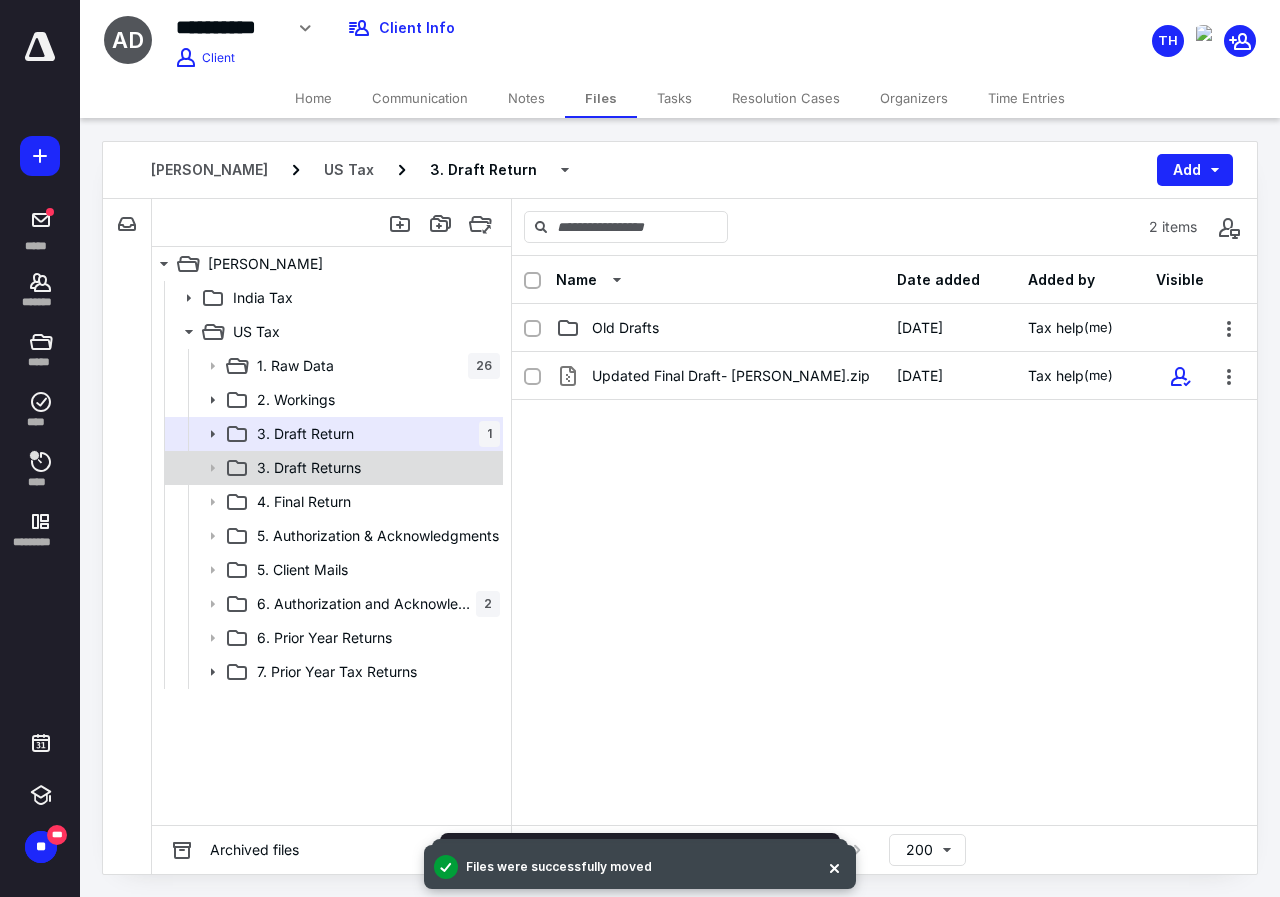 click on "3. Draft Returns" at bounding box center (309, 468) 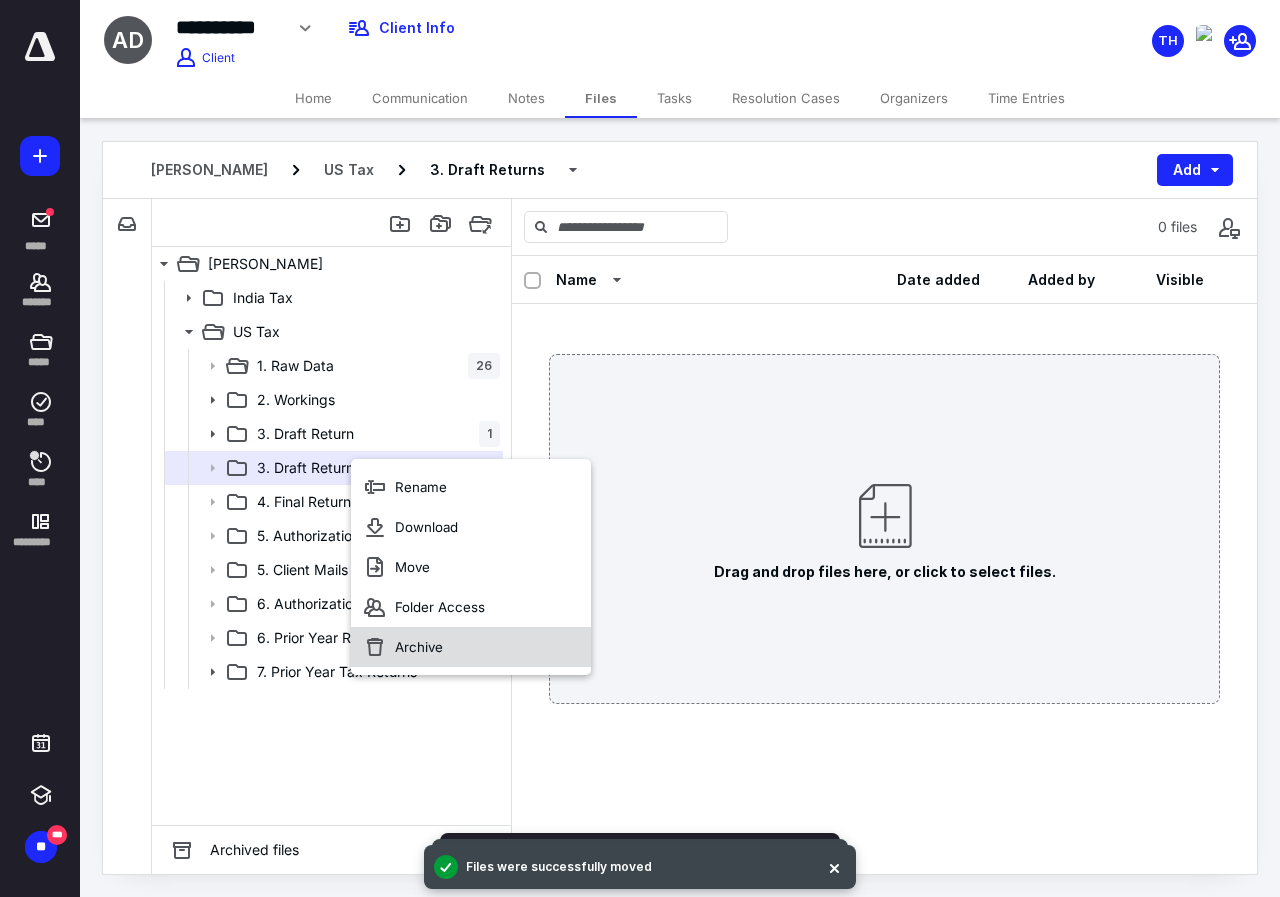 click on "Archive" at bounding box center (471, 647) 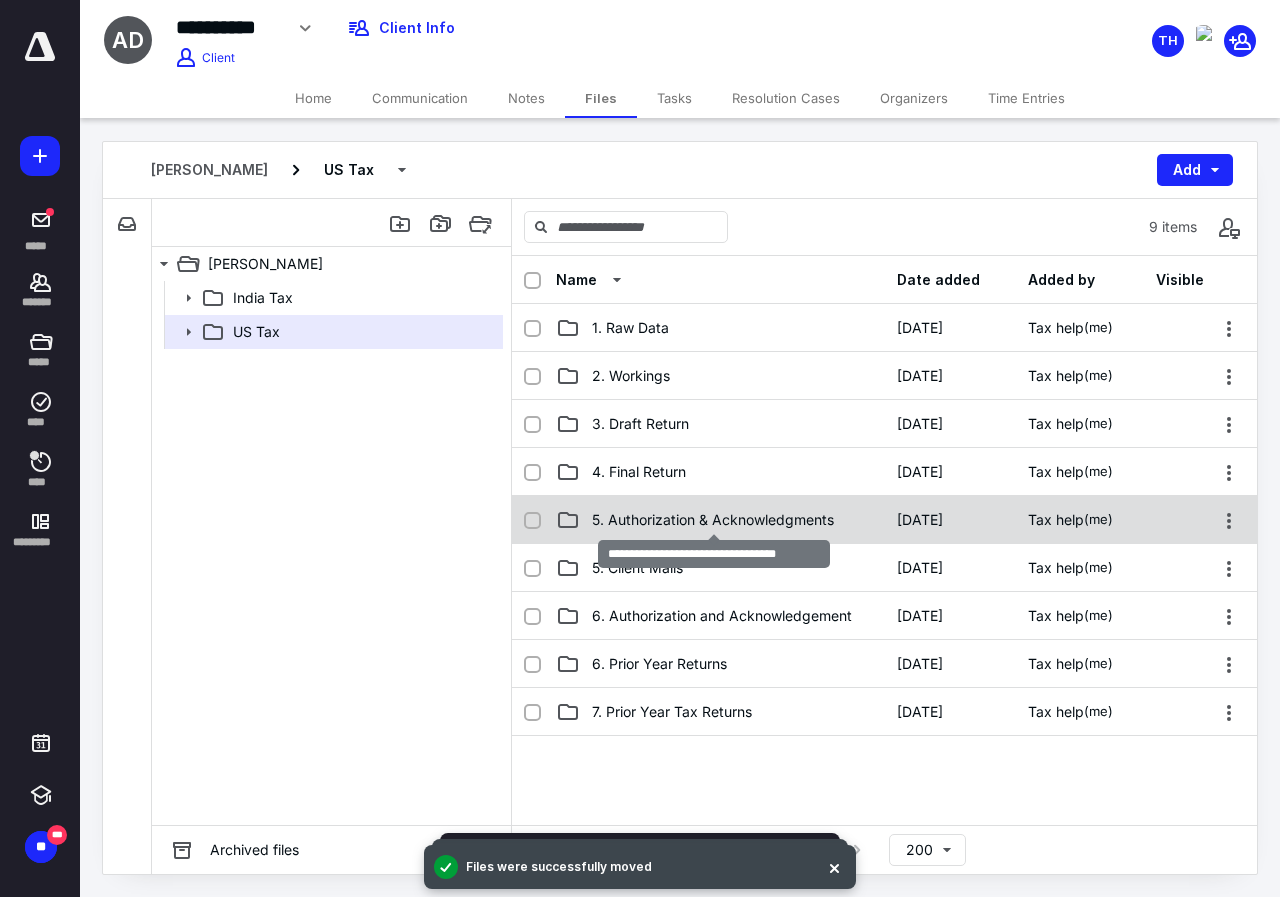 click on "5. Authorization & Acknowledgments" at bounding box center [713, 520] 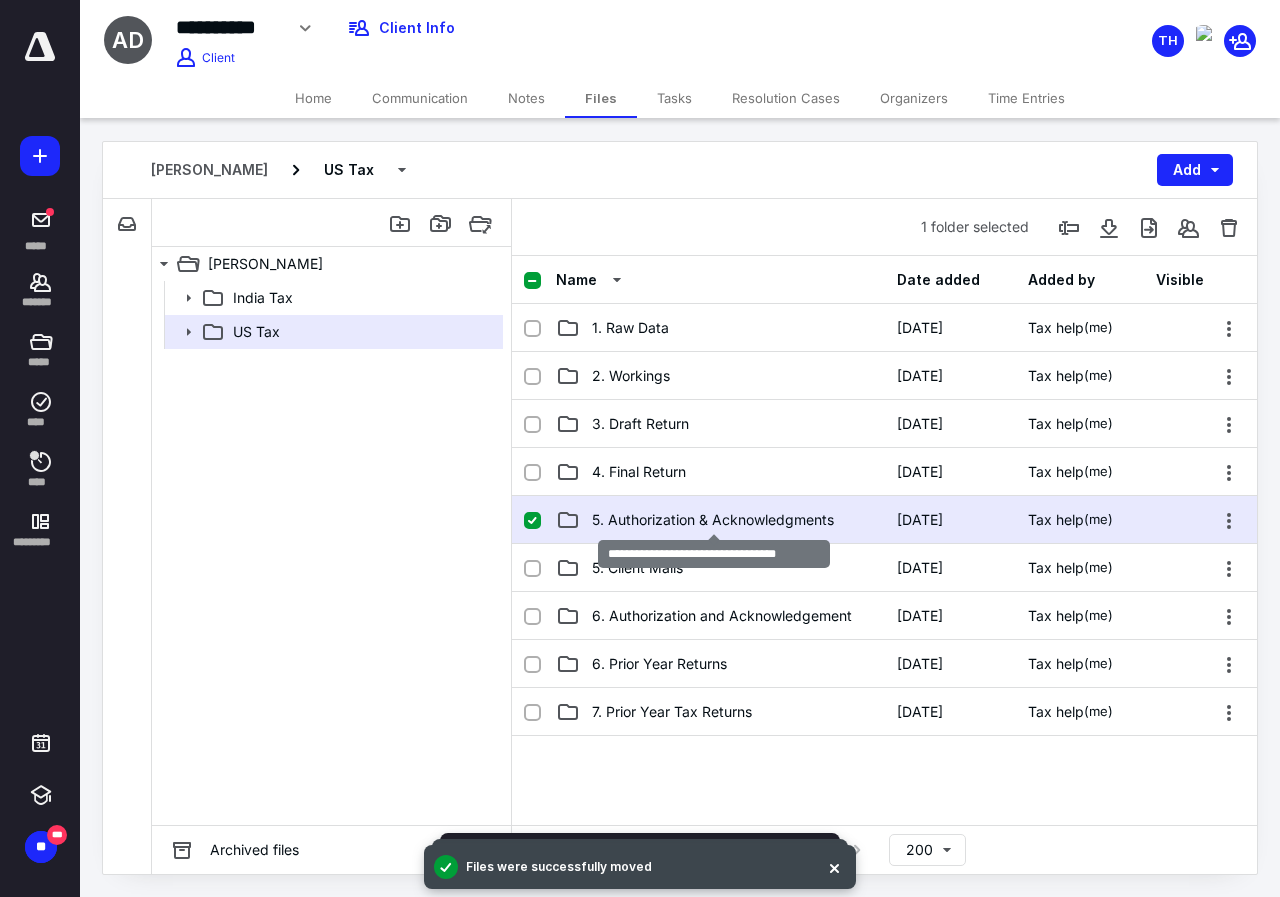 click on "5. Authorization & Acknowledgments" at bounding box center [713, 520] 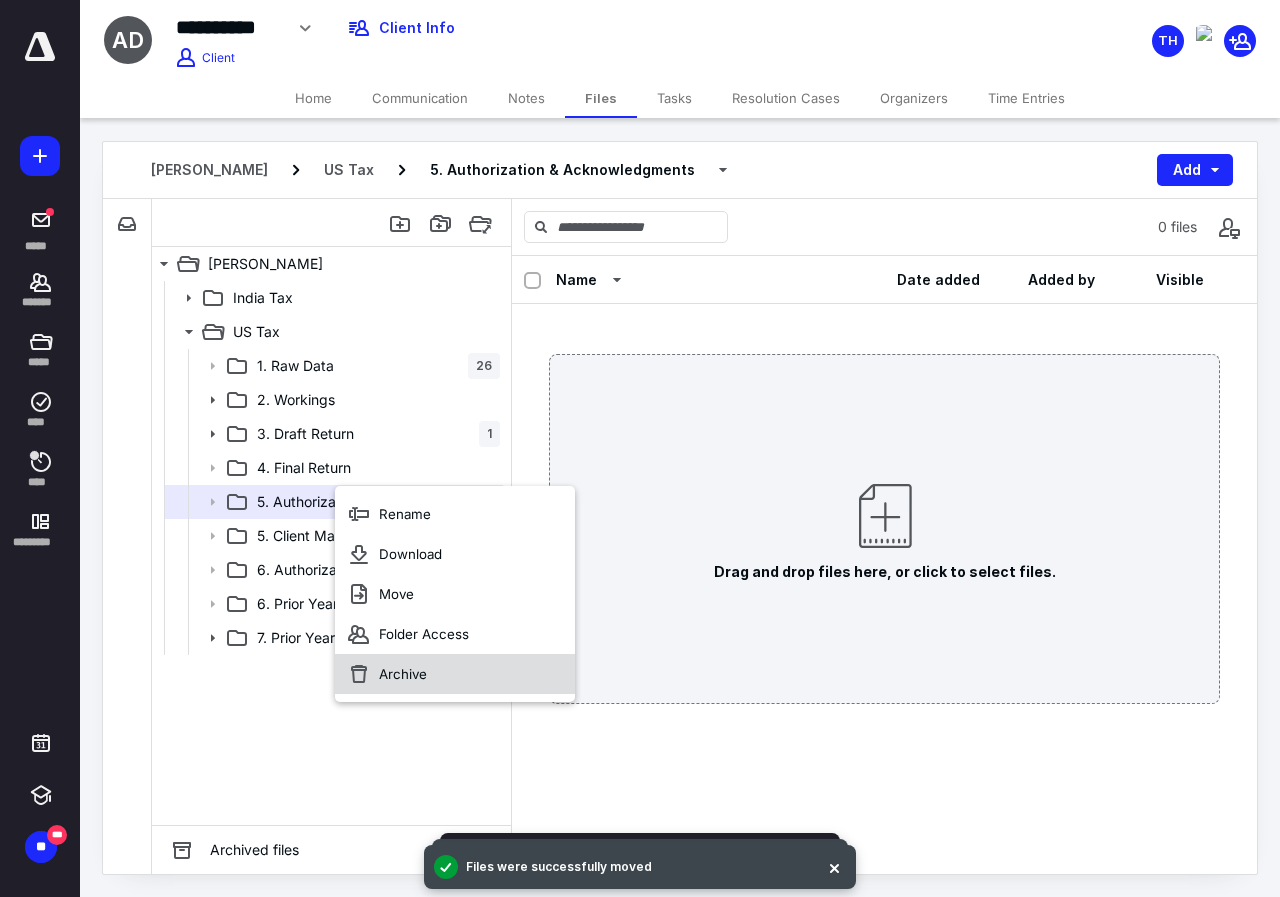 click on "Archive" at bounding box center [455, 674] 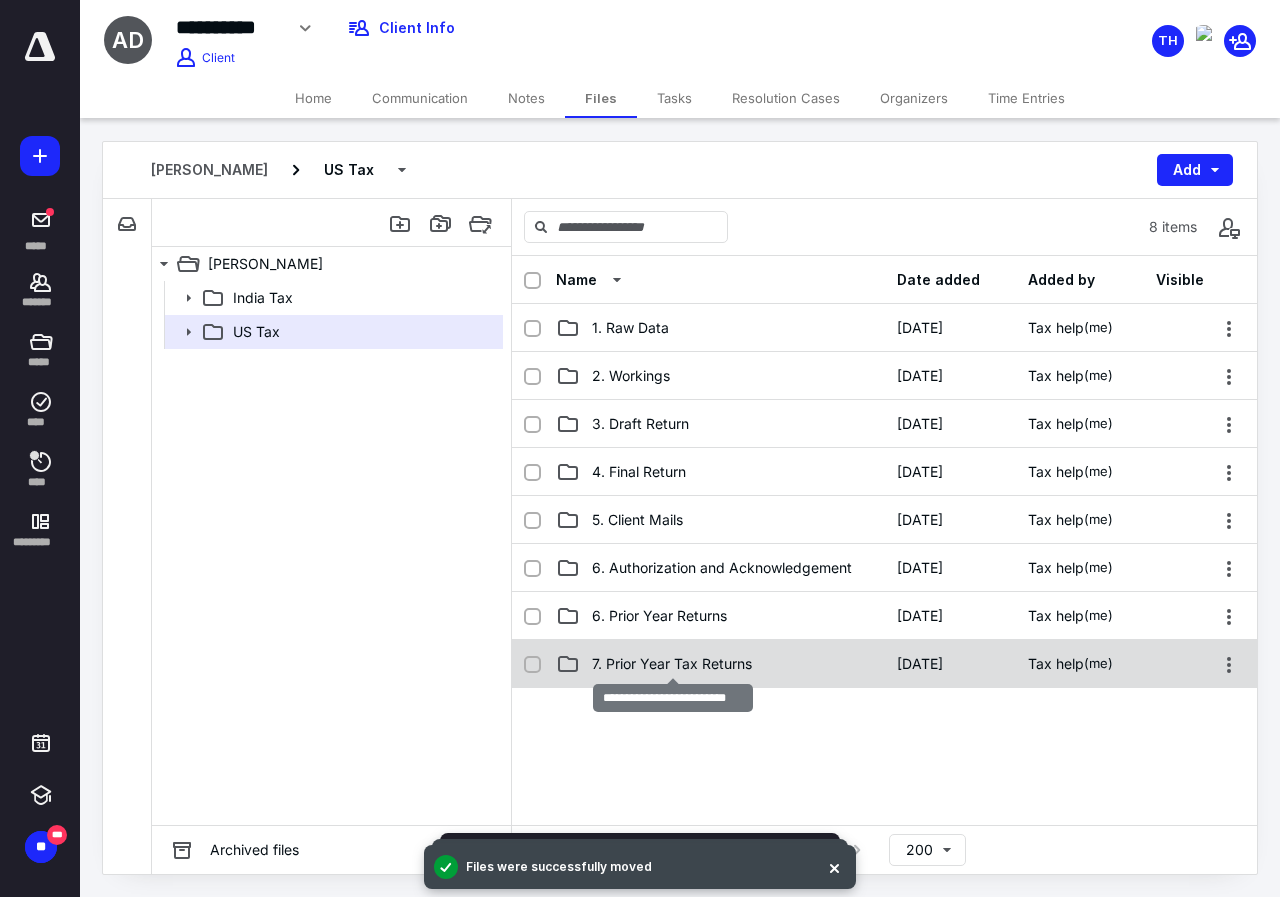 click on "7. Prior Year Tax Returns" at bounding box center [672, 664] 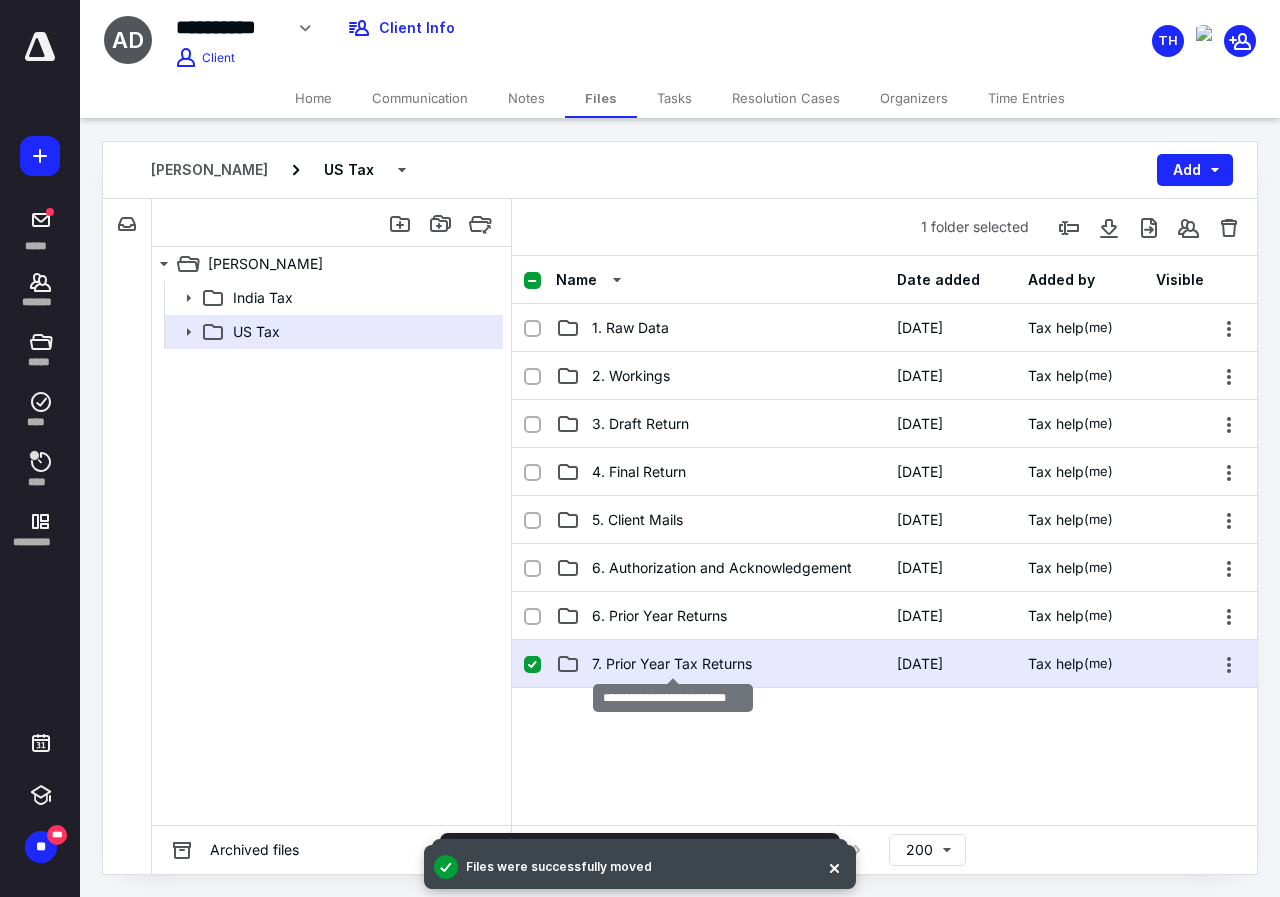 click on "7. Prior Year Tax Returns" at bounding box center [672, 664] 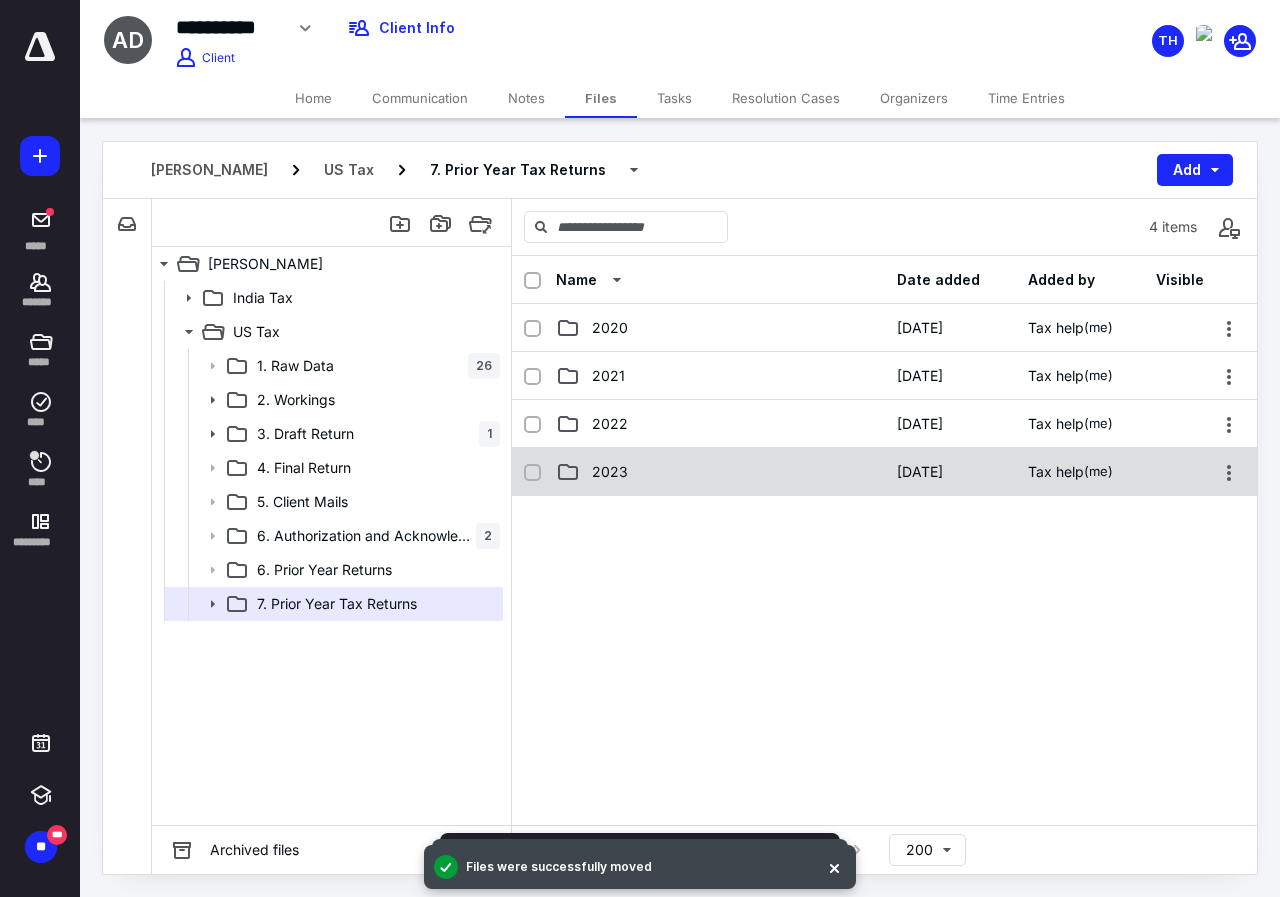 click on "2023 [DATE] Tax help  (me)" at bounding box center (884, 472) 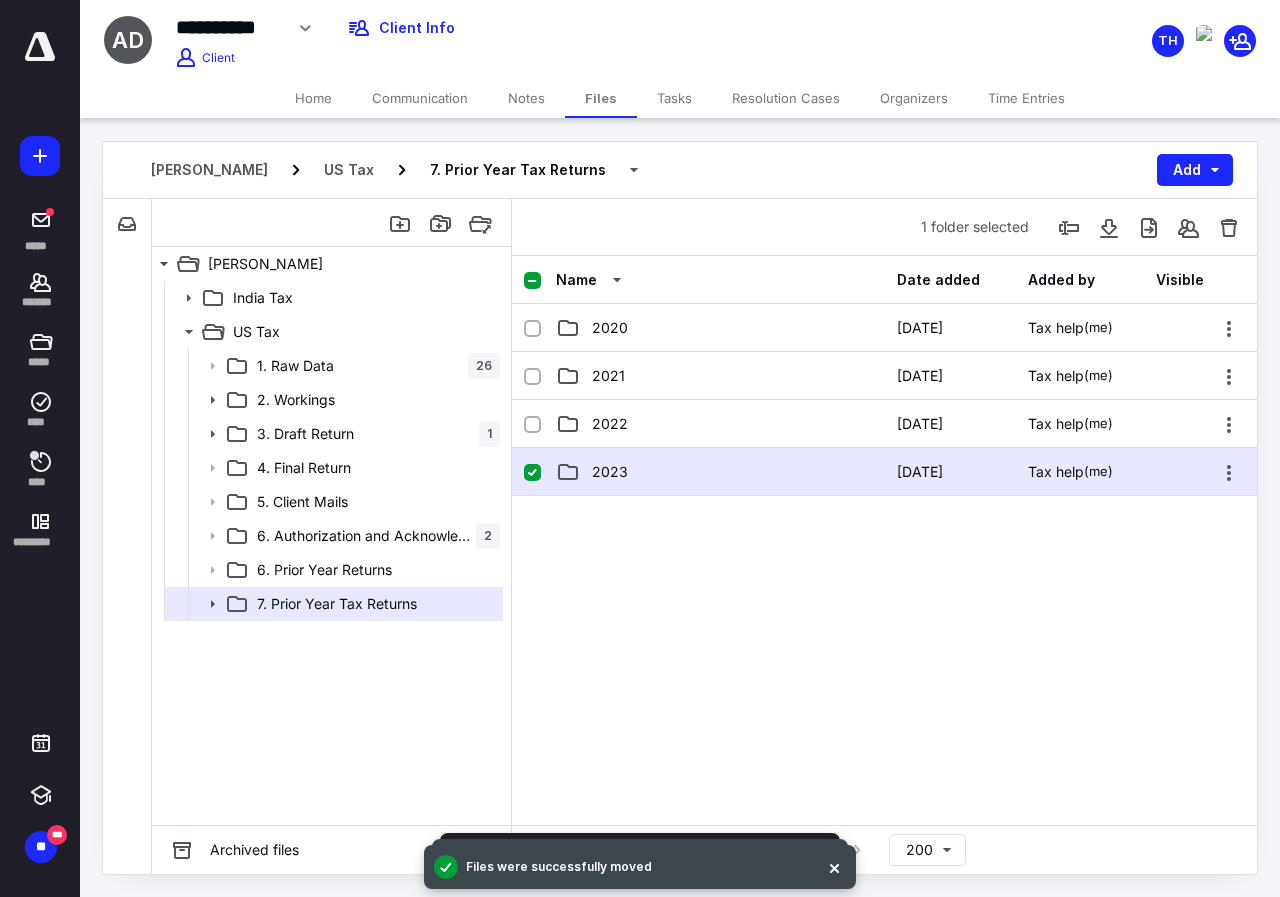 click on "2023 [DATE] Tax help  (me)" at bounding box center (884, 472) 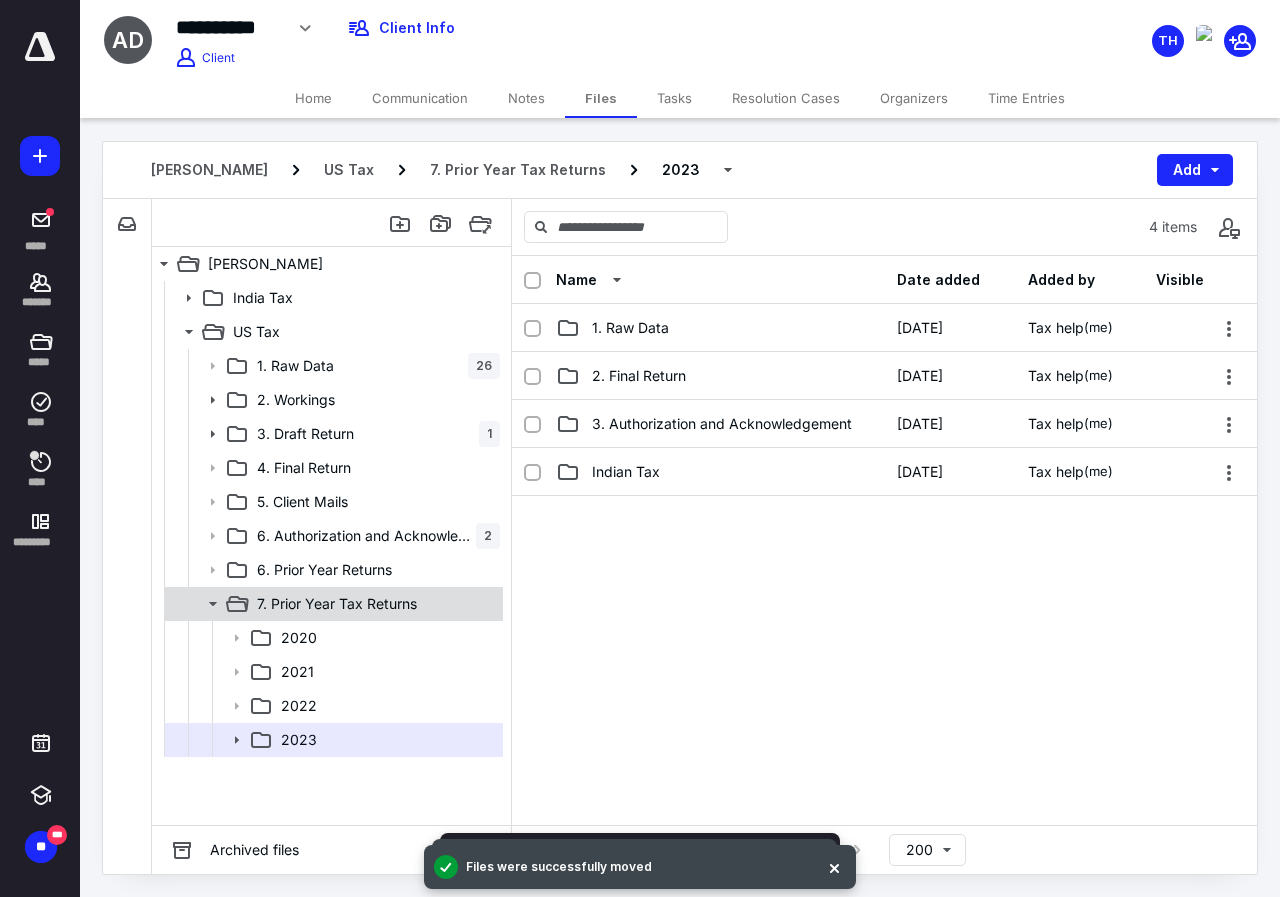 click on "7. Prior Year Tax Returns" at bounding box center (332, 604) 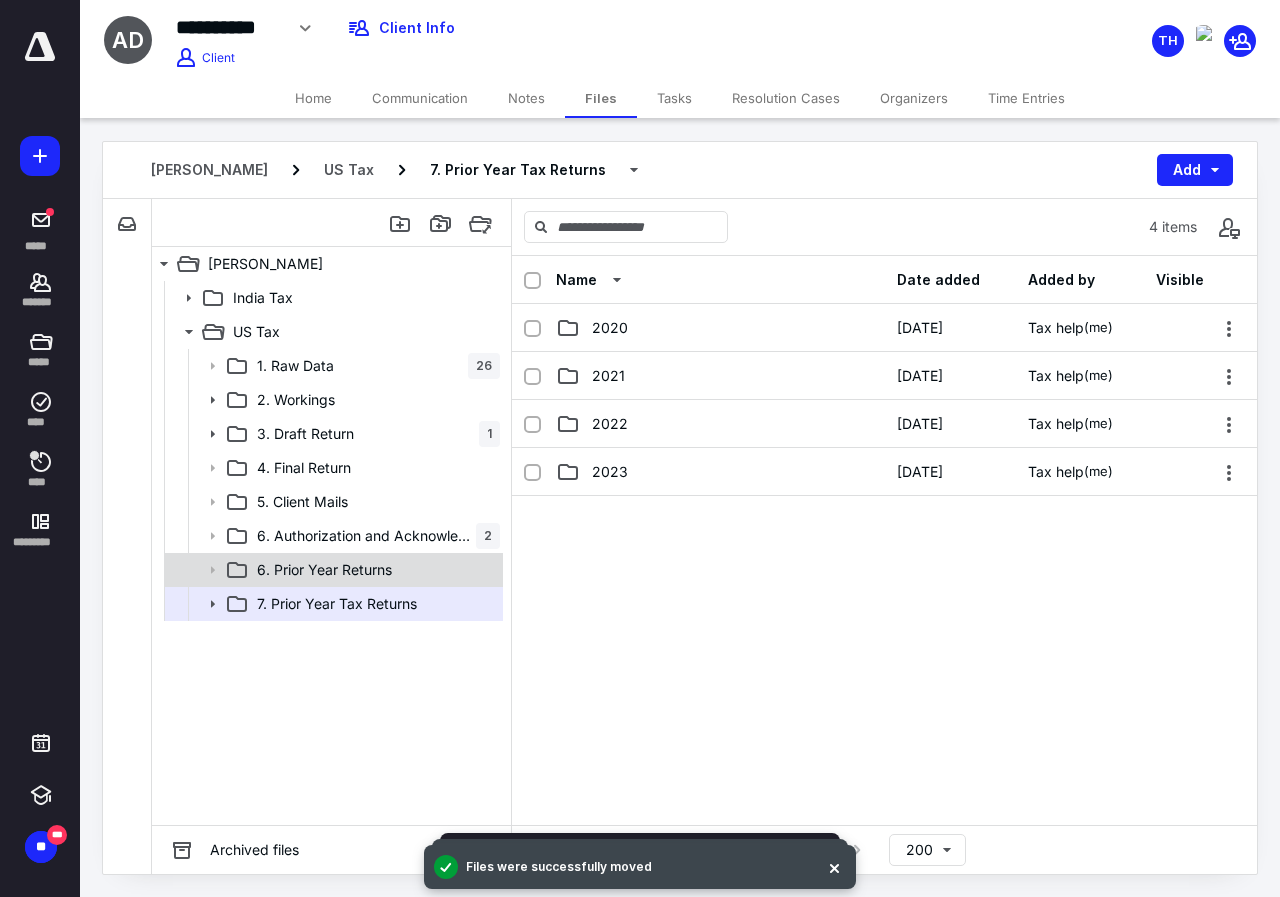 click on "6. Prior Year Returns" at bounding box center [324, 570] 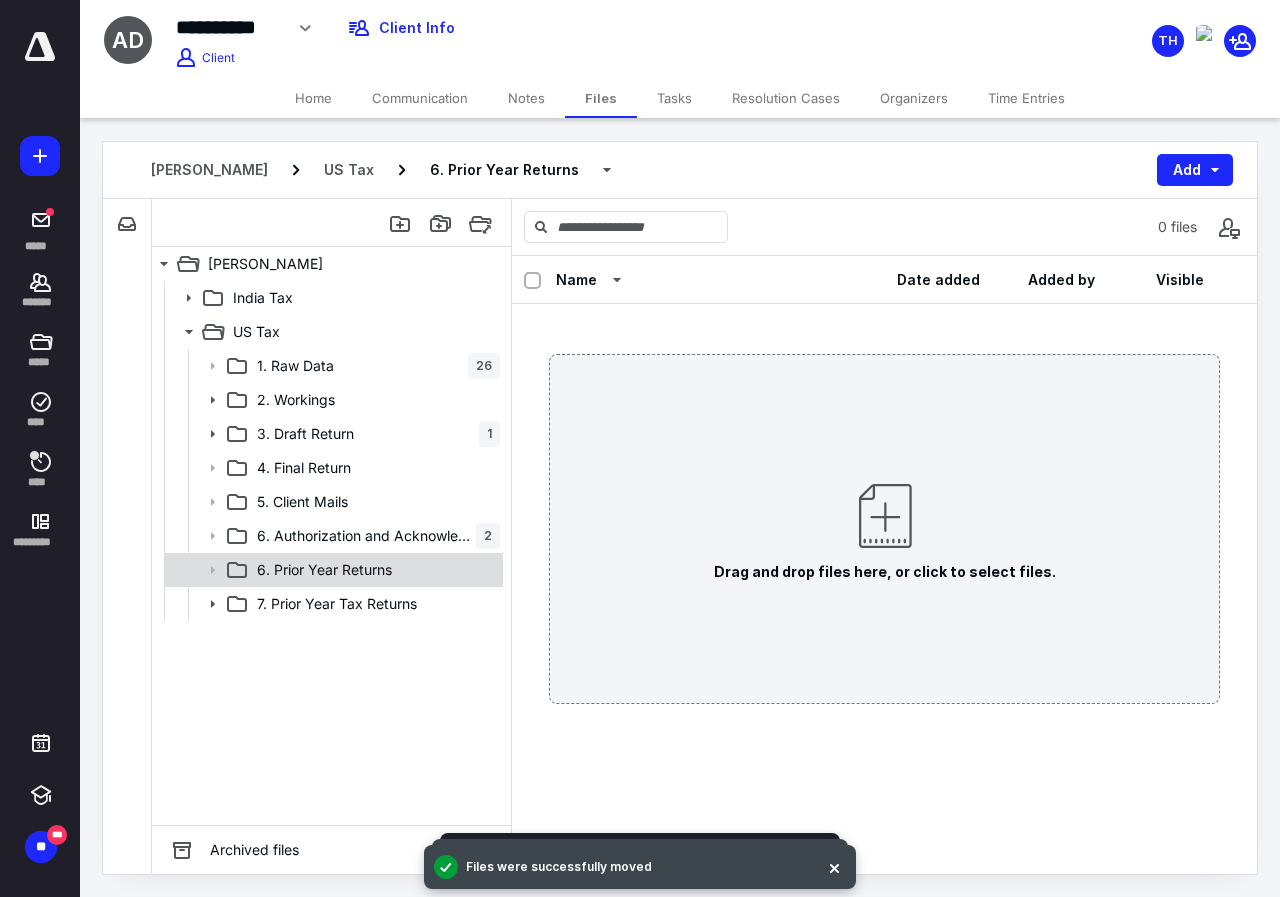 click on "6. Prior Year Returns" at bounding box center (332, 570) 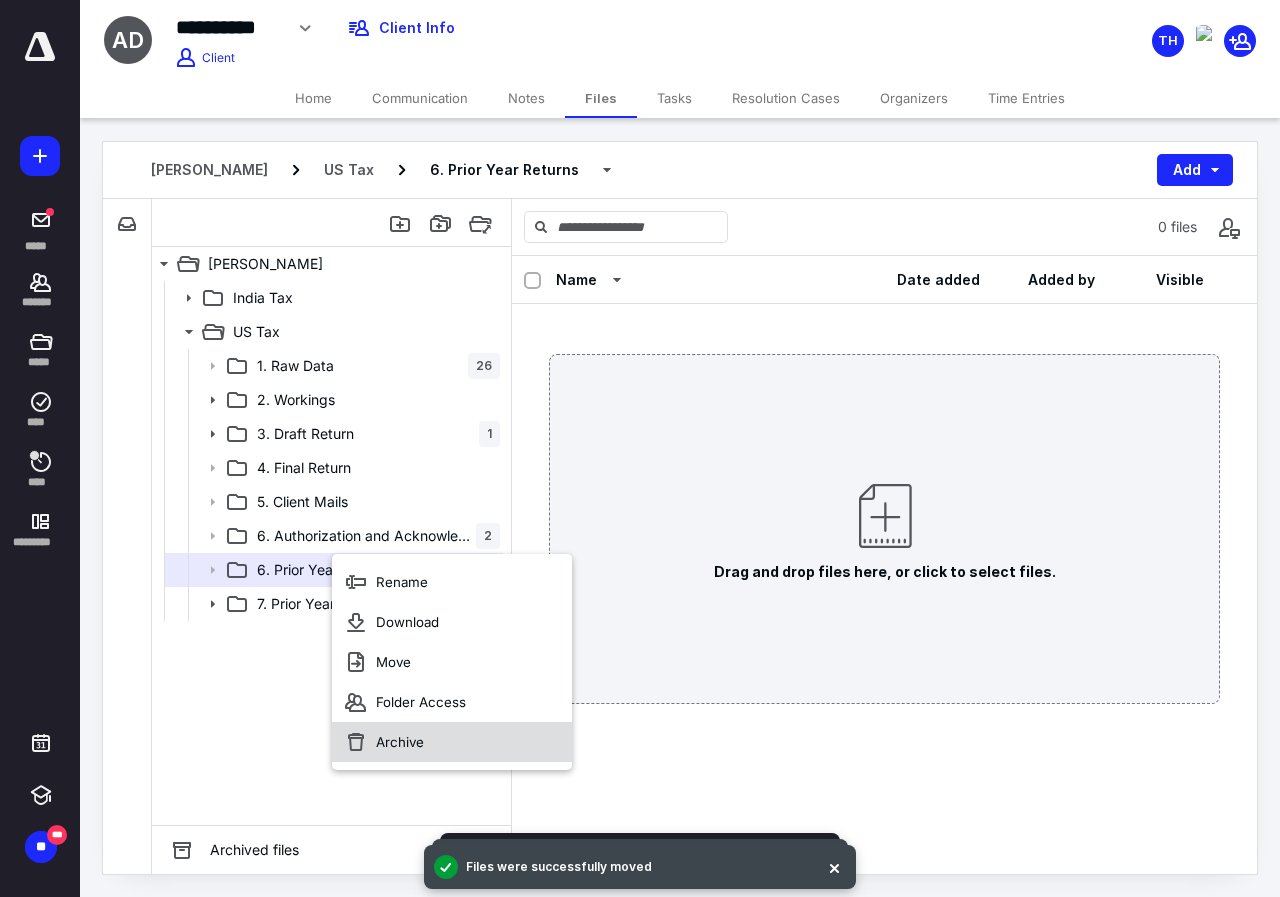 click on "Archive" at bounding box center (400, 742) 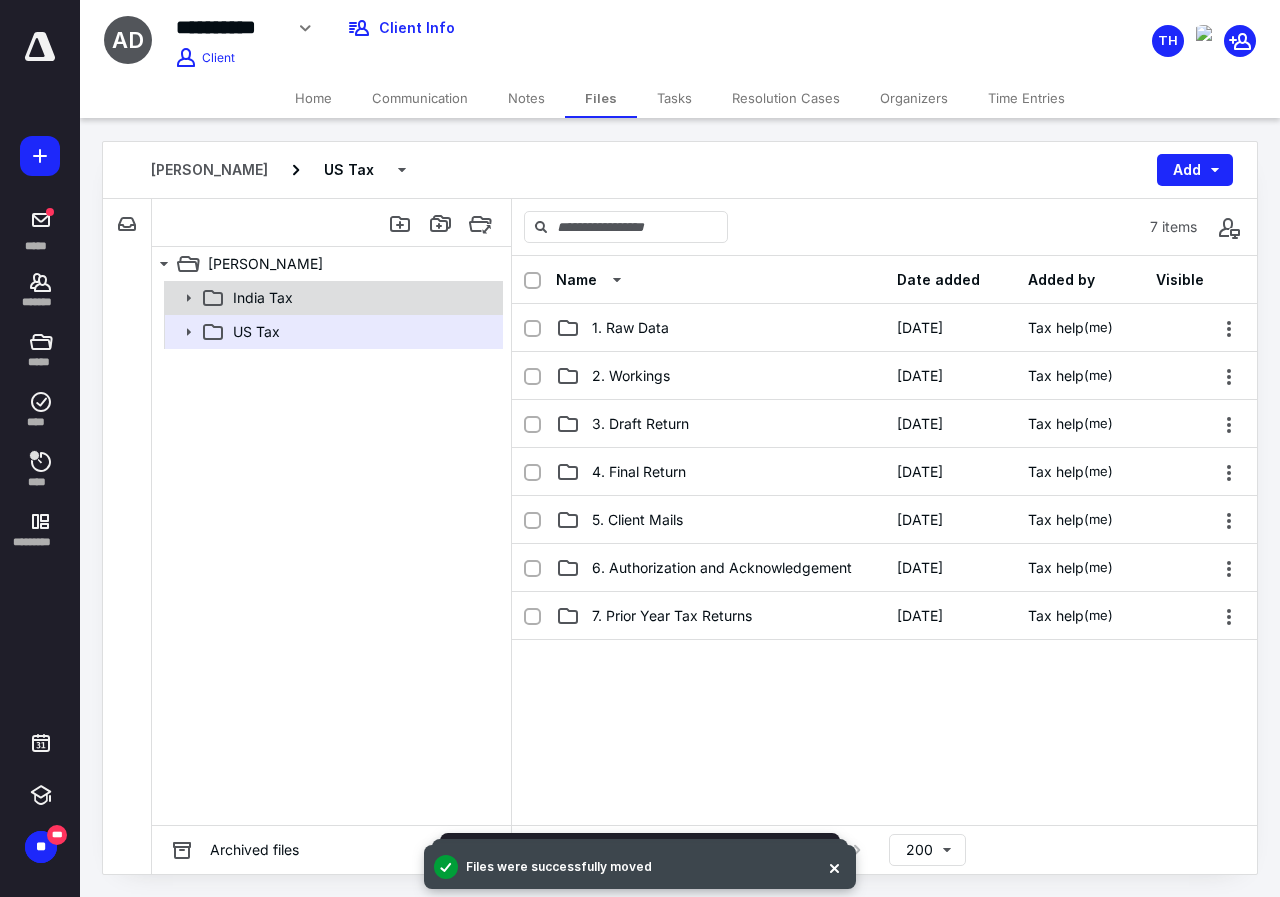 click on "India Tax" at bounding box center [332, 298] 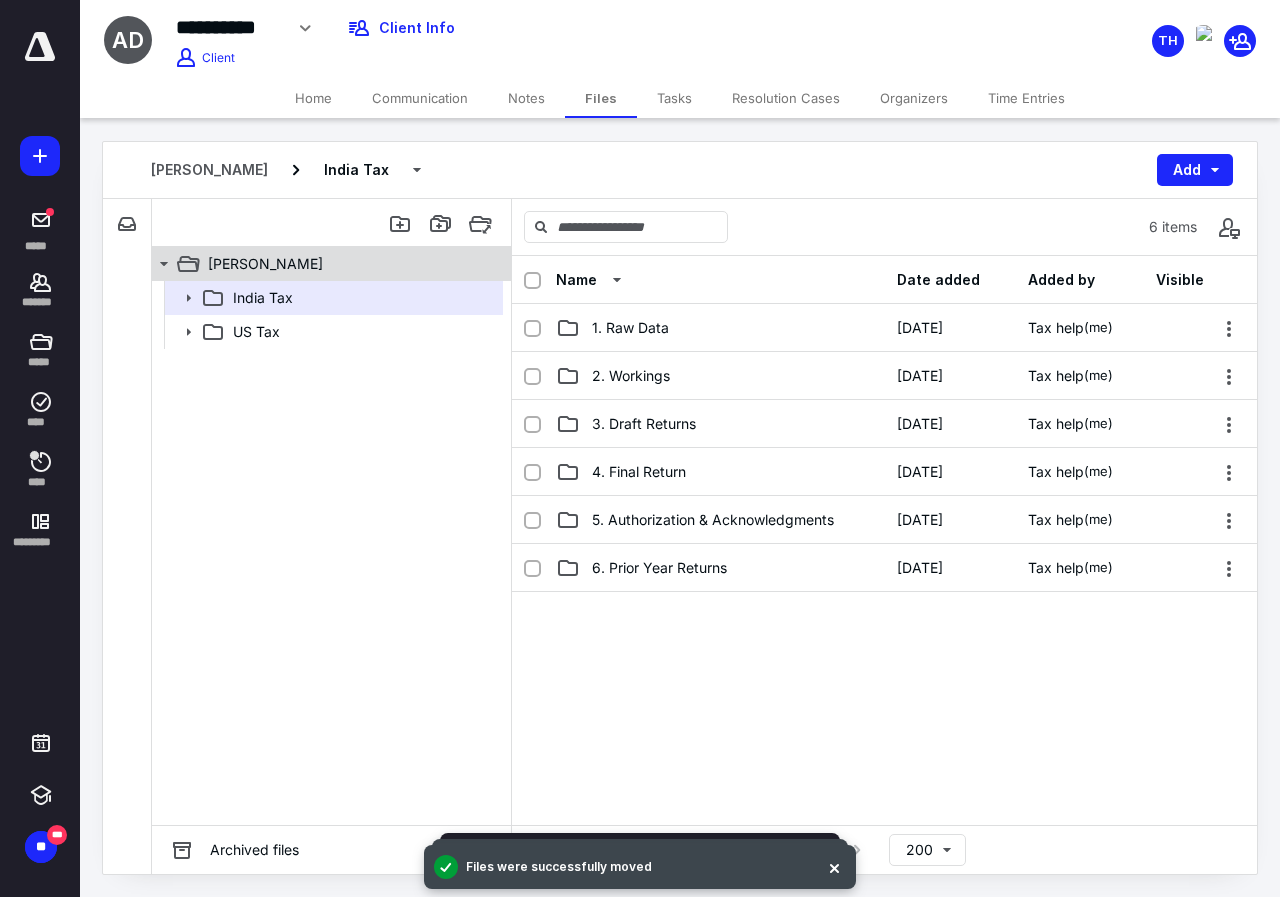 click on "[PERSON_NAME]" at bounding box center (265, 264) 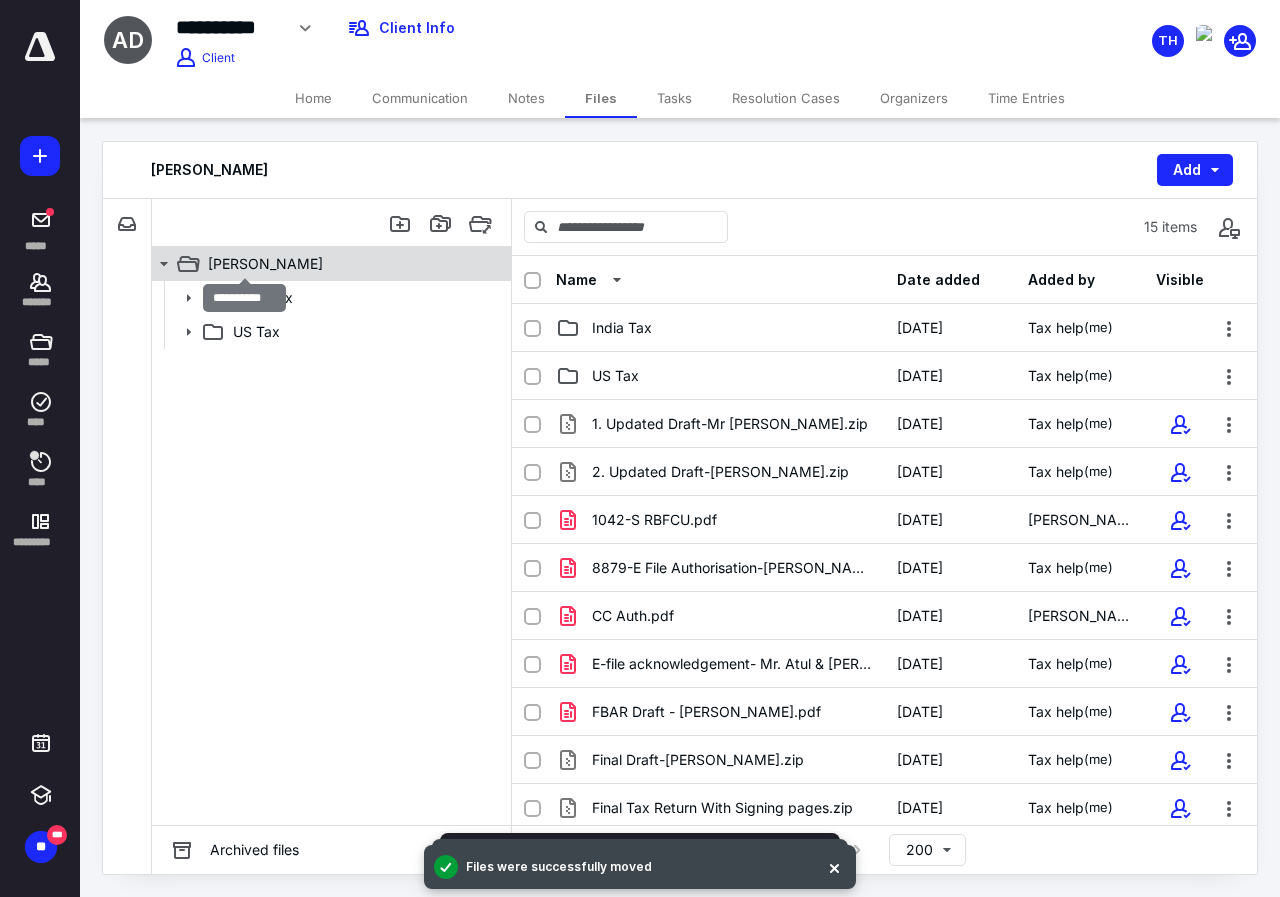 click on "[PERSON_NAME]" at bounding box center (265, 264) 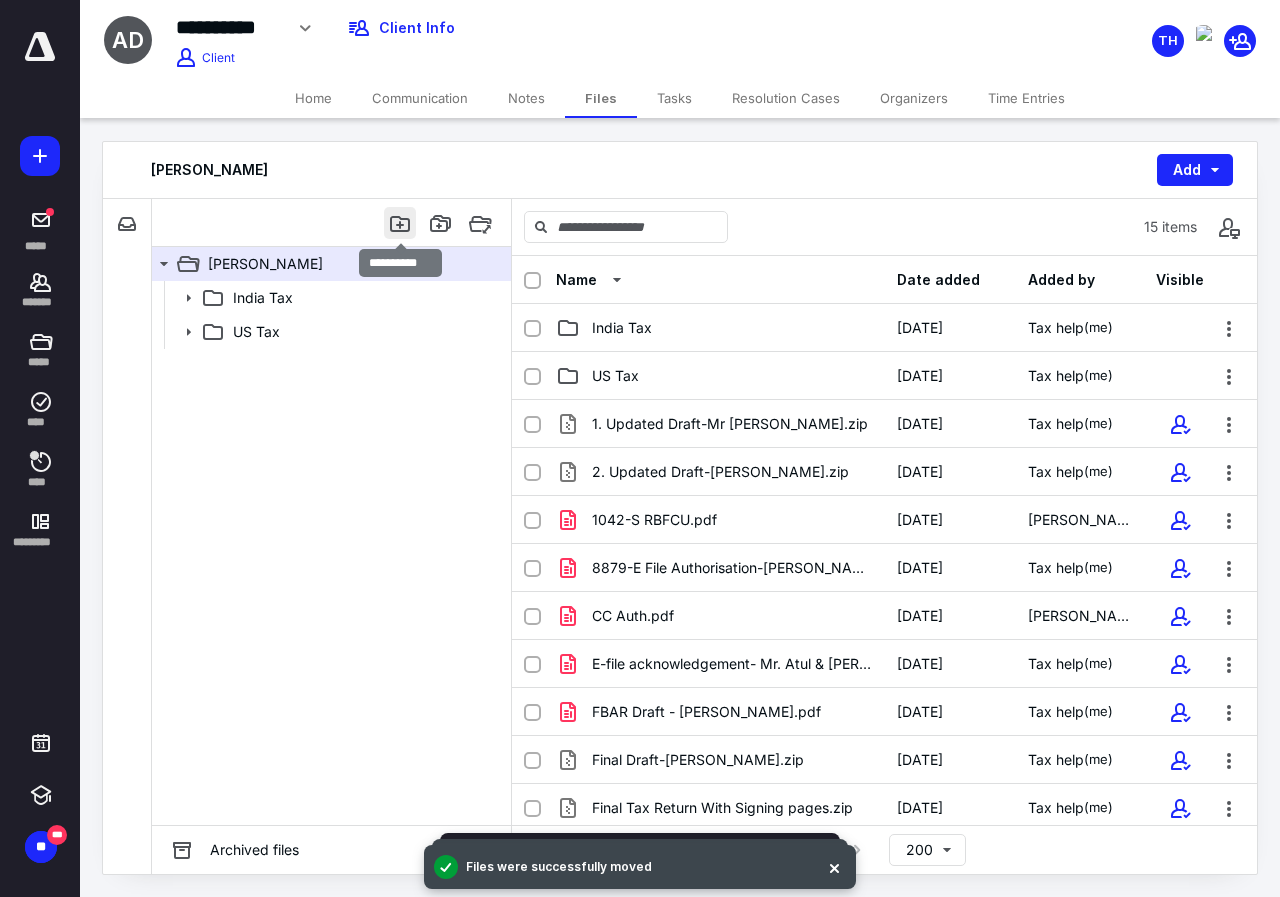 click at bounding box center [400, 223] 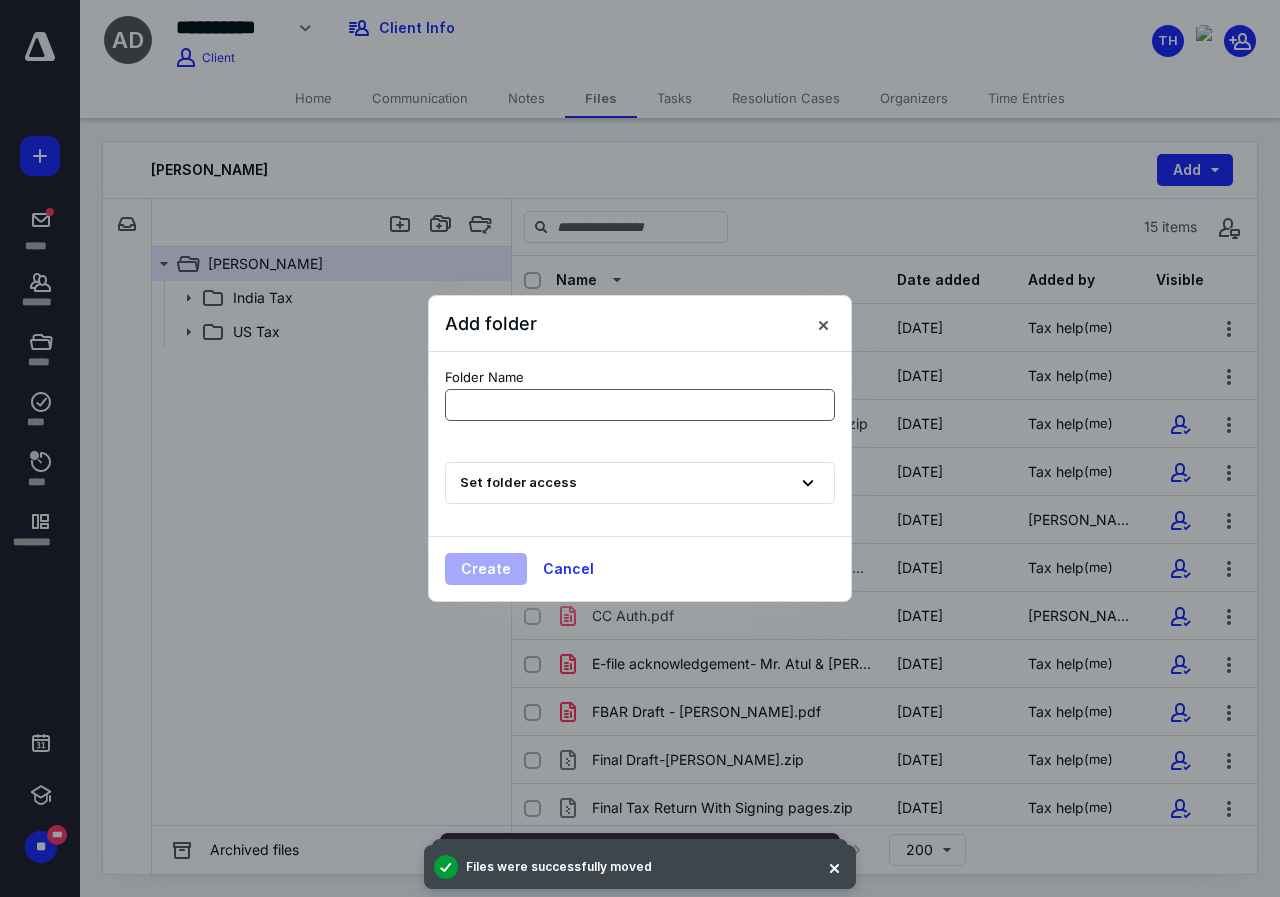 click at bounding box center [640, 405] 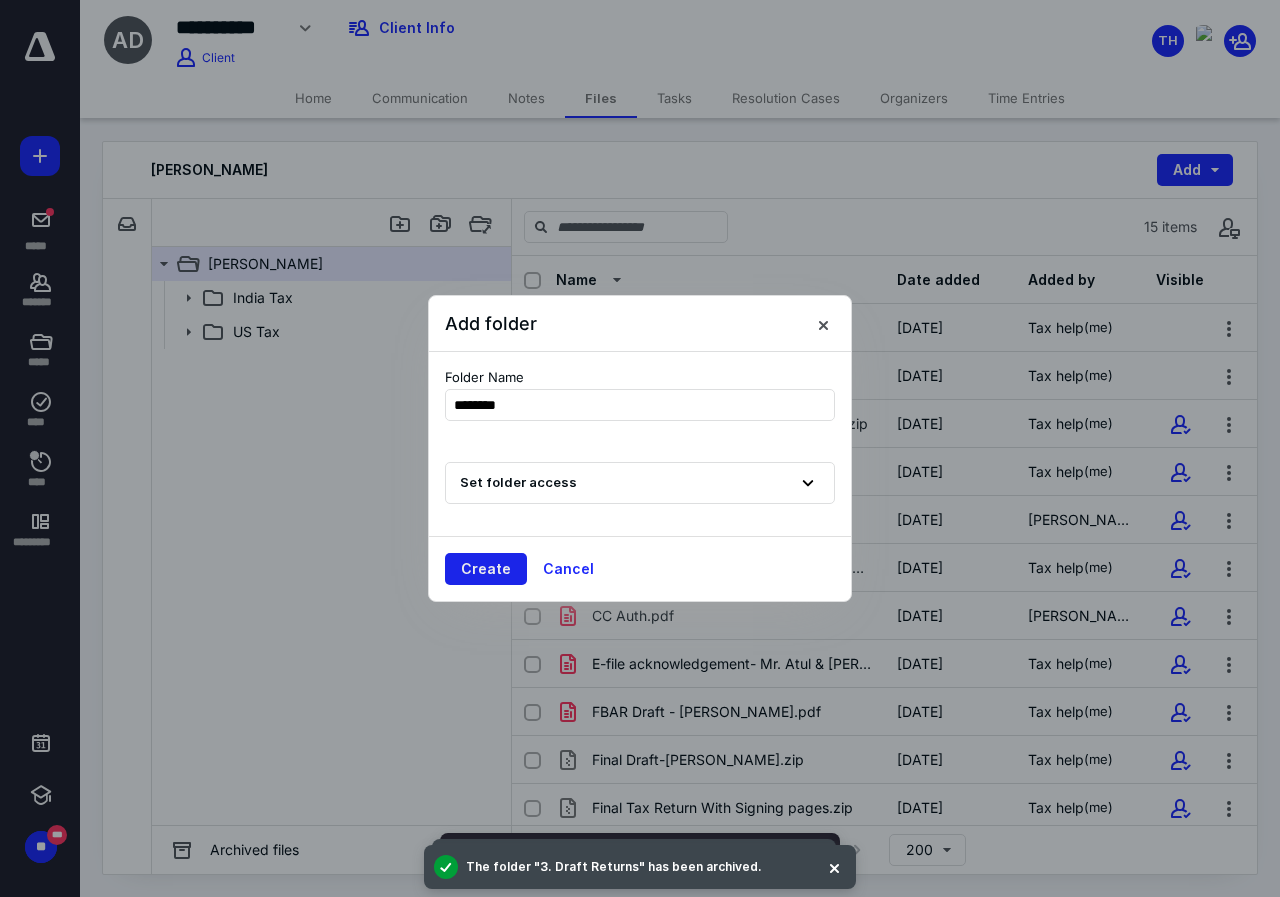 type on "********" 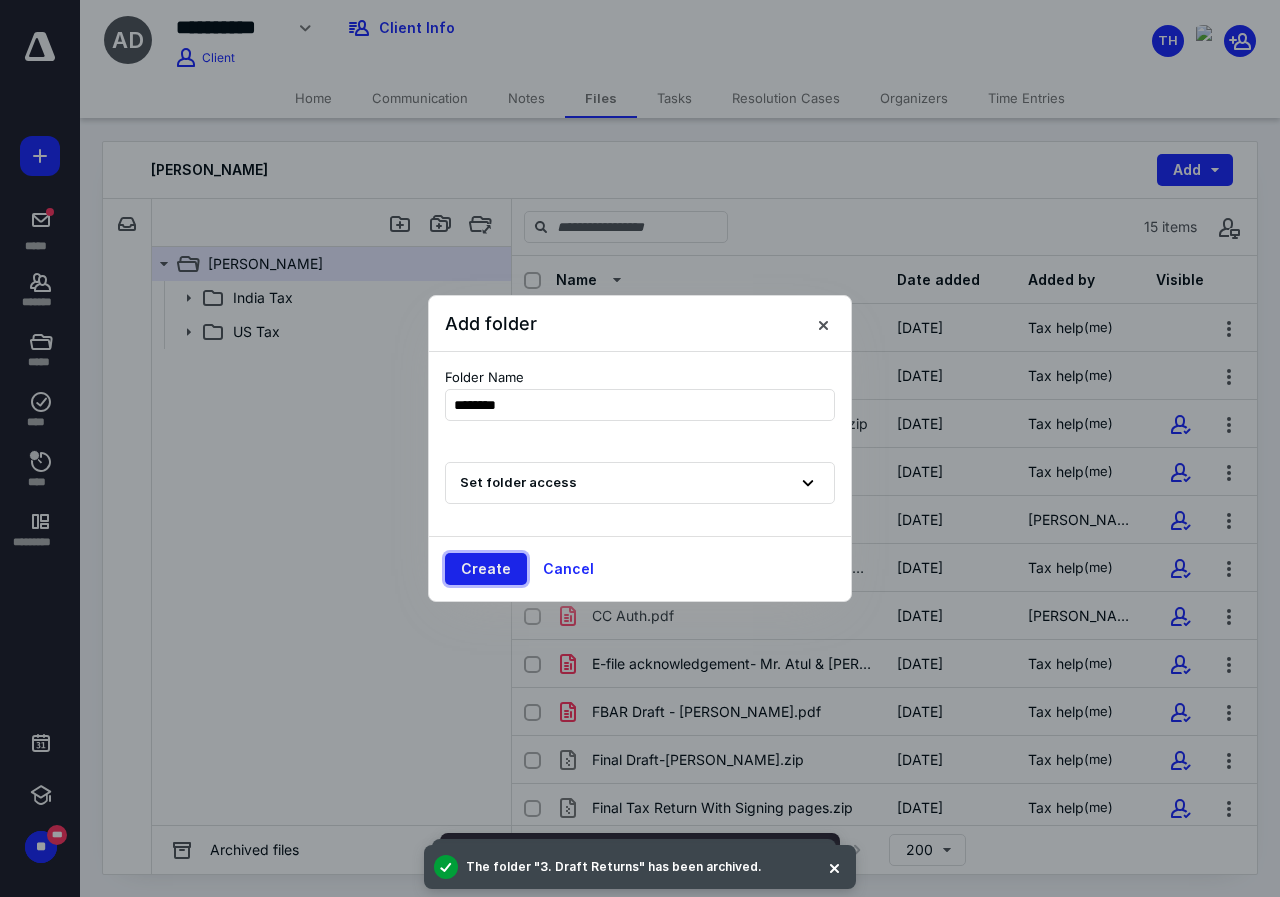 click on "Create" at bounding box center [486, 569] 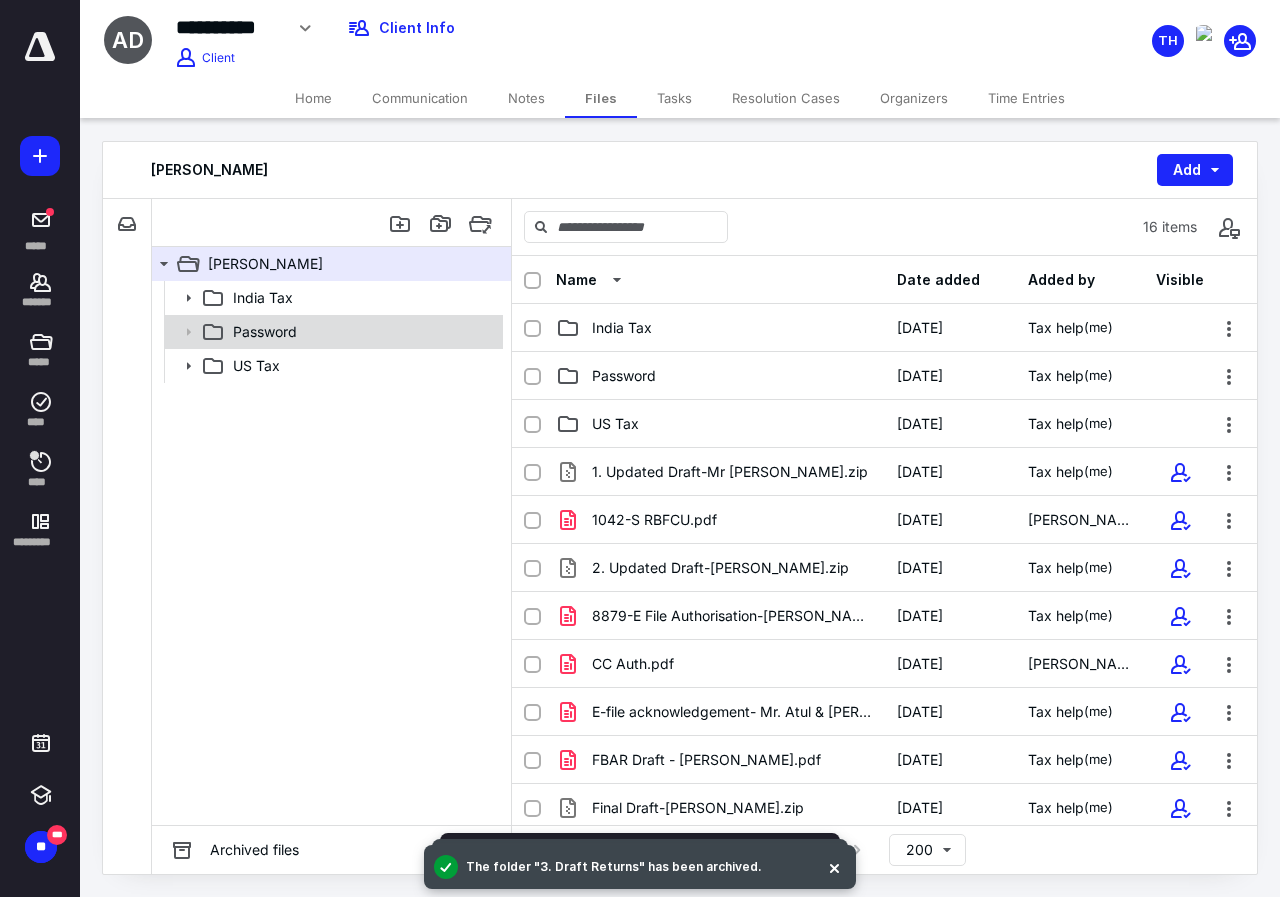 click on "Password" at bounding box center (362, 332) 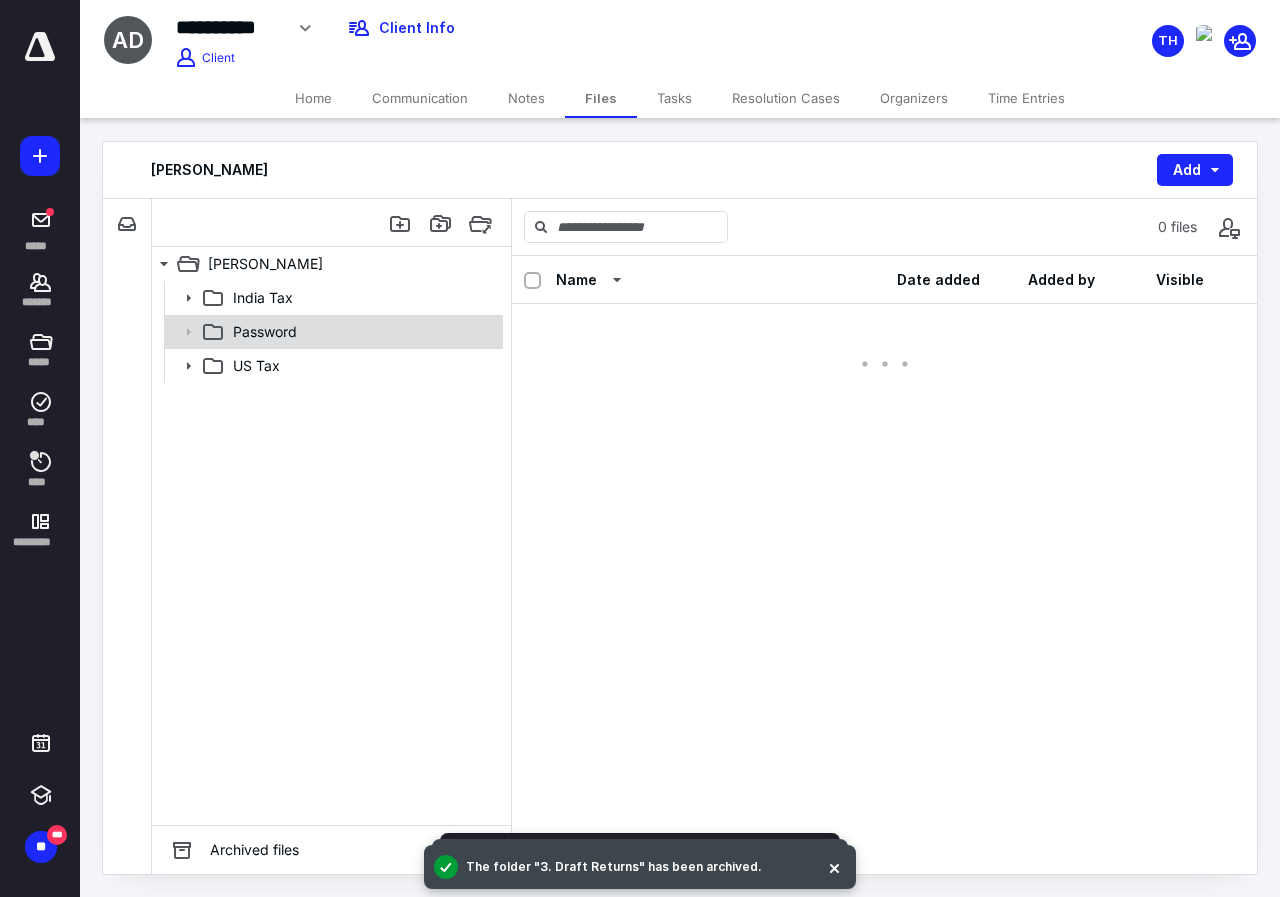 click on "Password" at bounding box center [362, 332] 